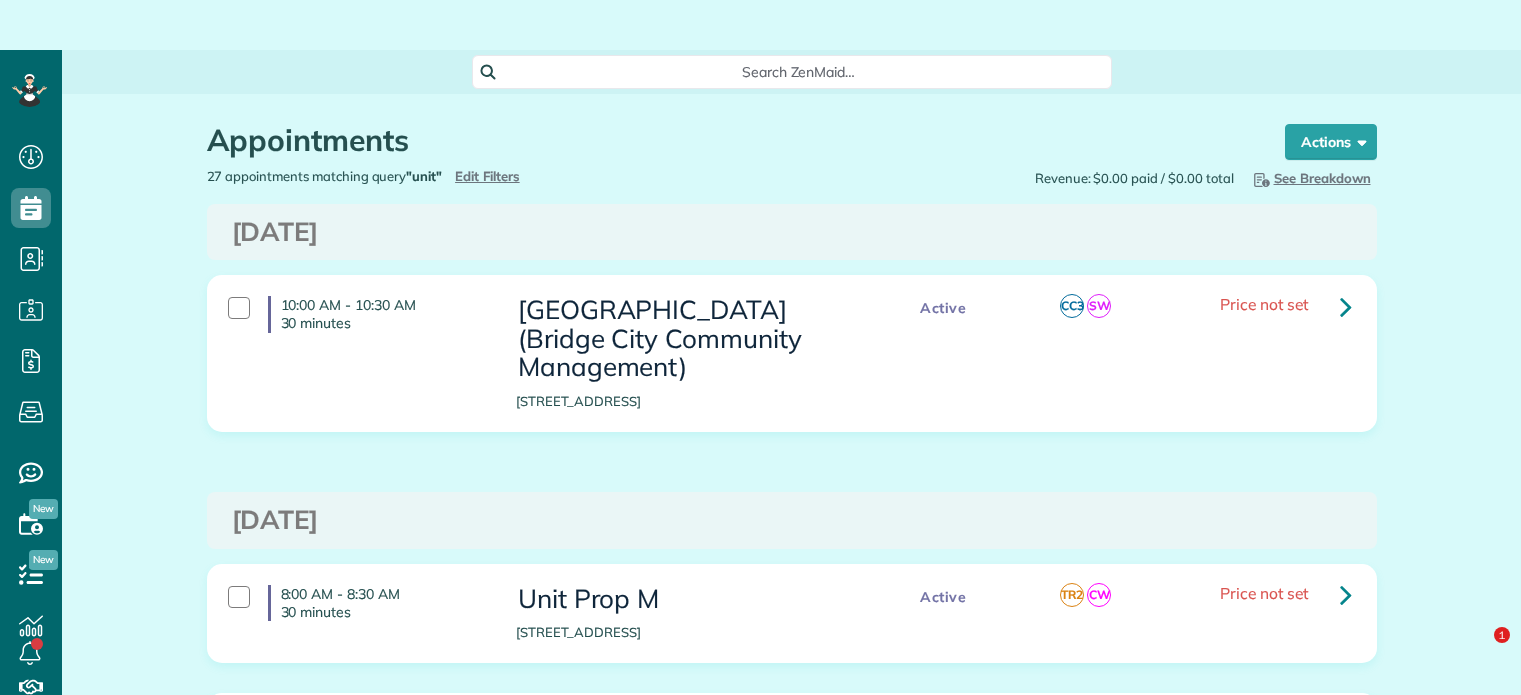 scroll, scrollTop: 0, scrollLeft: 0, axis: both 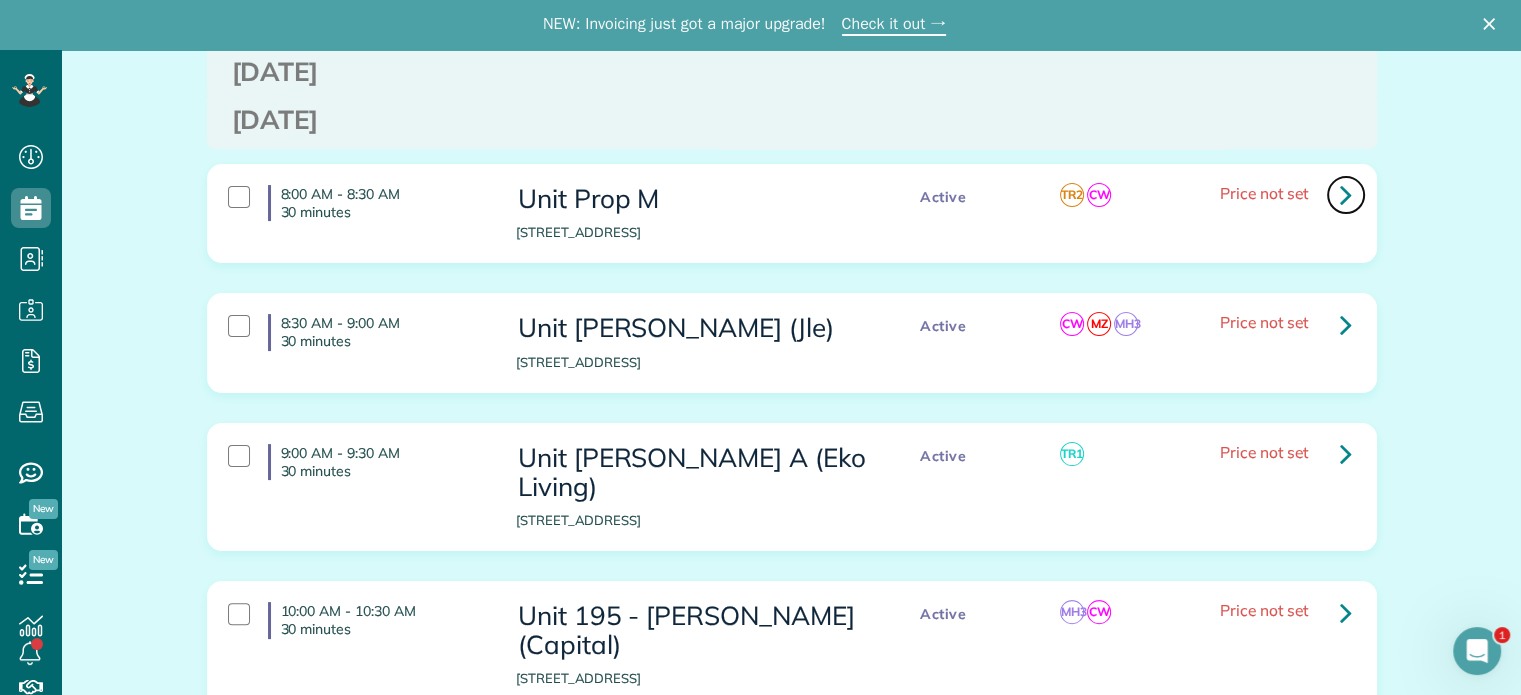 click at bounding box center [1346, 194] 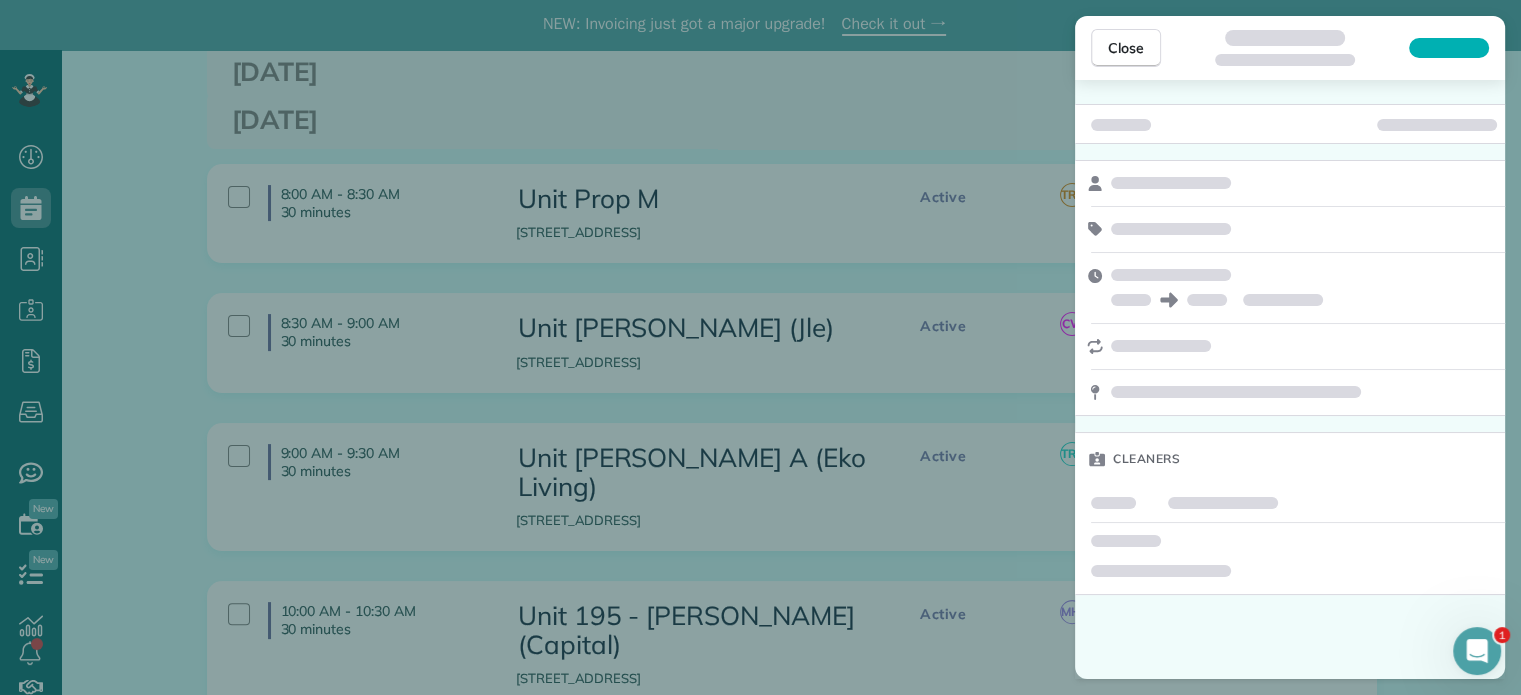click on "Close   Cleaners" at bounding box center [760, 347] 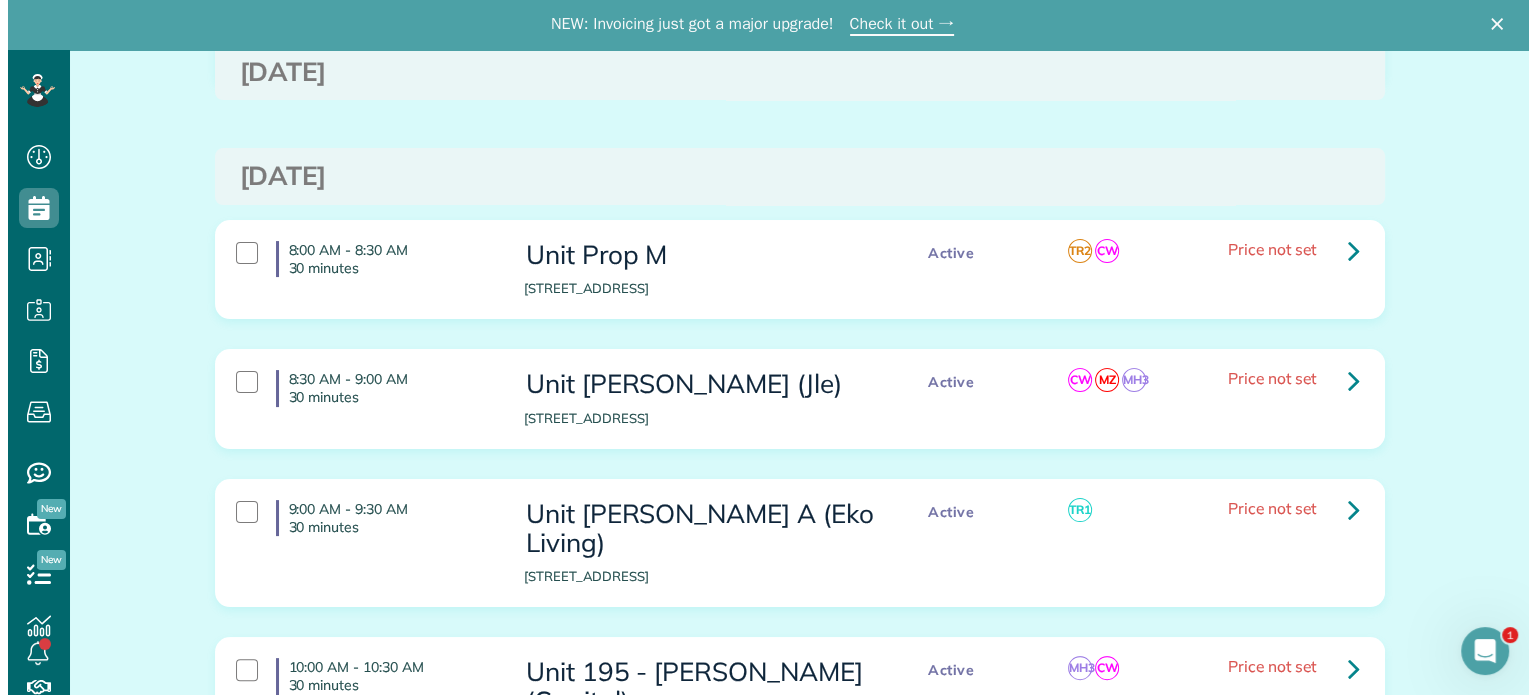 scroll, scrollTop: 400, scrollLeft: 0, axis: vertical 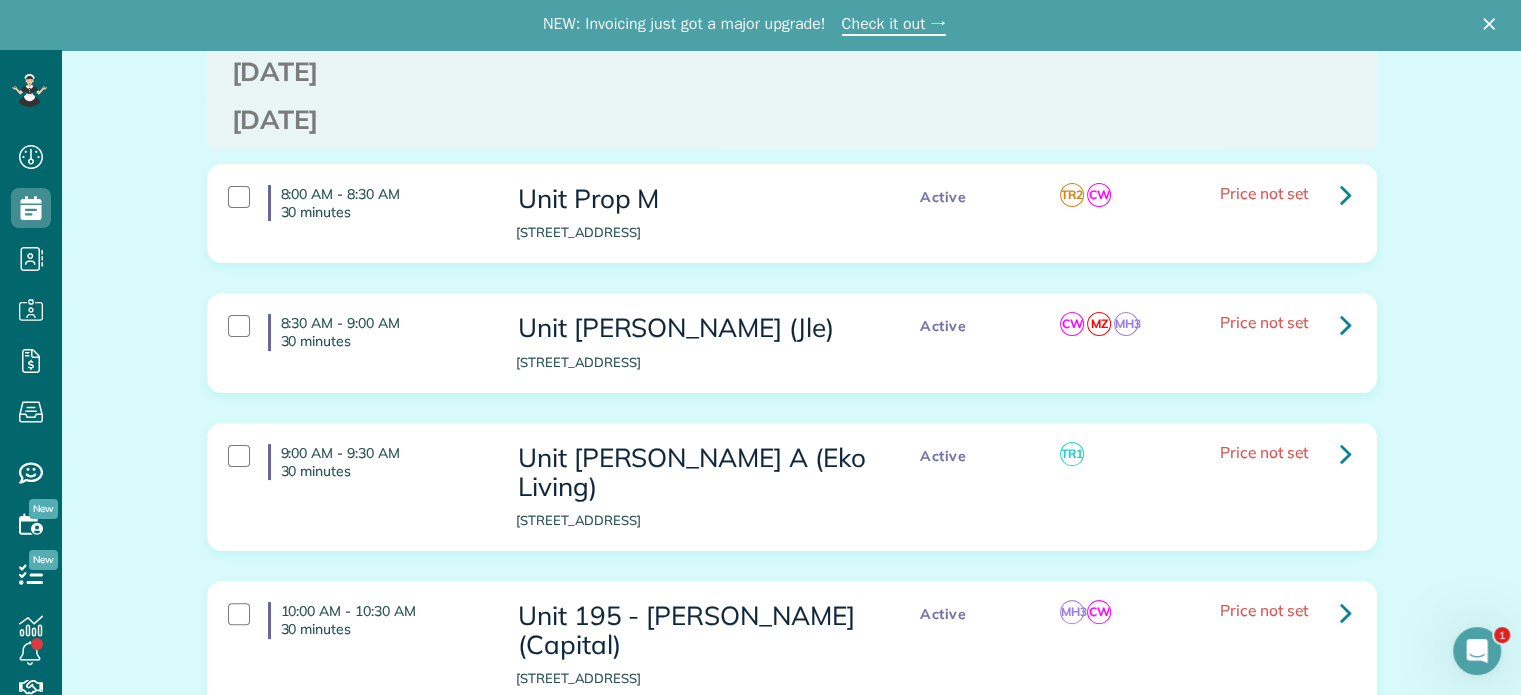 click 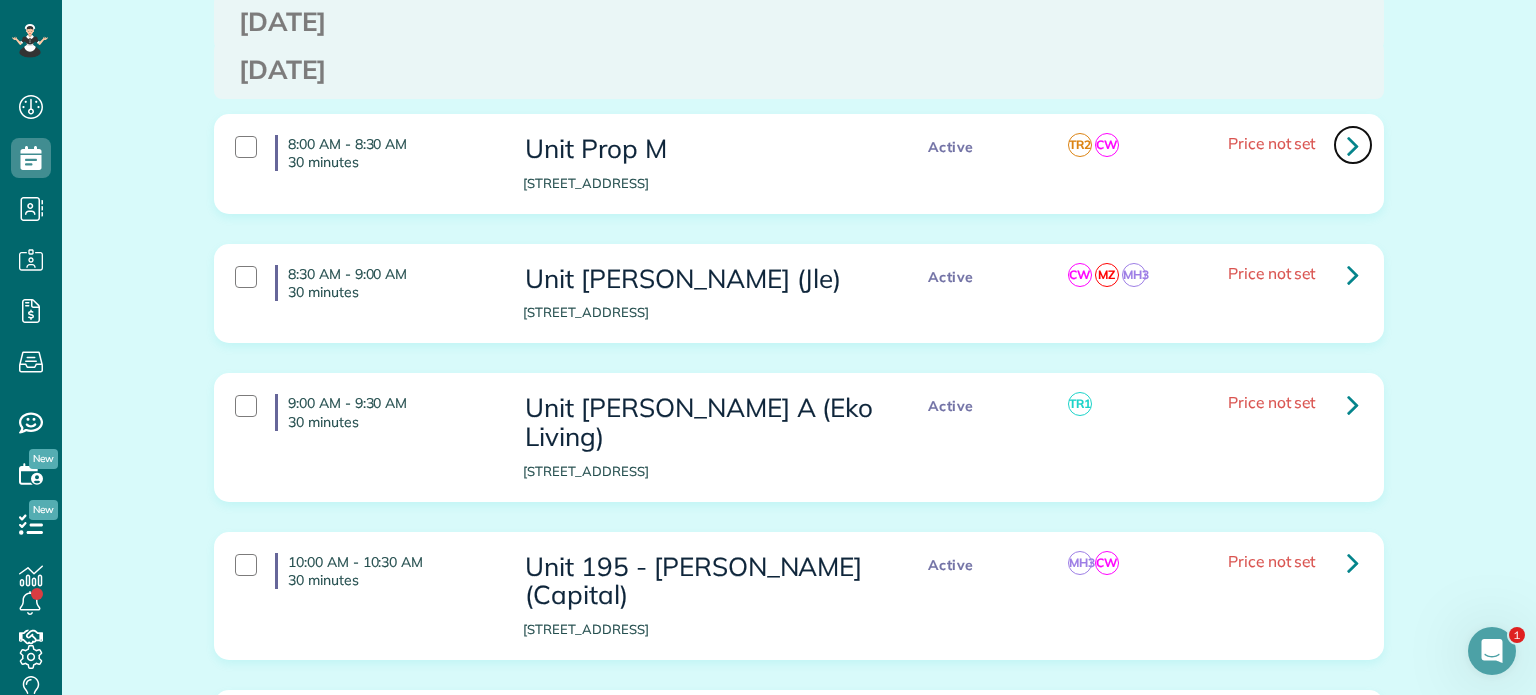 click at bounding box center (1353, 145) 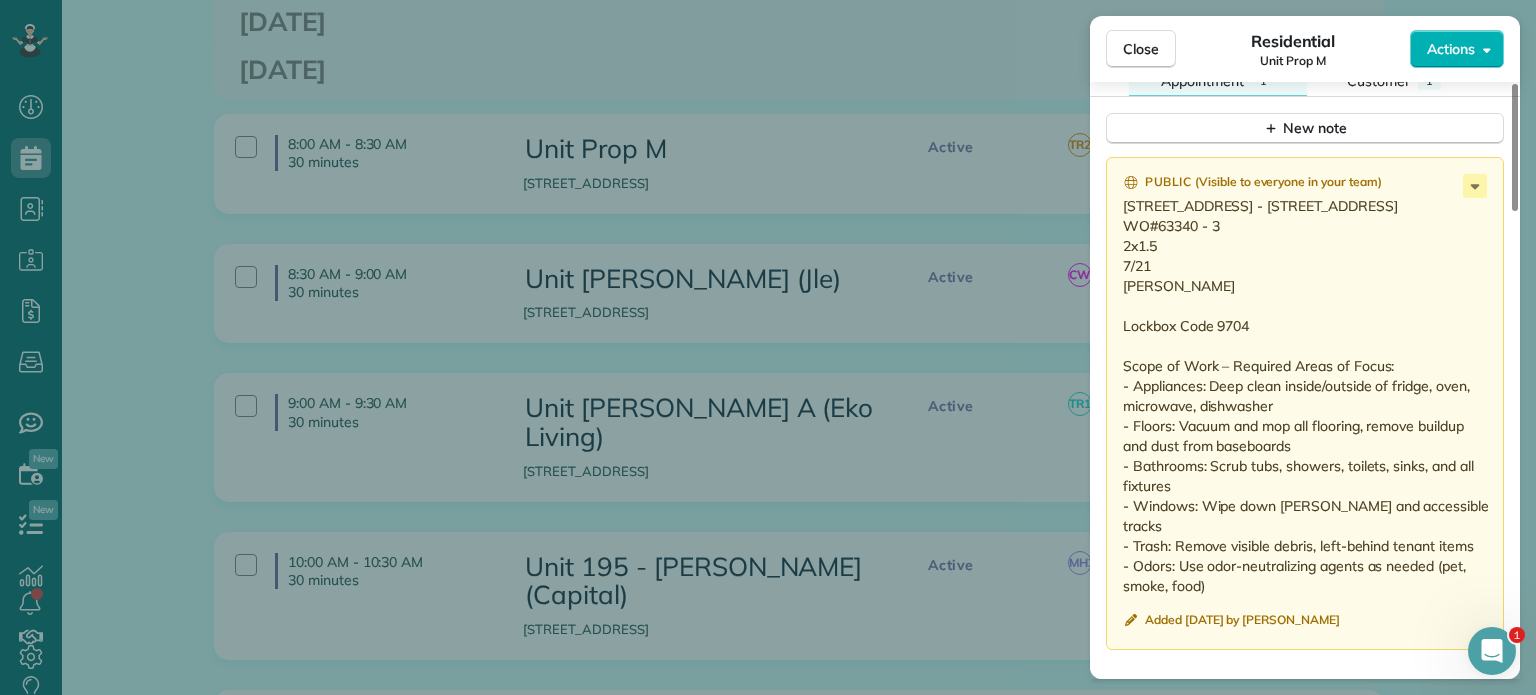 scroll, scrollTop: 1700, scrollLeft: 0, axis: vertical 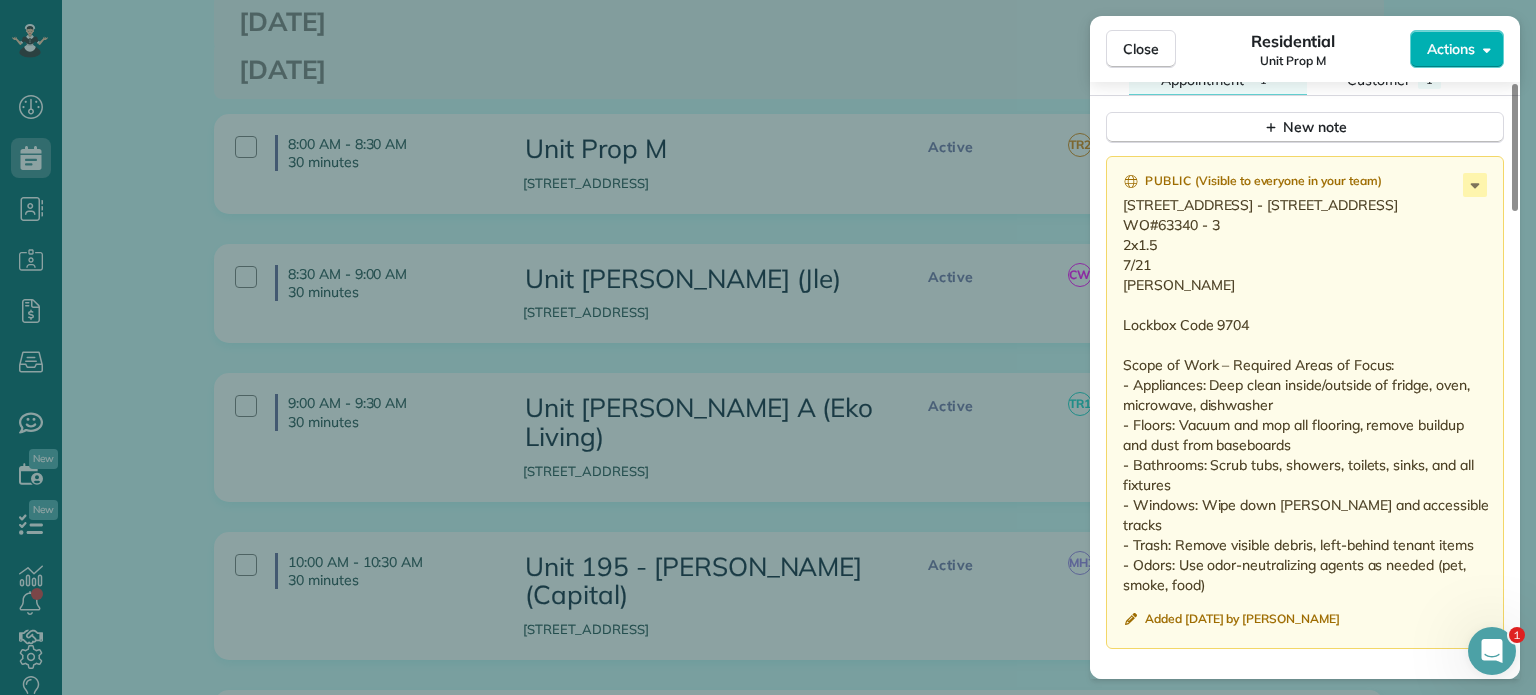 drag, startPoint x: 1225, startPoint y: 248, endPoint x: 1159, endPoint y: 252, distance: 66.1211 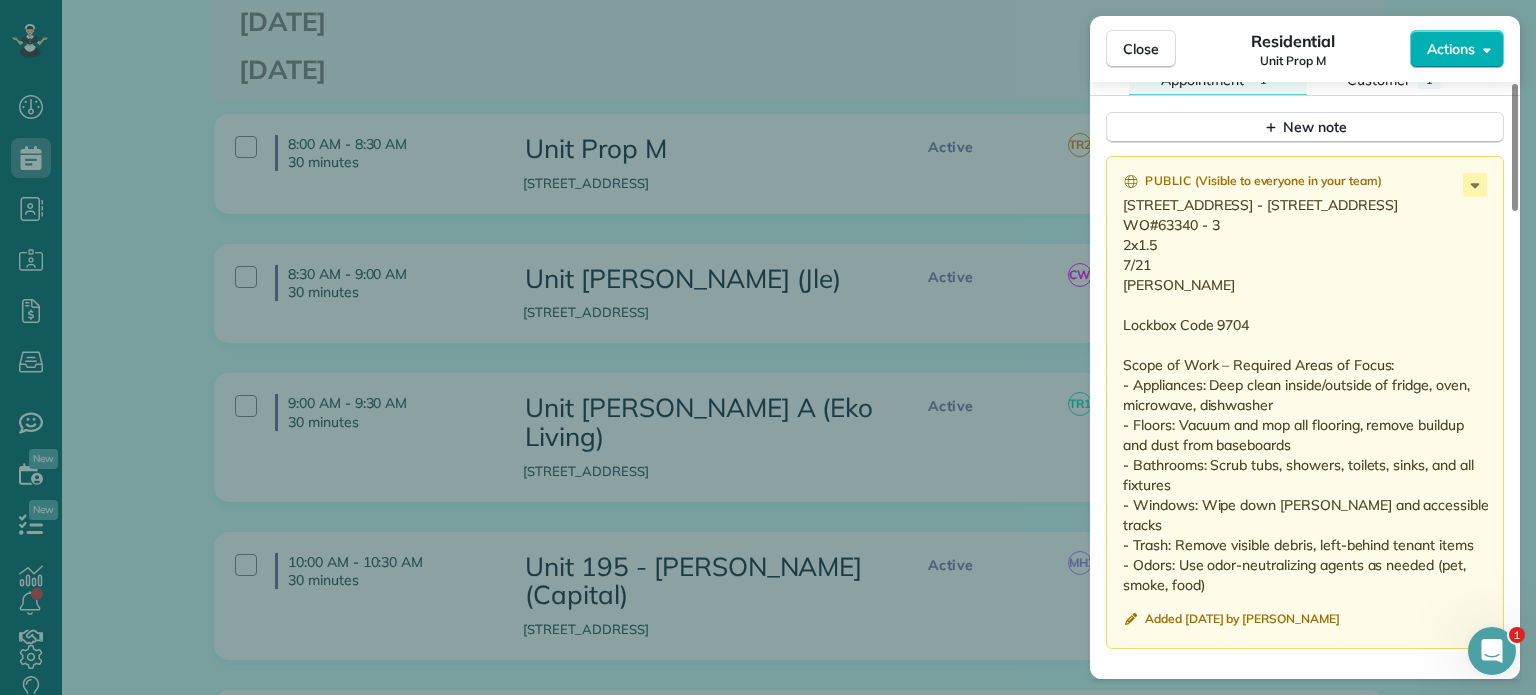 drag, startPoint x: 1157, startPoint y: 311, endPoint x: 1117, endPoint y: 224, distance: 95.7549 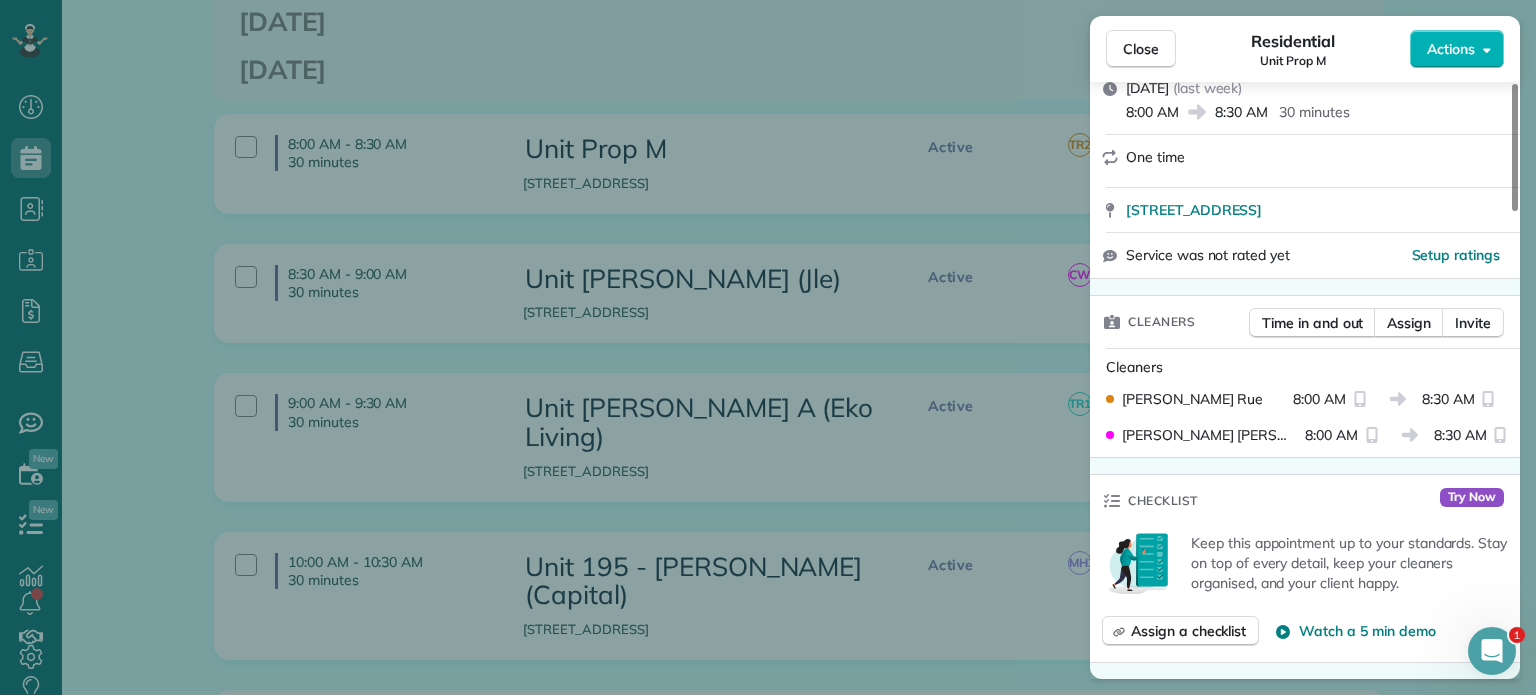 scroll, scrollTop: 0, scrollLeft: 0, axis: both 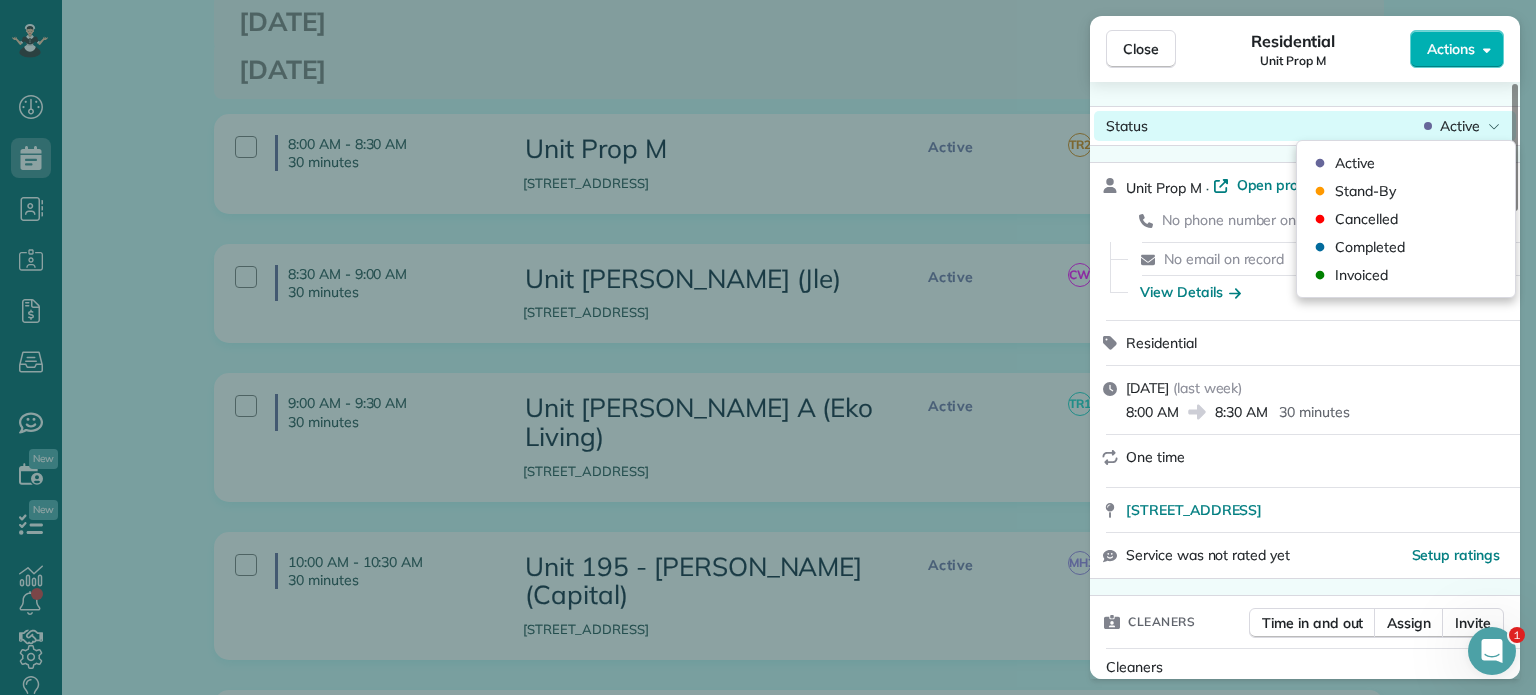 click on "Active" at bounding box center [1460, 126] 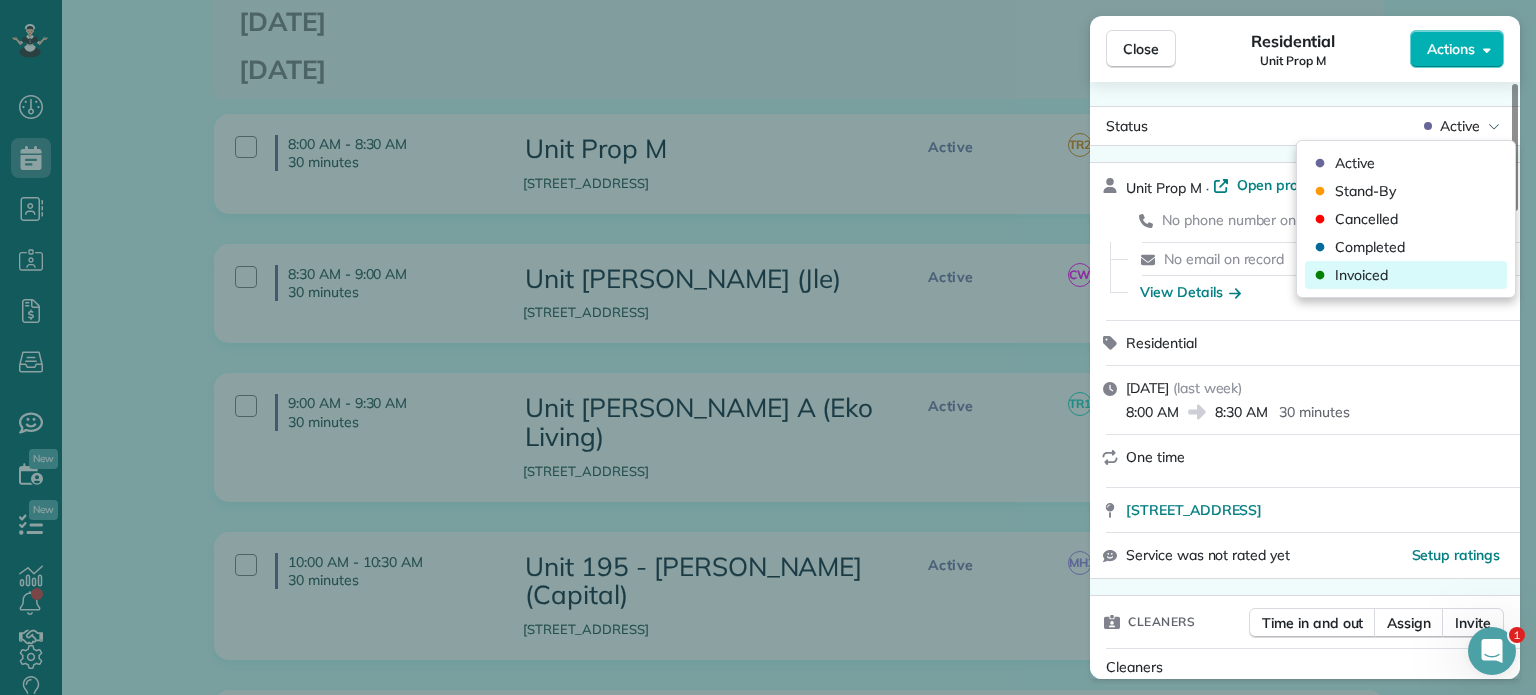 click on "Invoiced" at bounding box center [1361, 275] 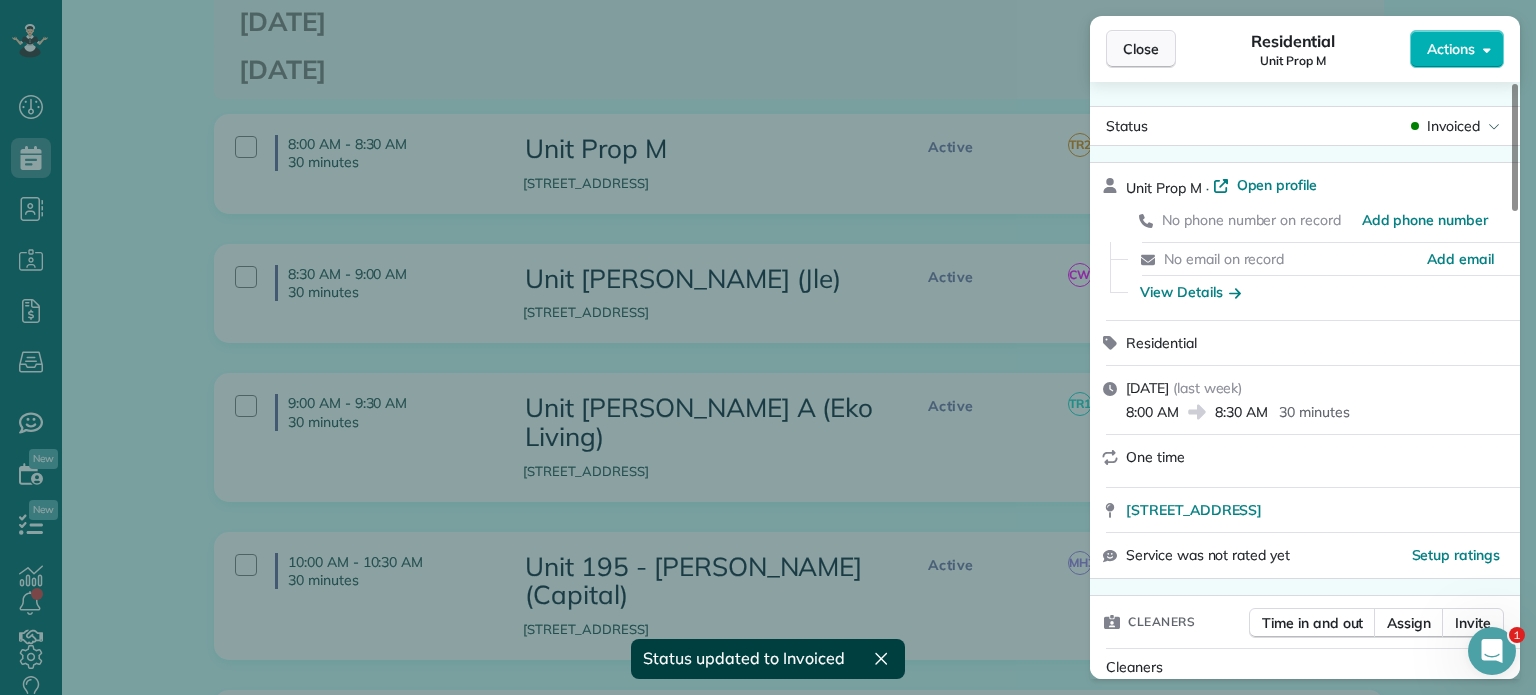 click on "Close" at bounding box center [1141, 49] 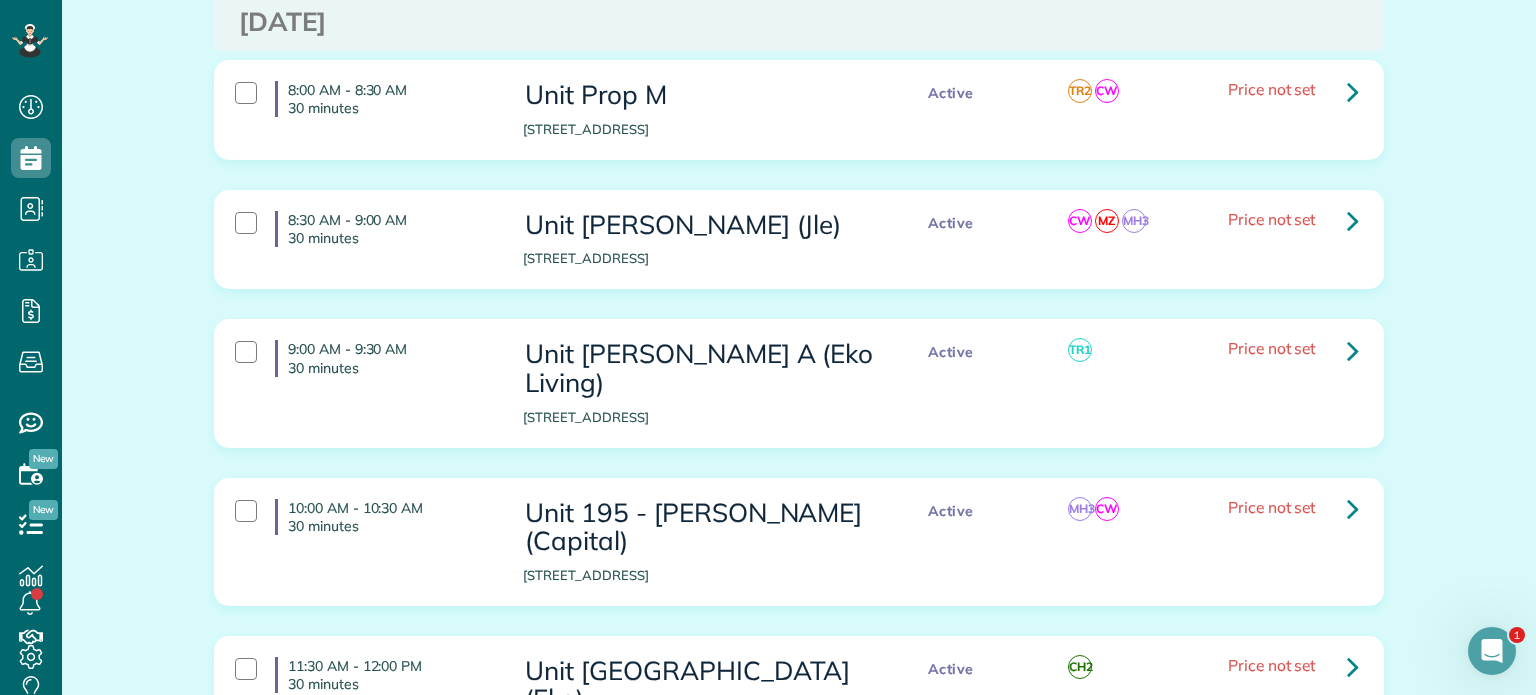 scroll, scrollTop: 500, scrollLeft: 0, axis: vertical 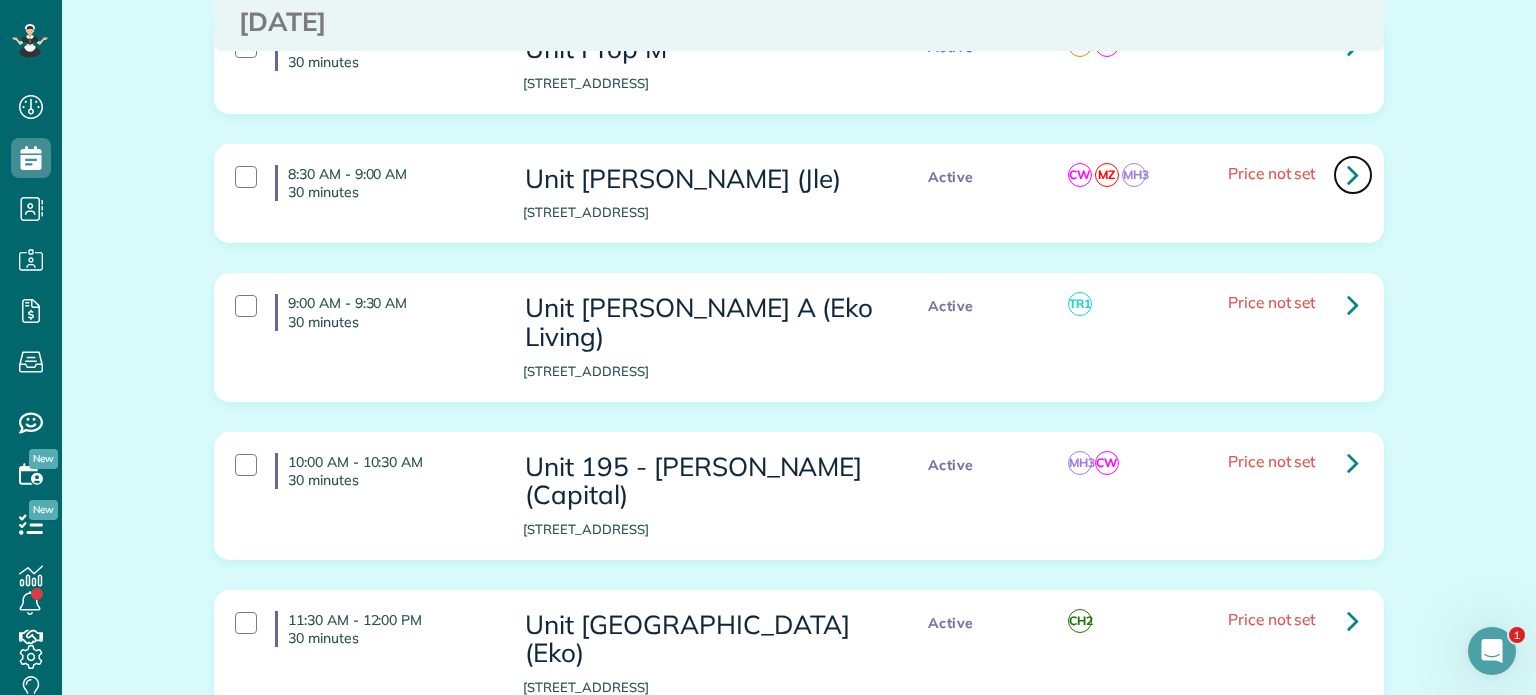 click at bounding box center [1353, 174] 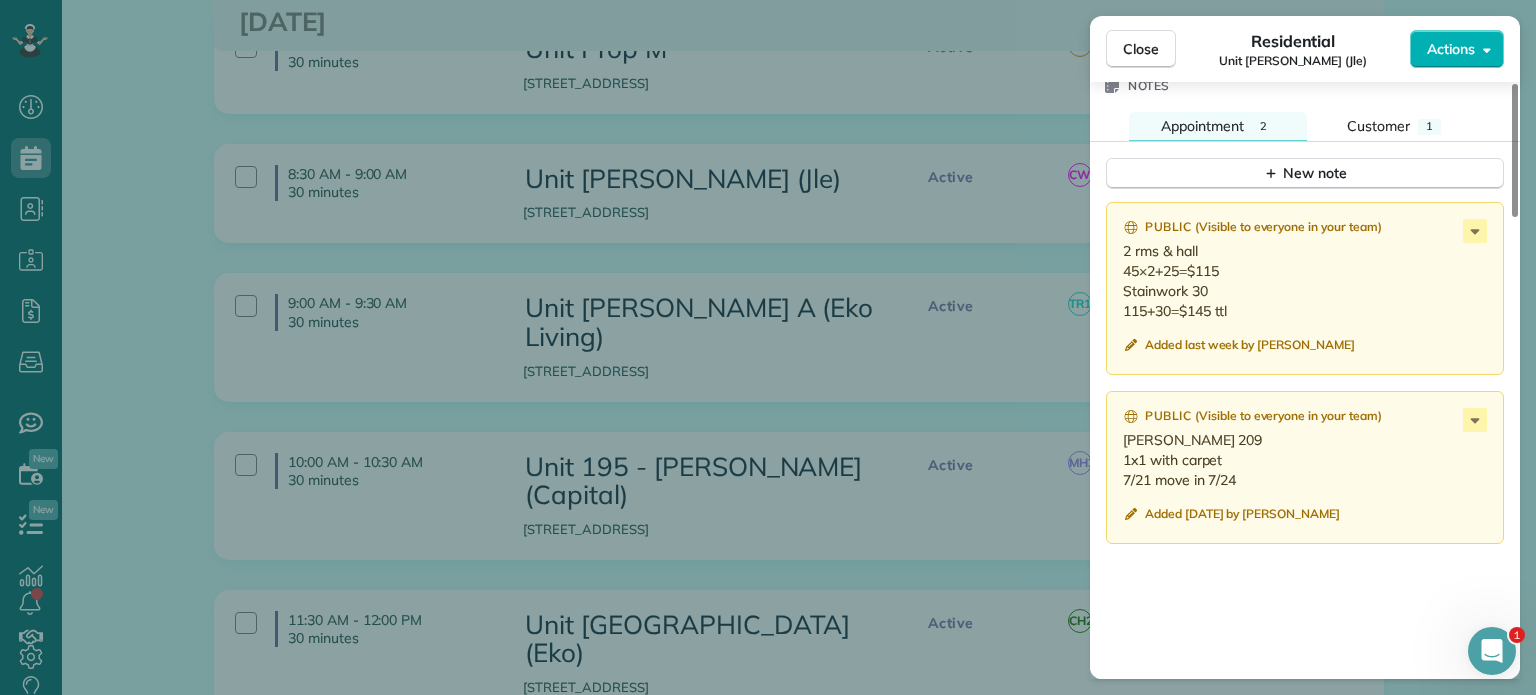 scroll, scrollTop: 1700, scrollLeft: 0, axis: vertical 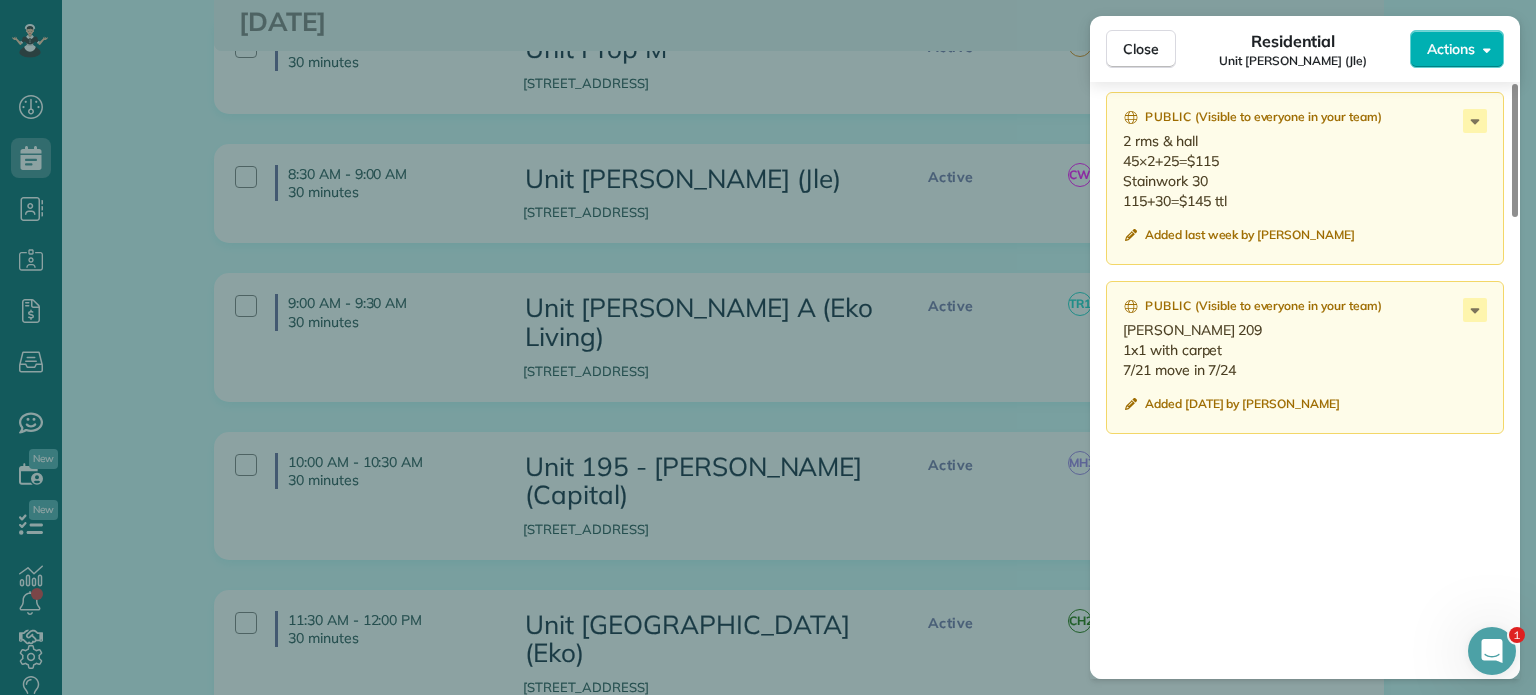 drag, startPoint x: 1152, startPoint y: 378, endPoint x: 1120, endPoint y: 341, distance: 48.9183 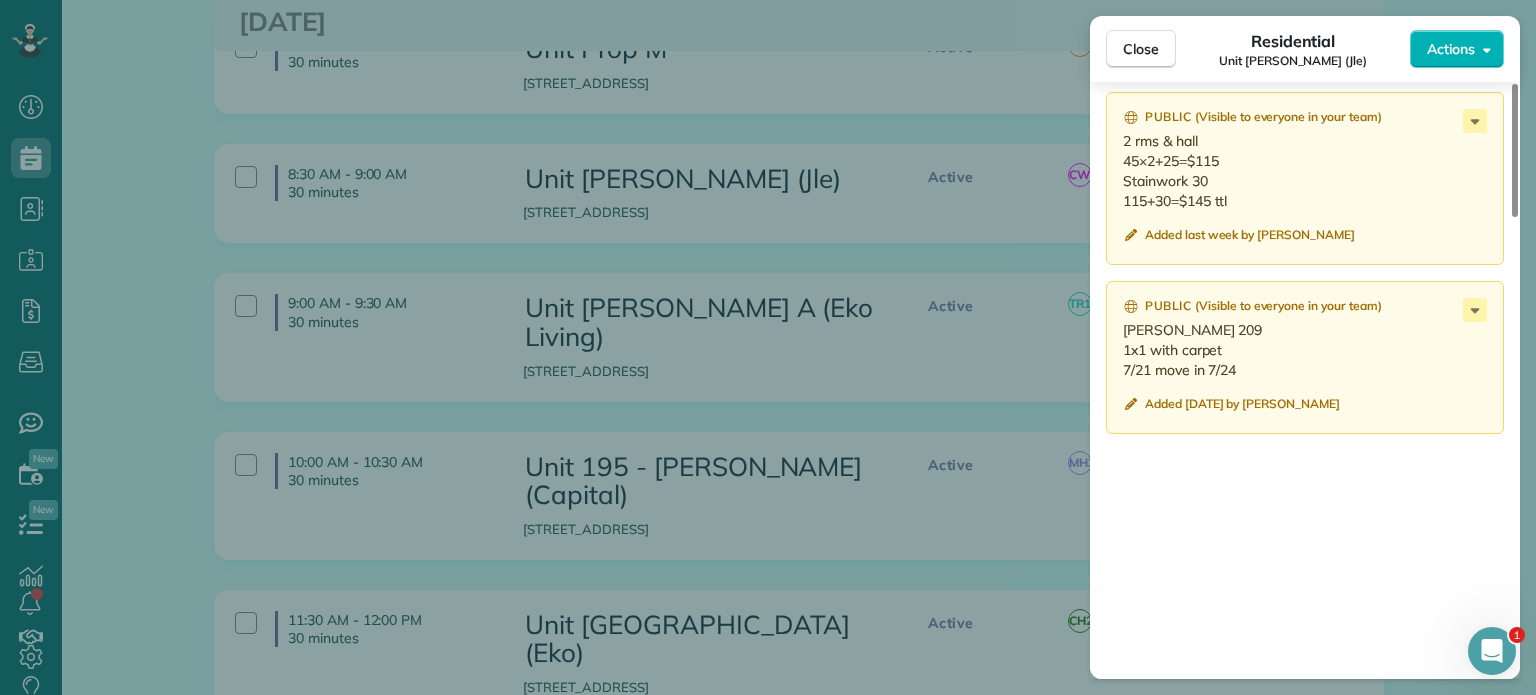 drag, startPoint x: 1236, startPoint y: 207, endPoint x: 1120, endPoint y: 156, distance: 126.71622 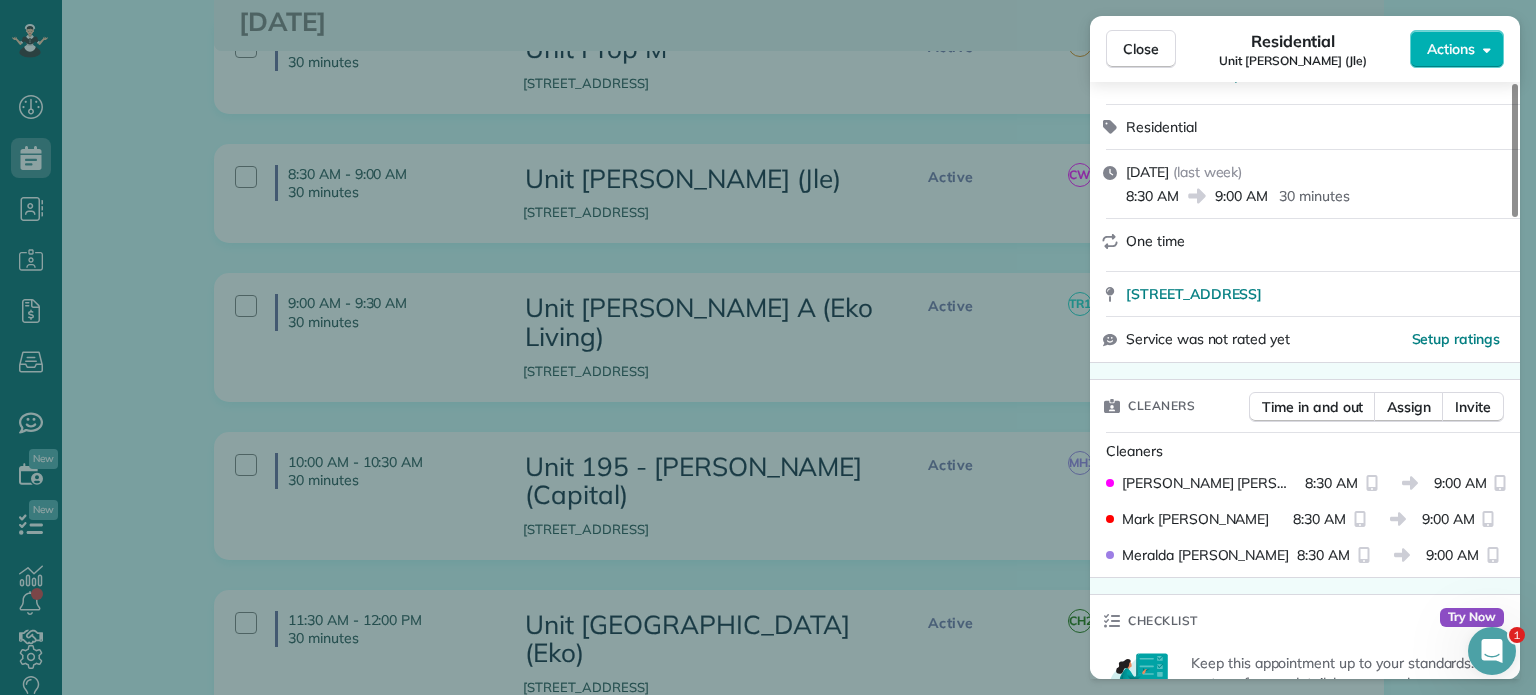 scroll, scrollTop: 0, scrollLeft: 0, axis: both 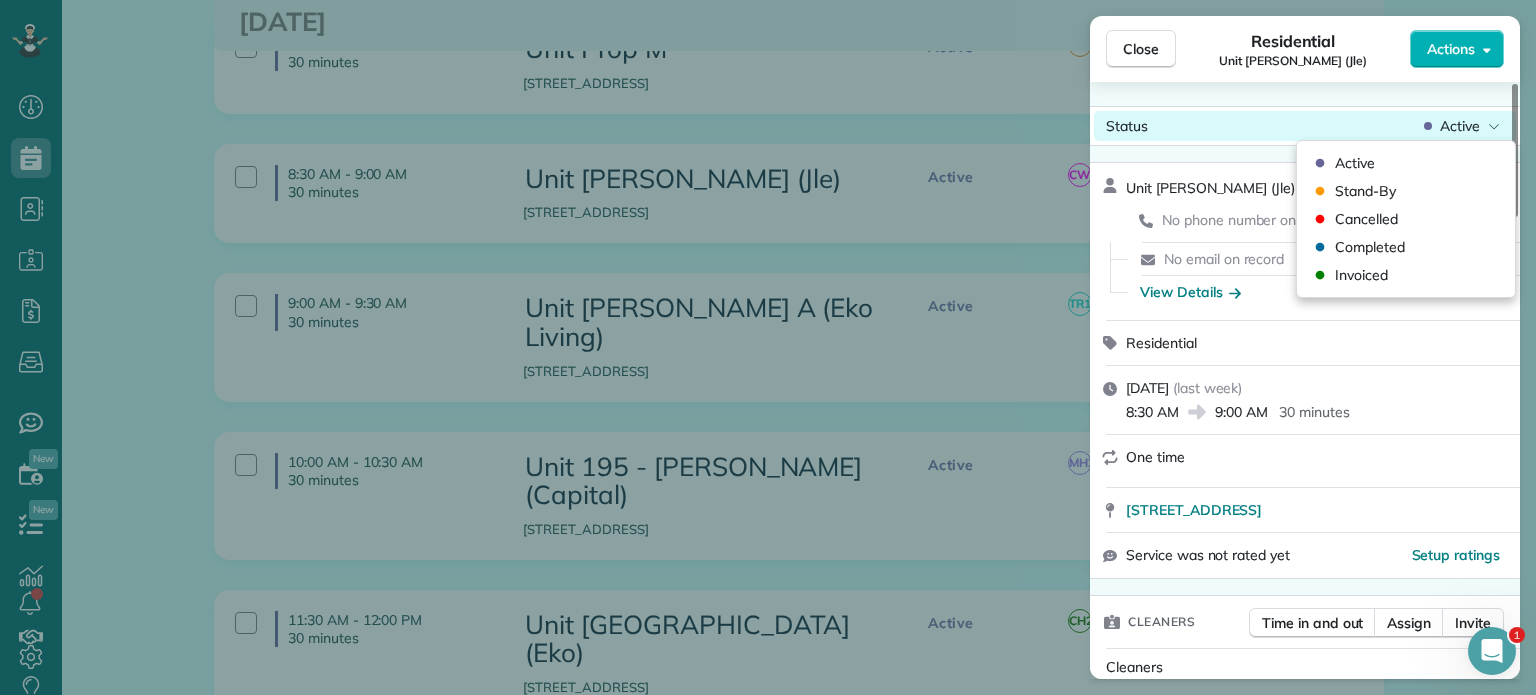 click on "Active" at bounding box center (1460, 126) 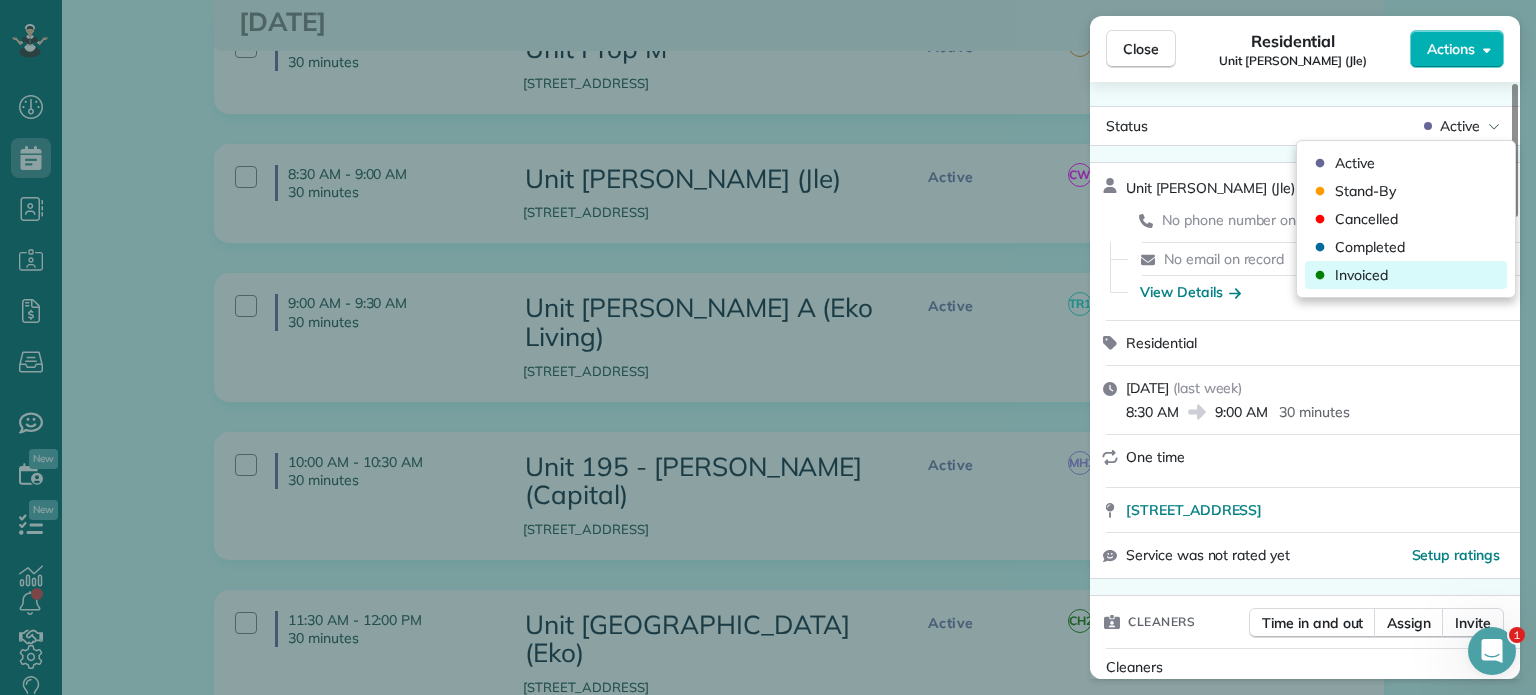 click on "Invoiced" at bounding box center [1406, 275] 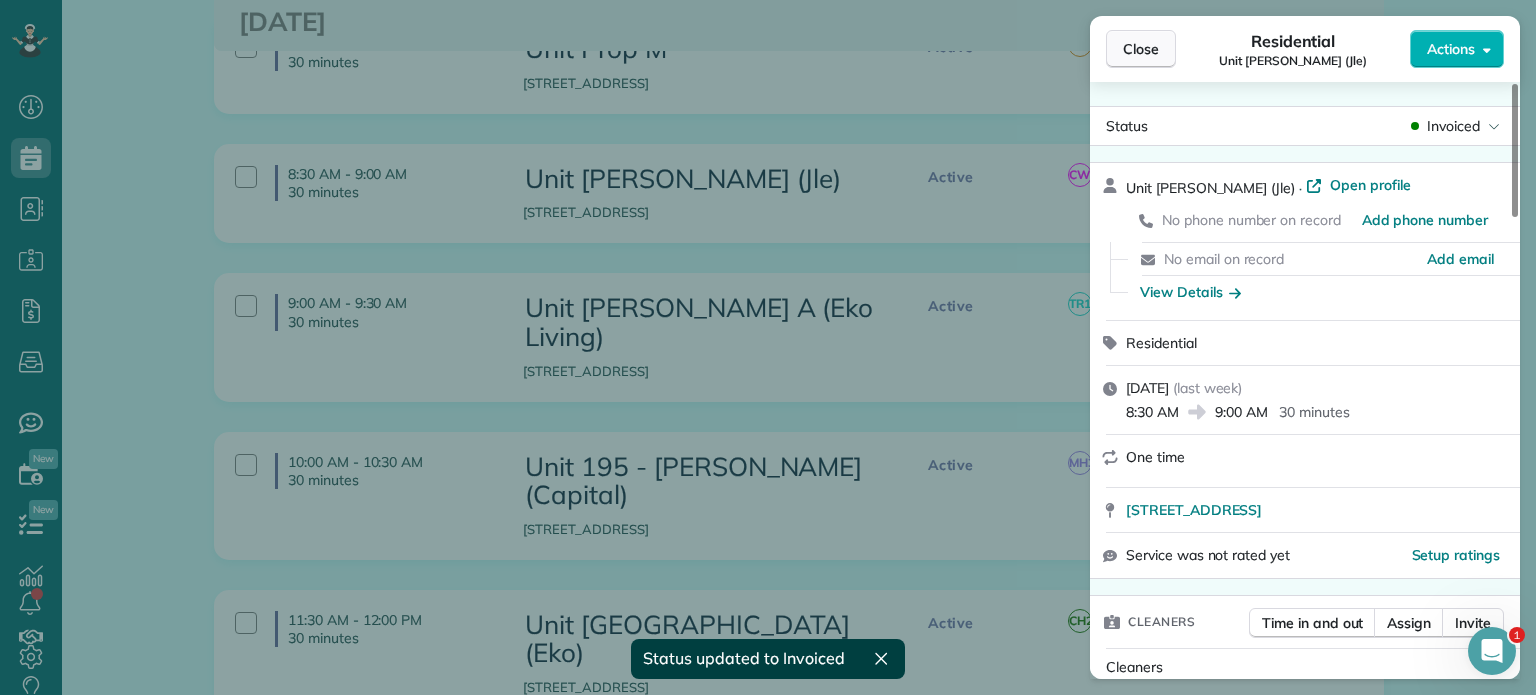 click on "Close" at bounding box center (1141, 49) 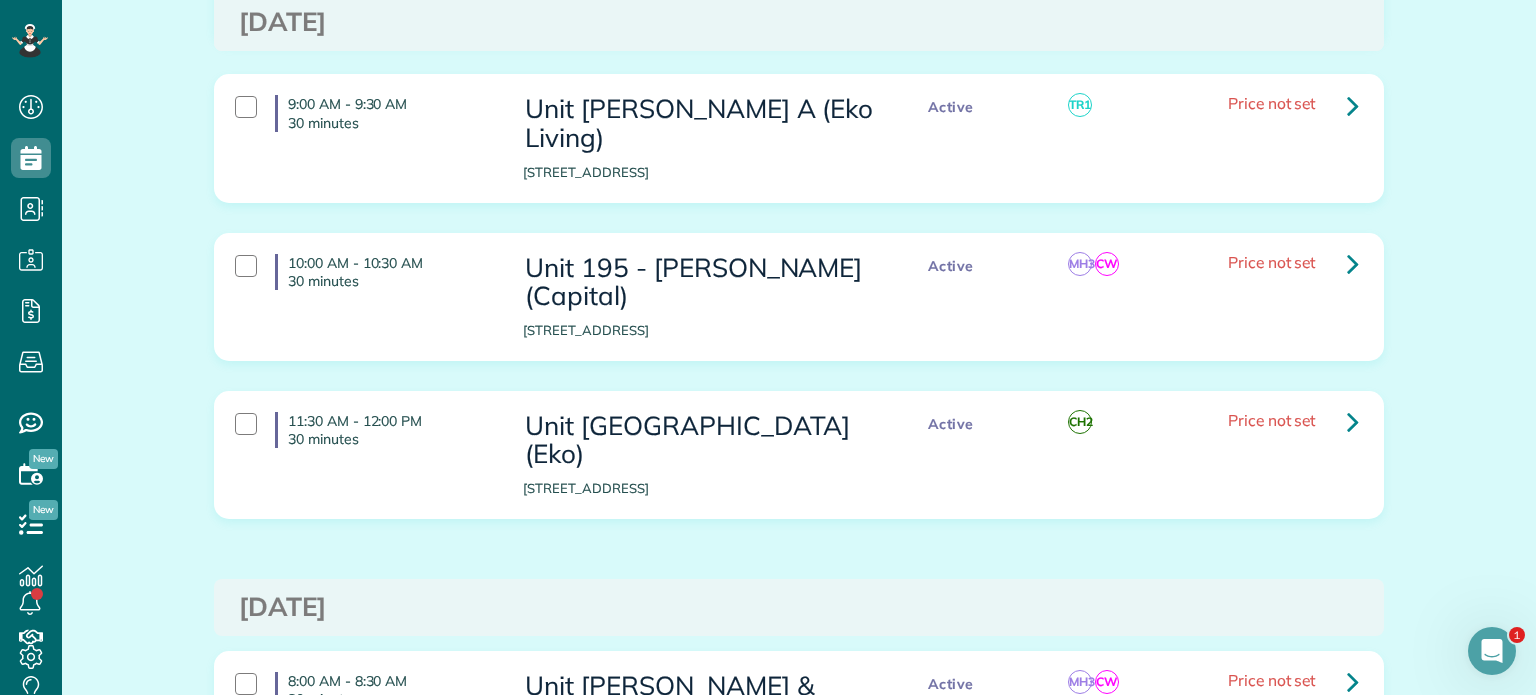 scroll, scrollTop: 700, scrollLeft: 0, axis: vertical 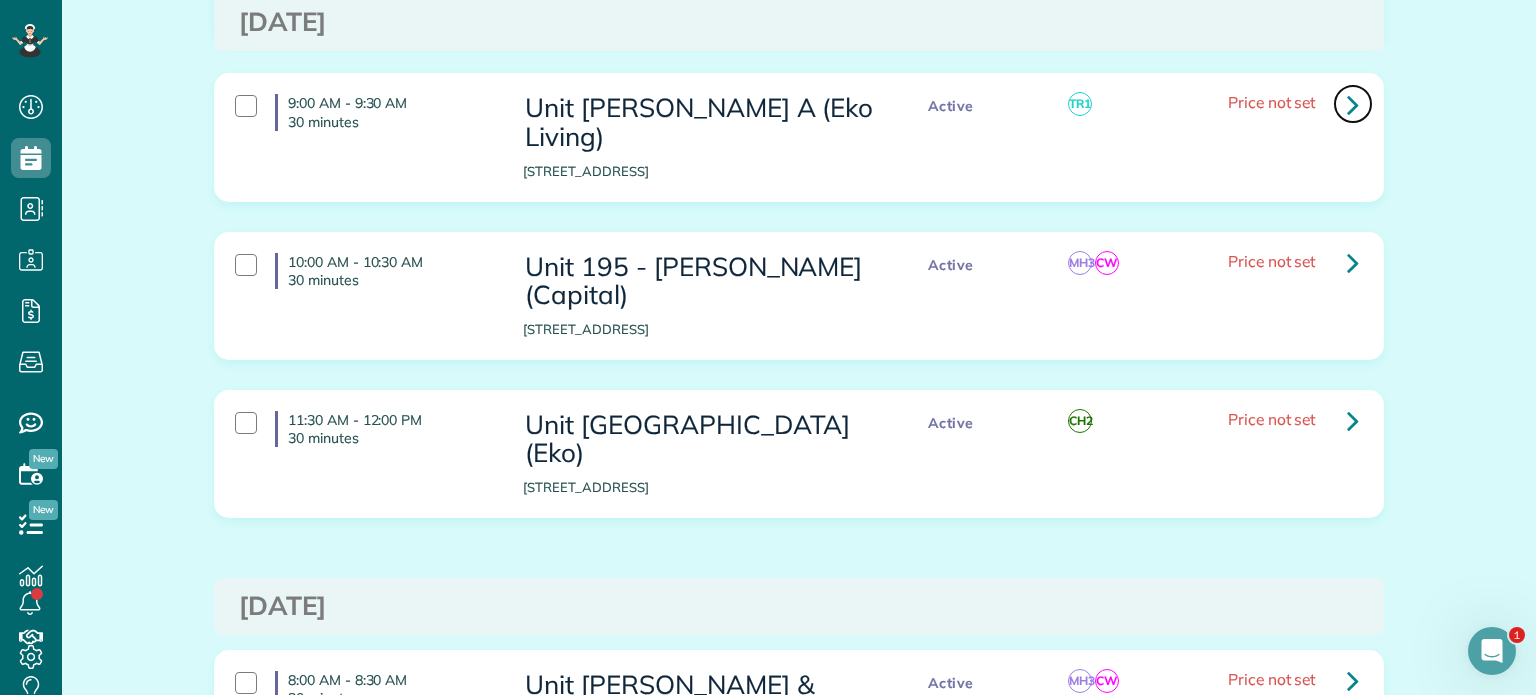 click at bounding box center [1353, 104] 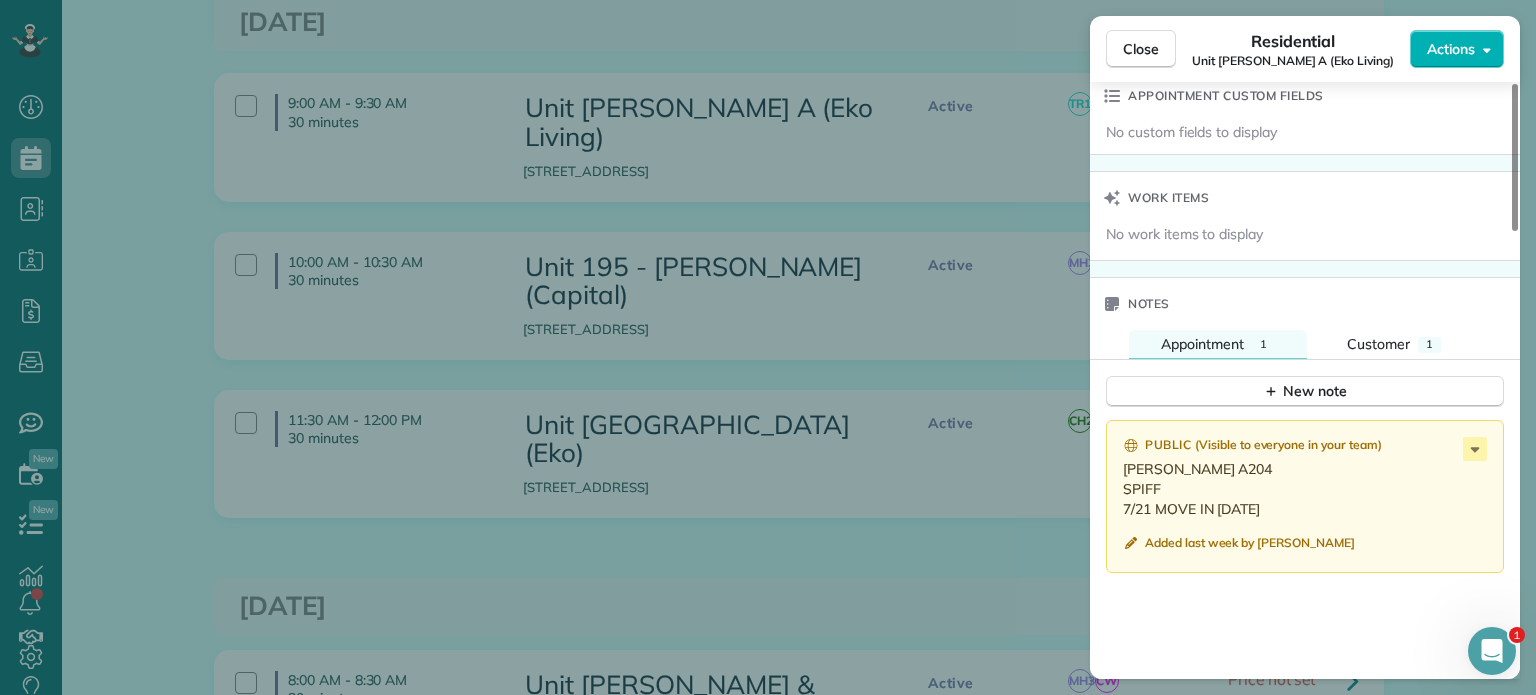 scroll, scrollTop: 1500, scrollLeft: 0, axis: vertical 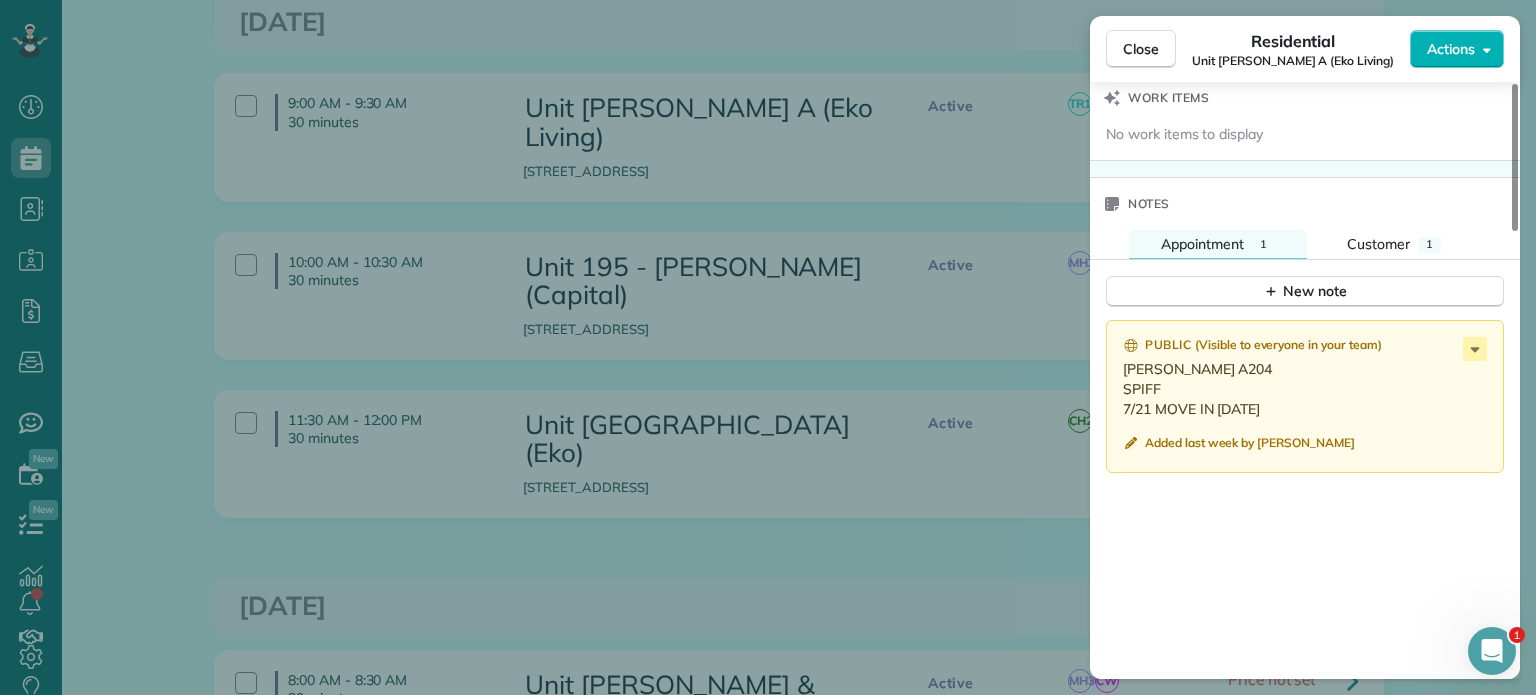 drag, startPoint x: 1154, startPoint y: 415, endPoint x: 1117, endPoint y: 373, distance: 55.97321 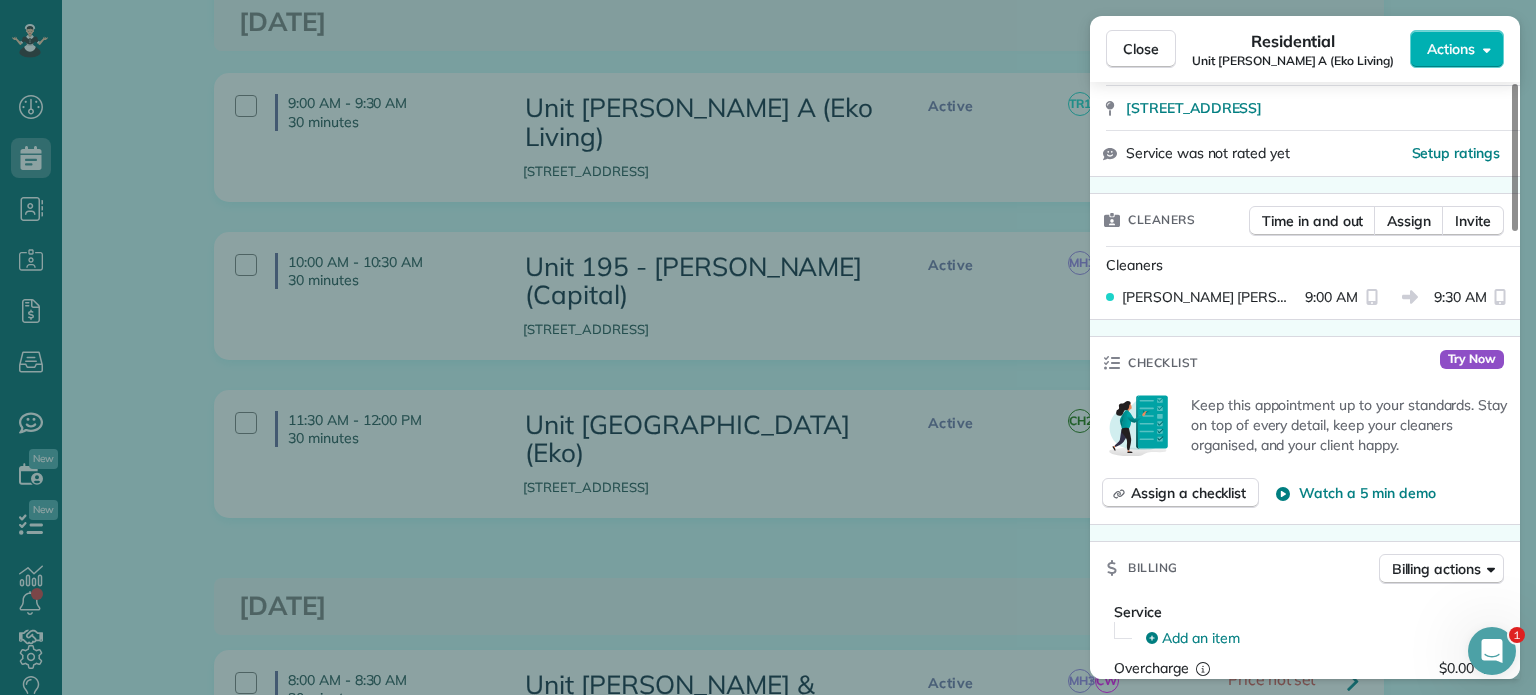 scroll, scrollTop: 0, scrollLeft: 0, axis: both 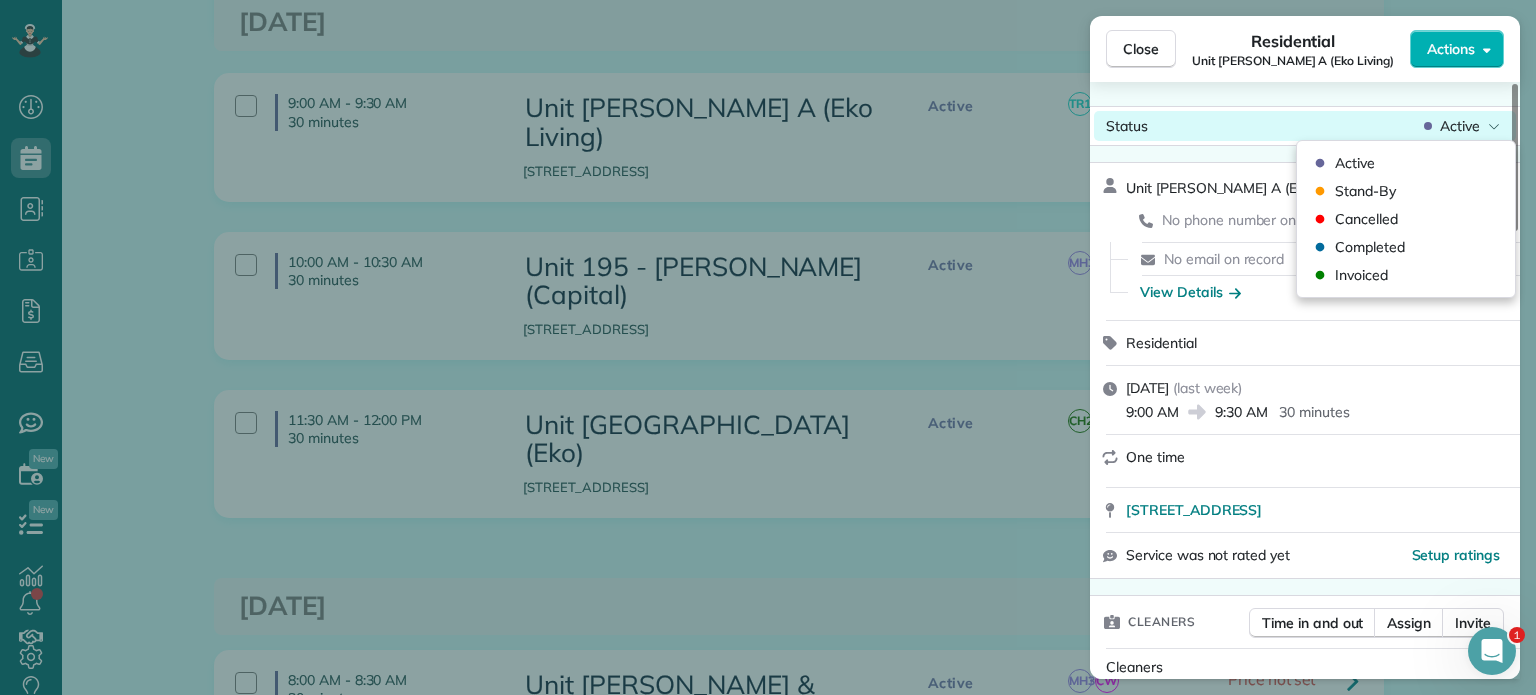 click on "Active" at bounding box center (1462, 126) 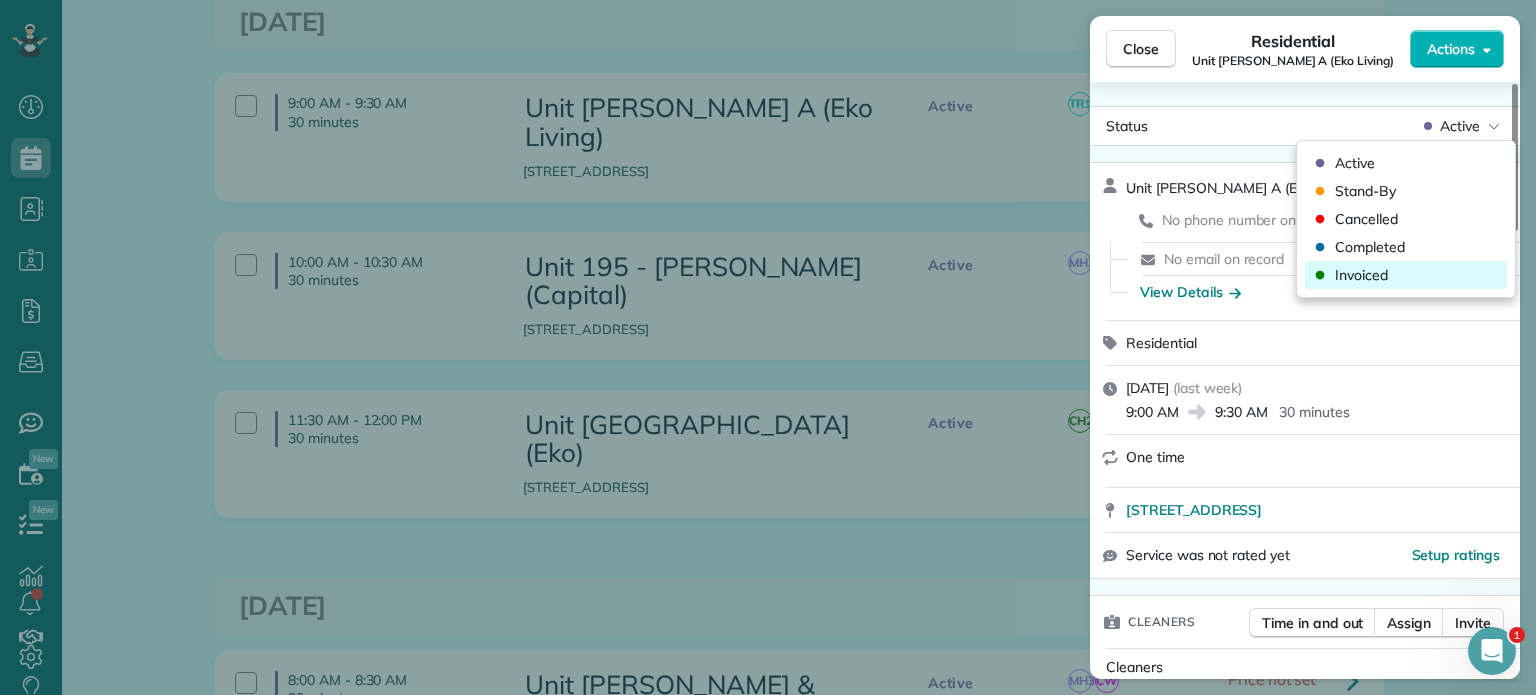 click on "Invoiced" at bounding box center (1406, 275) 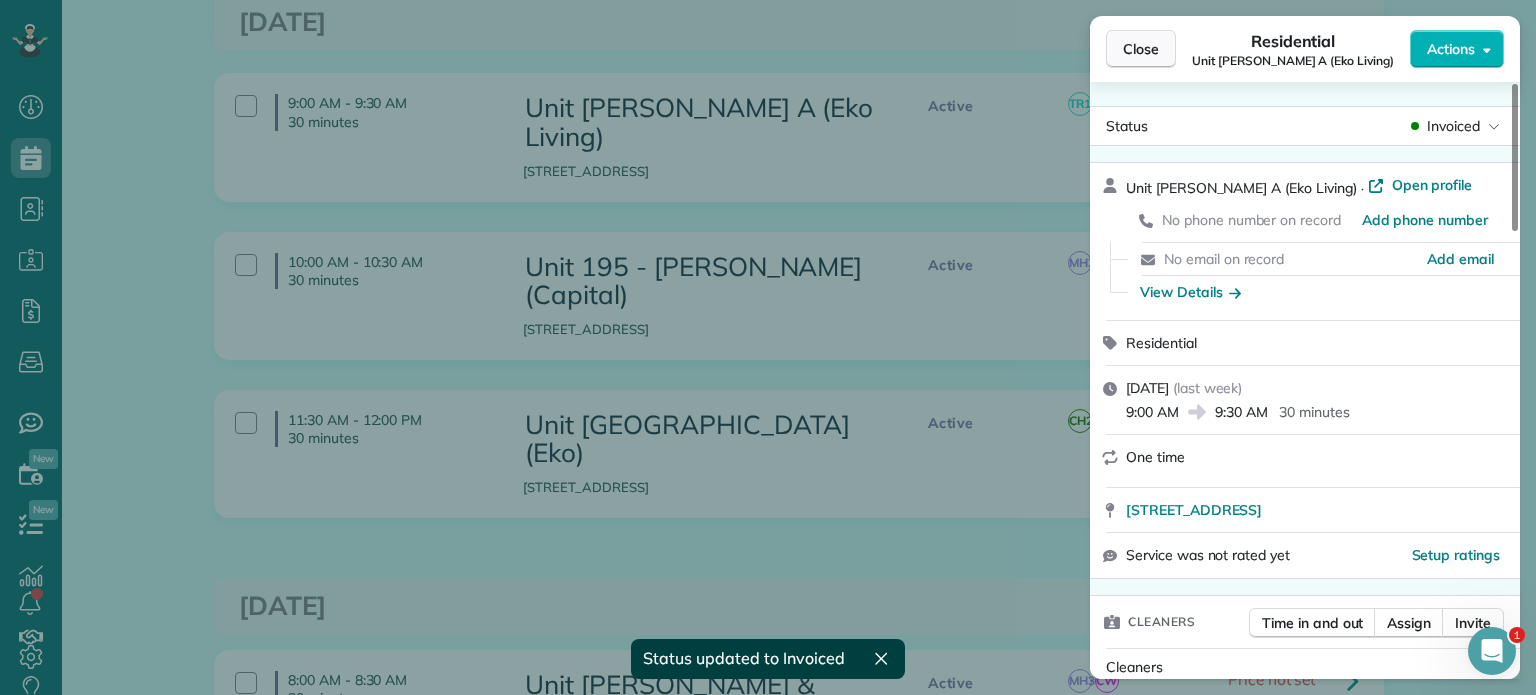 click on "Close" at bounding box center [1141, 49] 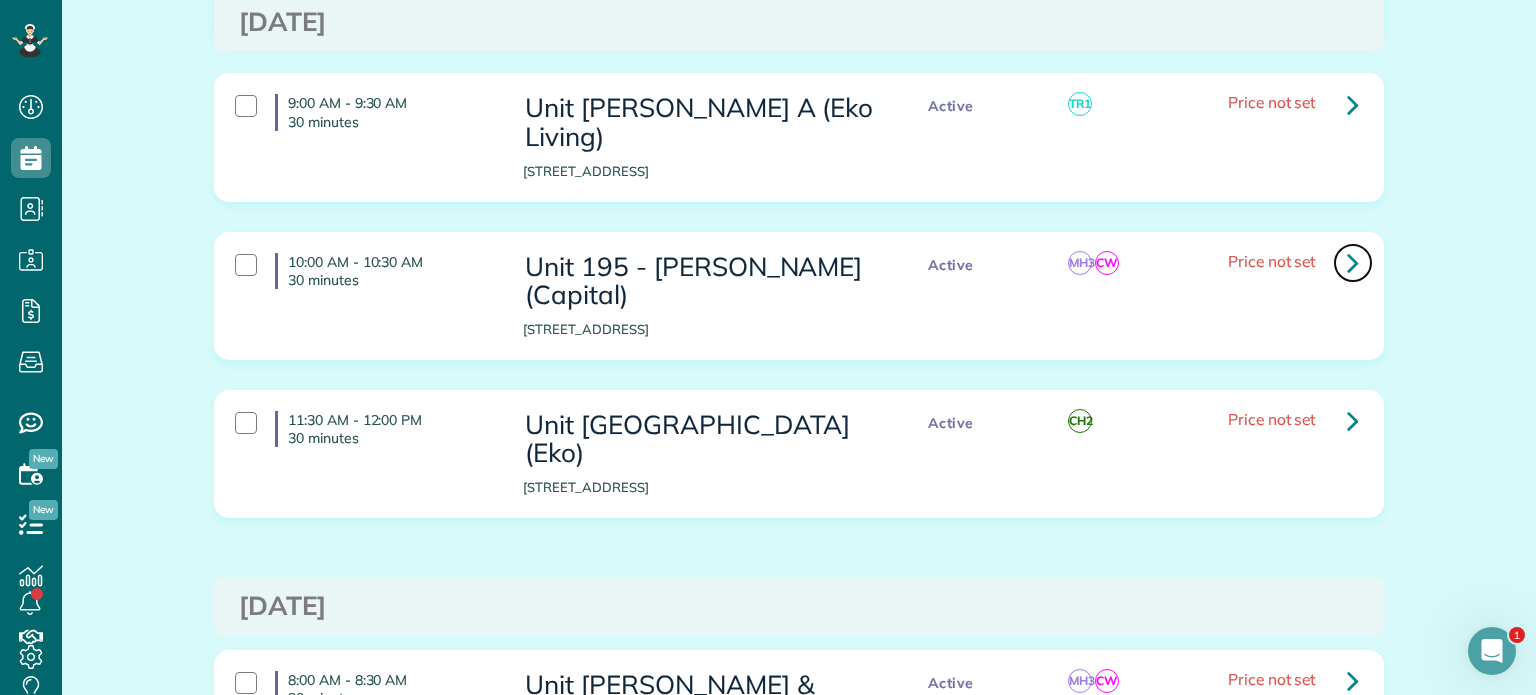 click at bounding box center [1353, 262] 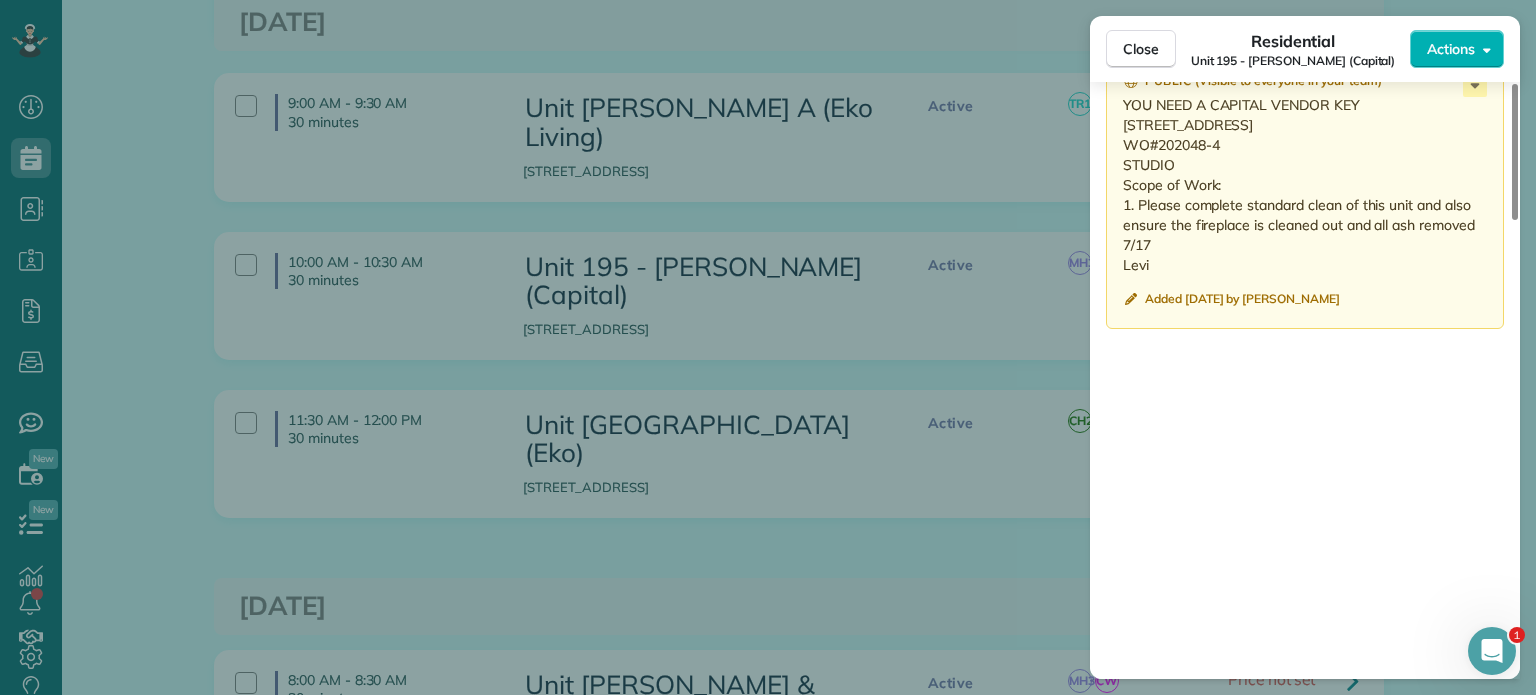 scroll, scrollTop: 1700, scrollLeft: 0, axis: vertical 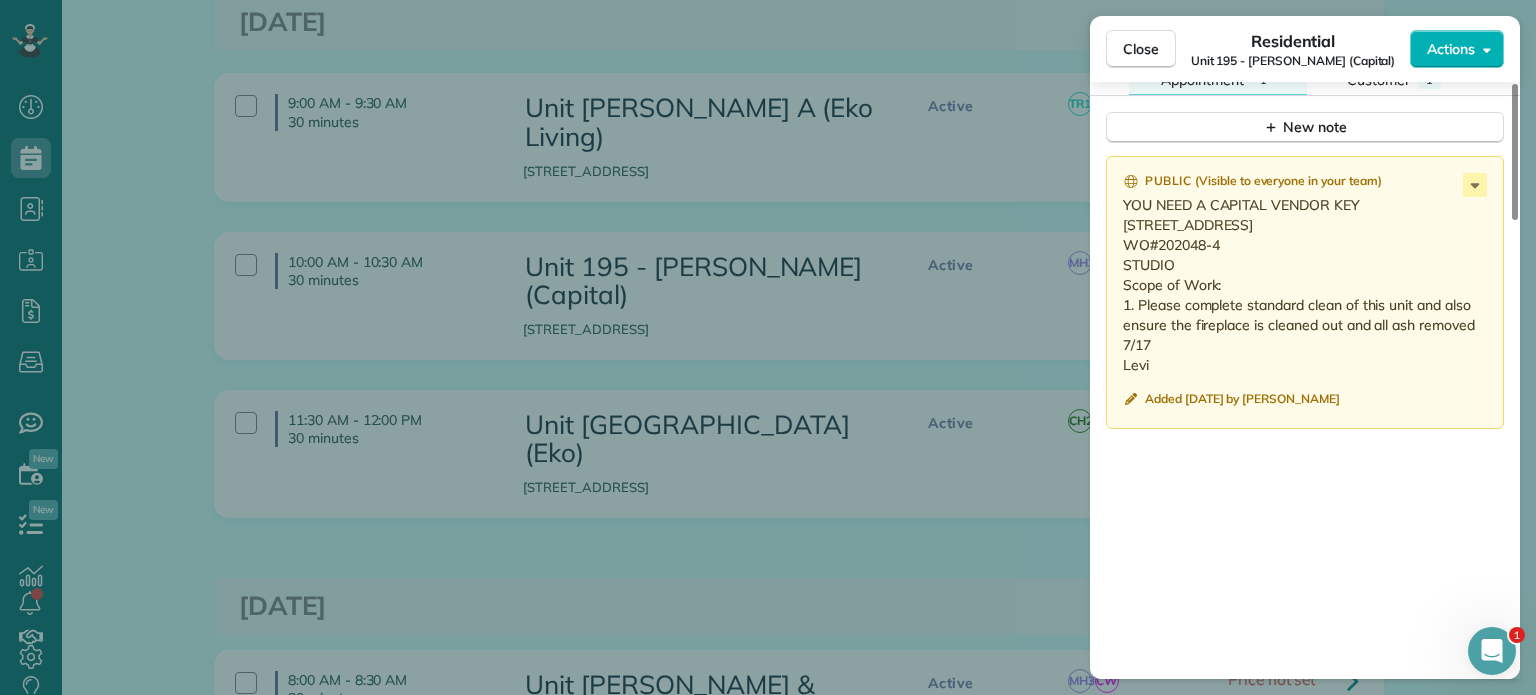 drag, startPoint x: 1156, startPoint y: 410, endPoint x: 1123, endPoint y: 227, distance: 185.9516 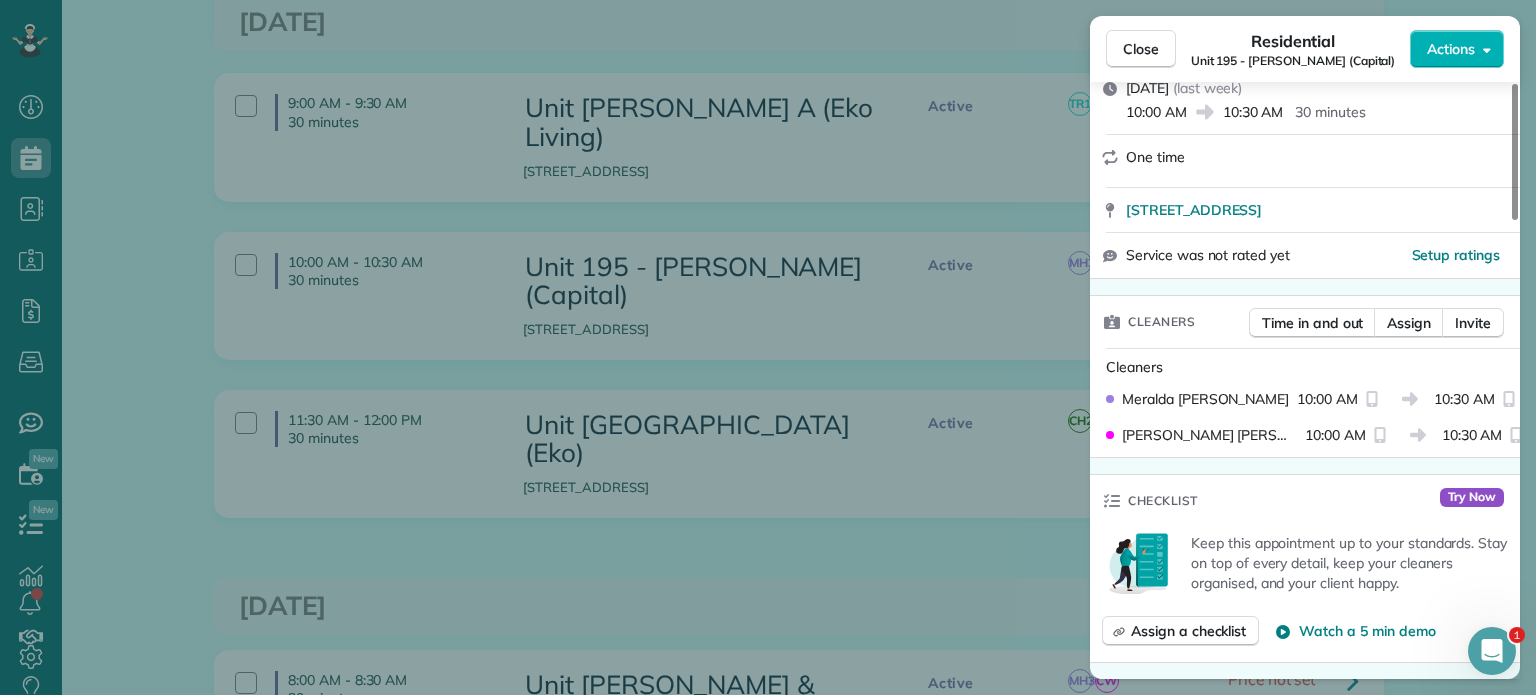 scroll, scrollTop: 0, scrollLeft: 0, axis: both 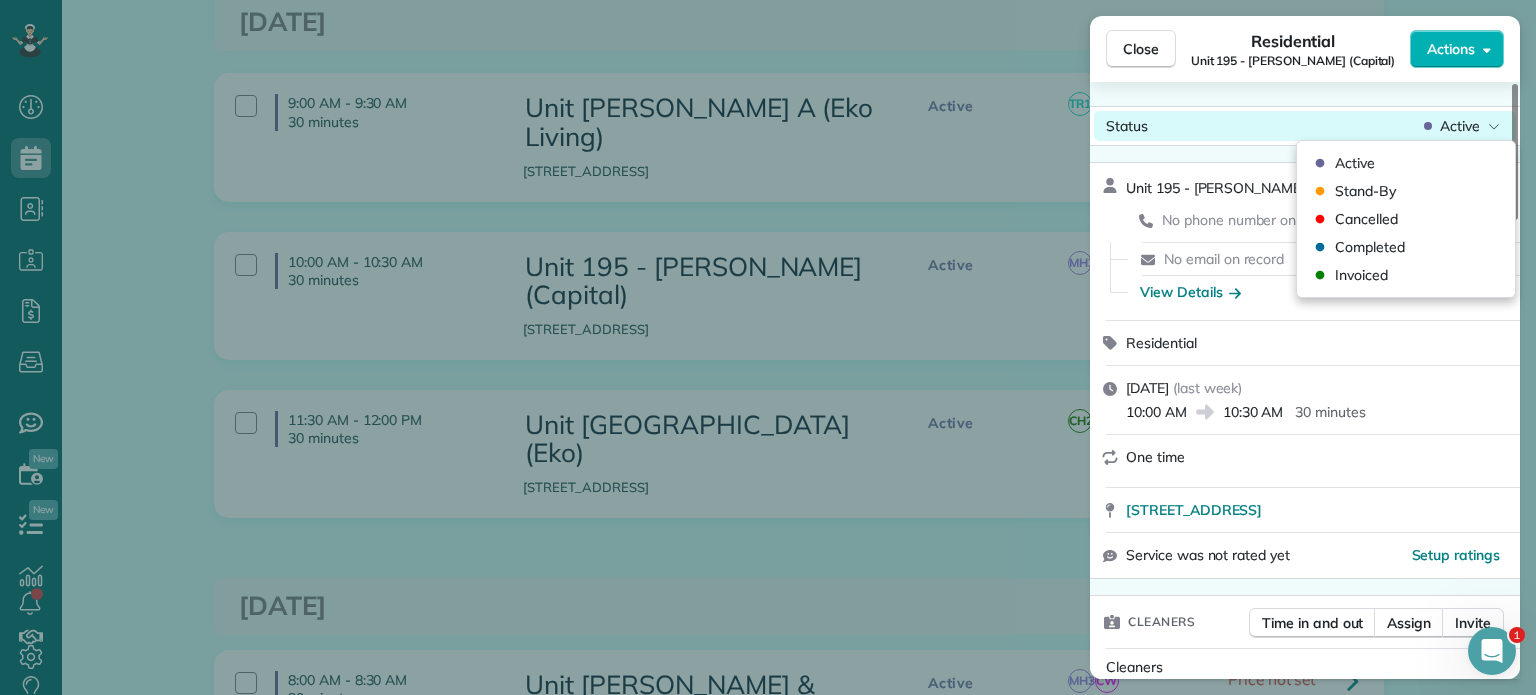 click on "Status Active" at bounding box center [1305, 126] 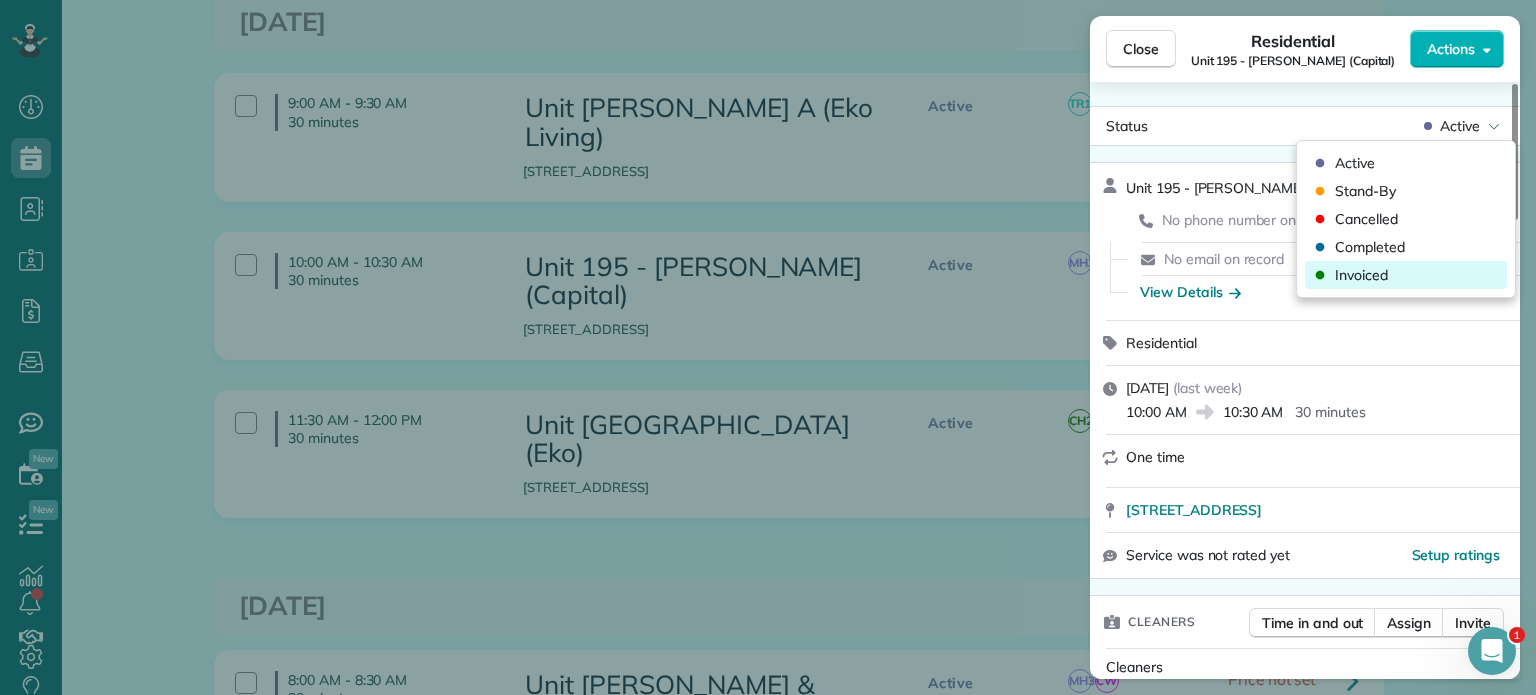 click on "Invoiced" at bounding box center (1406, 275) 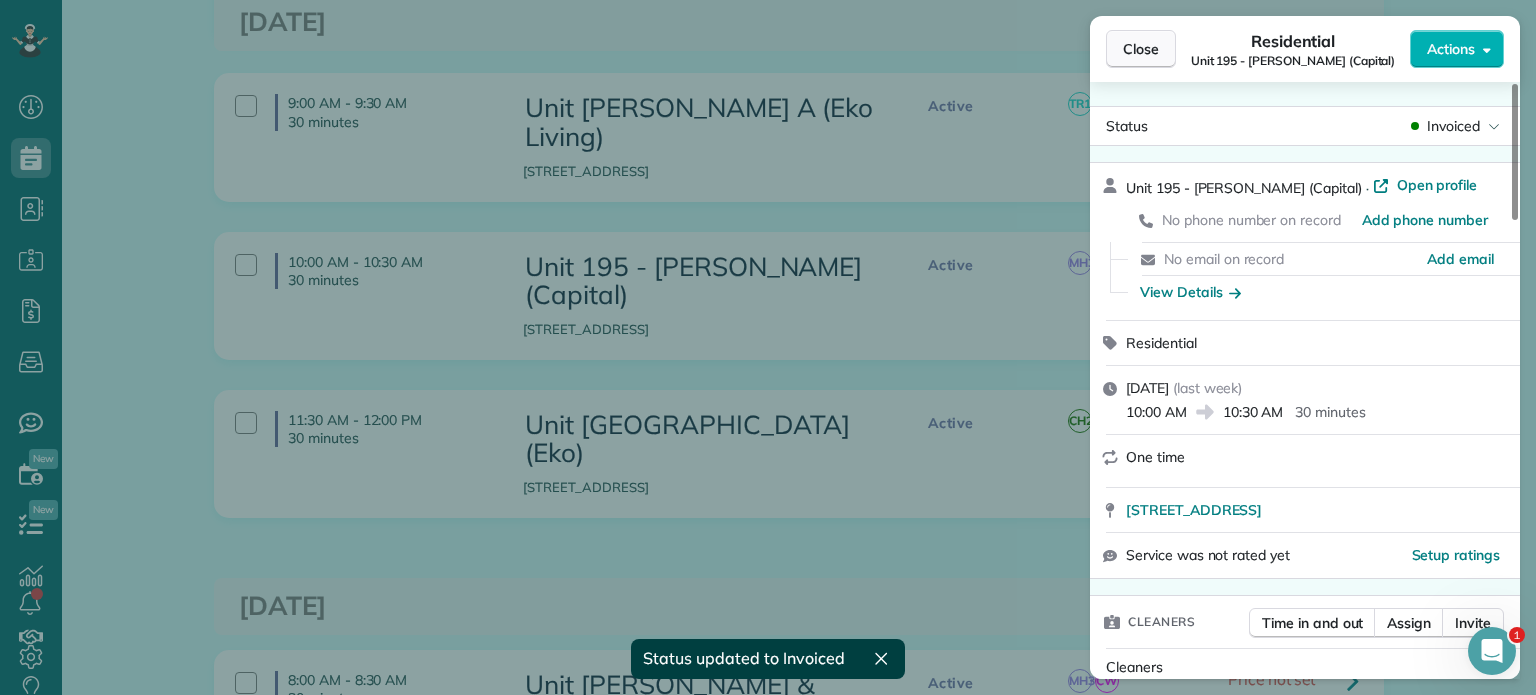 click on "Close" at bounding box center [1141, 49] 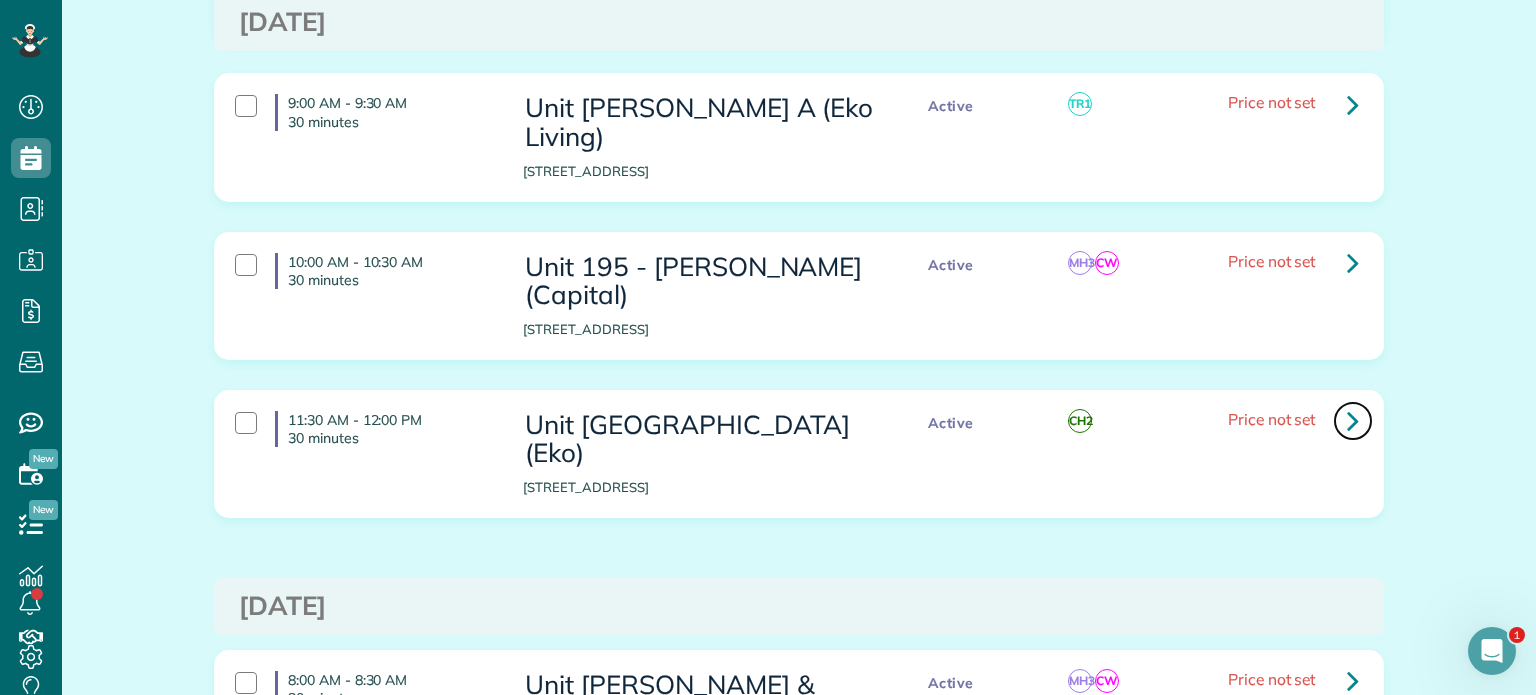 click at bounding box center [1353, 421] 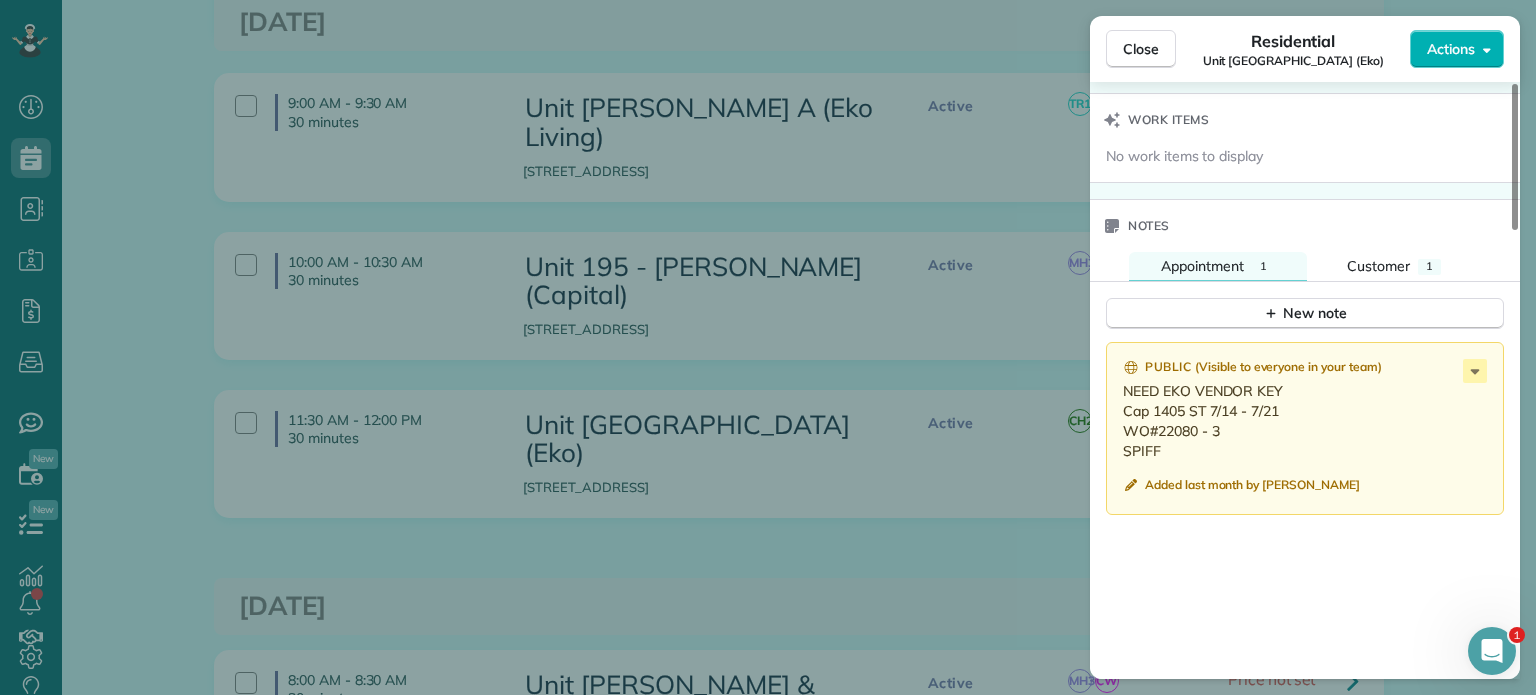 scroll, scrollTop: 1500, scrollLeft: 0, axis: vertical 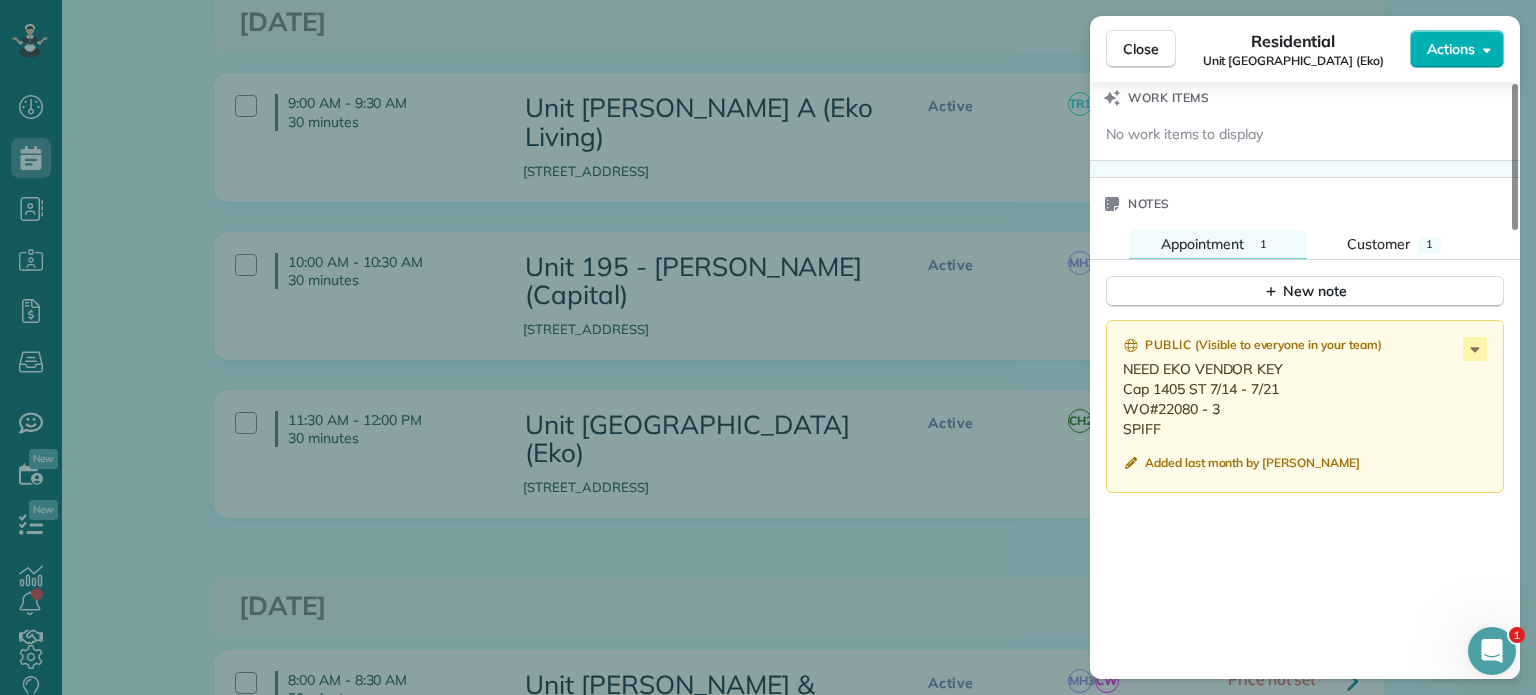 drag, startPoint x: 1167, startPoint y: 431, endPoint x: 1117, endPoint y: 401, distance: 58.30952 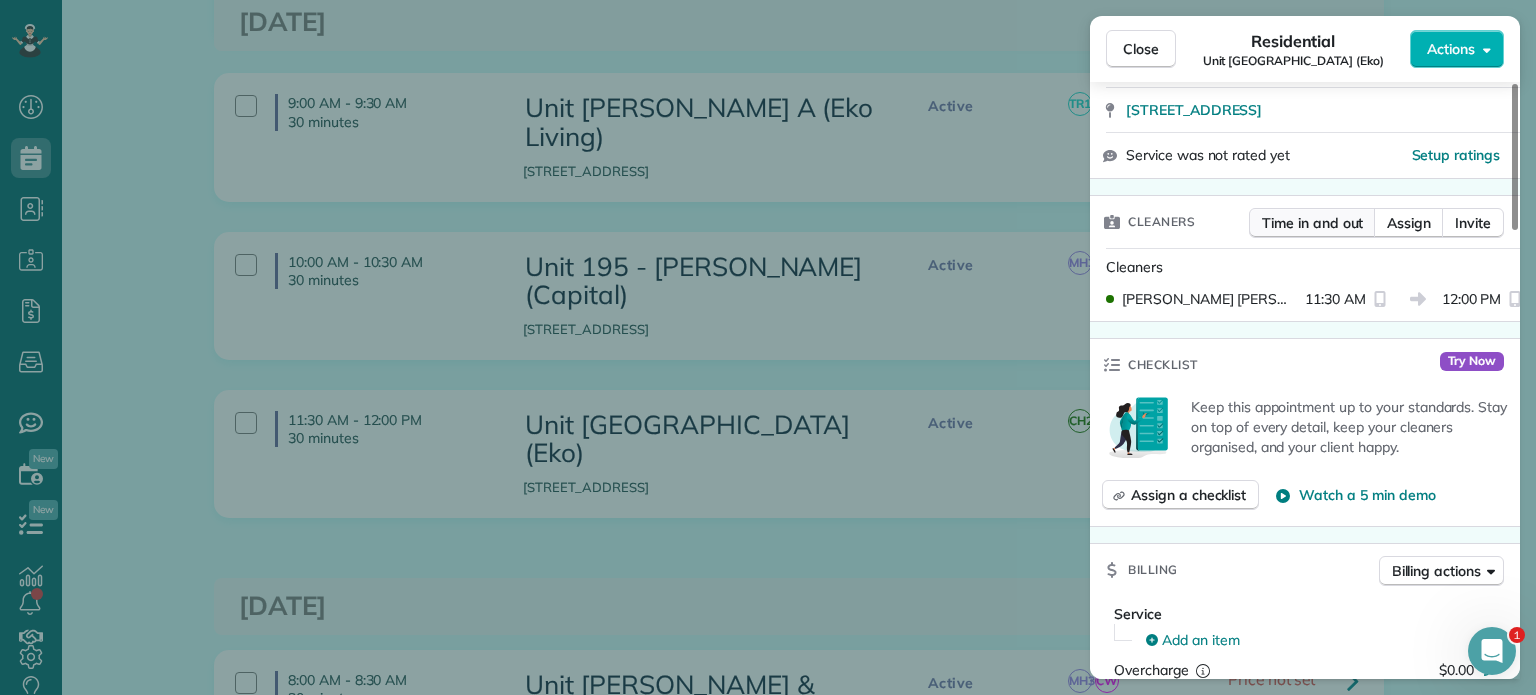 scroll, scrollTop: 0, scrollLeft: 0, axis: both 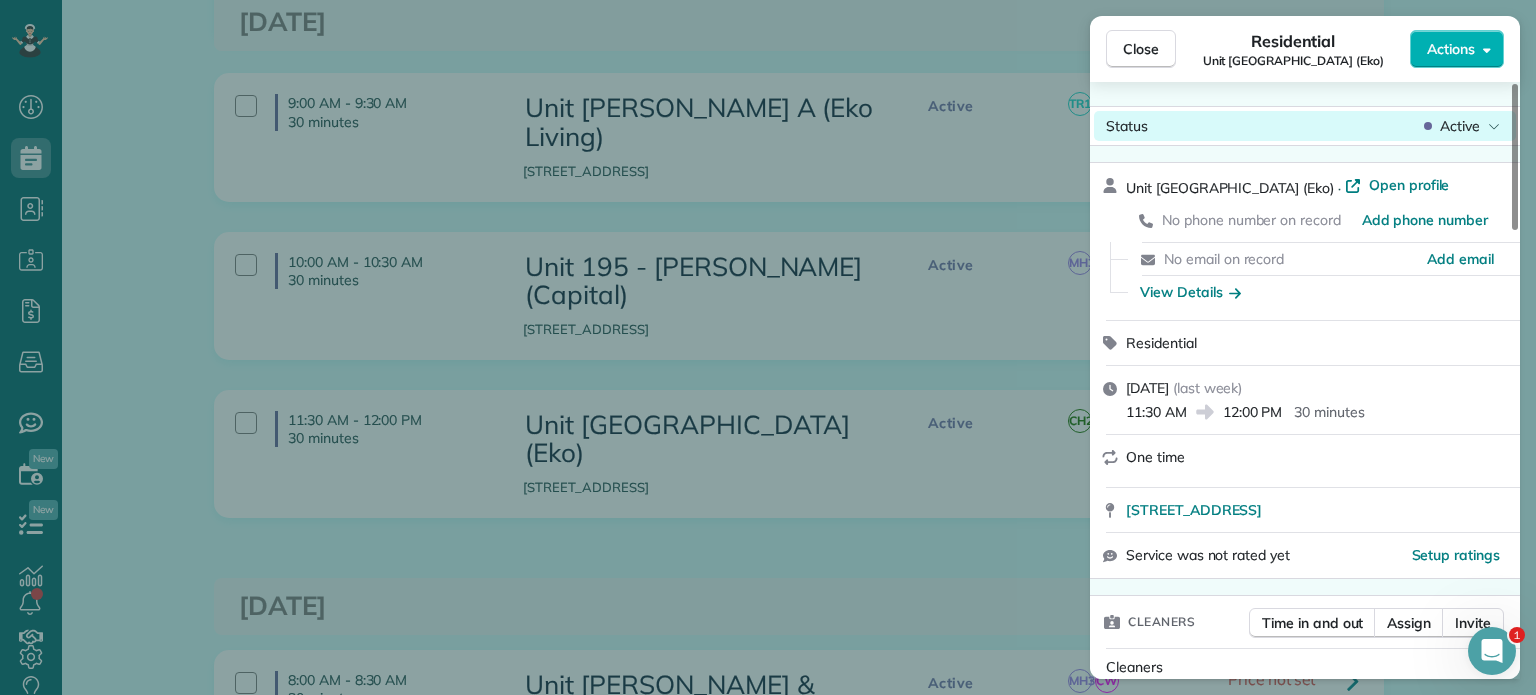 click on "Active" at bounding box center [1460, 126] 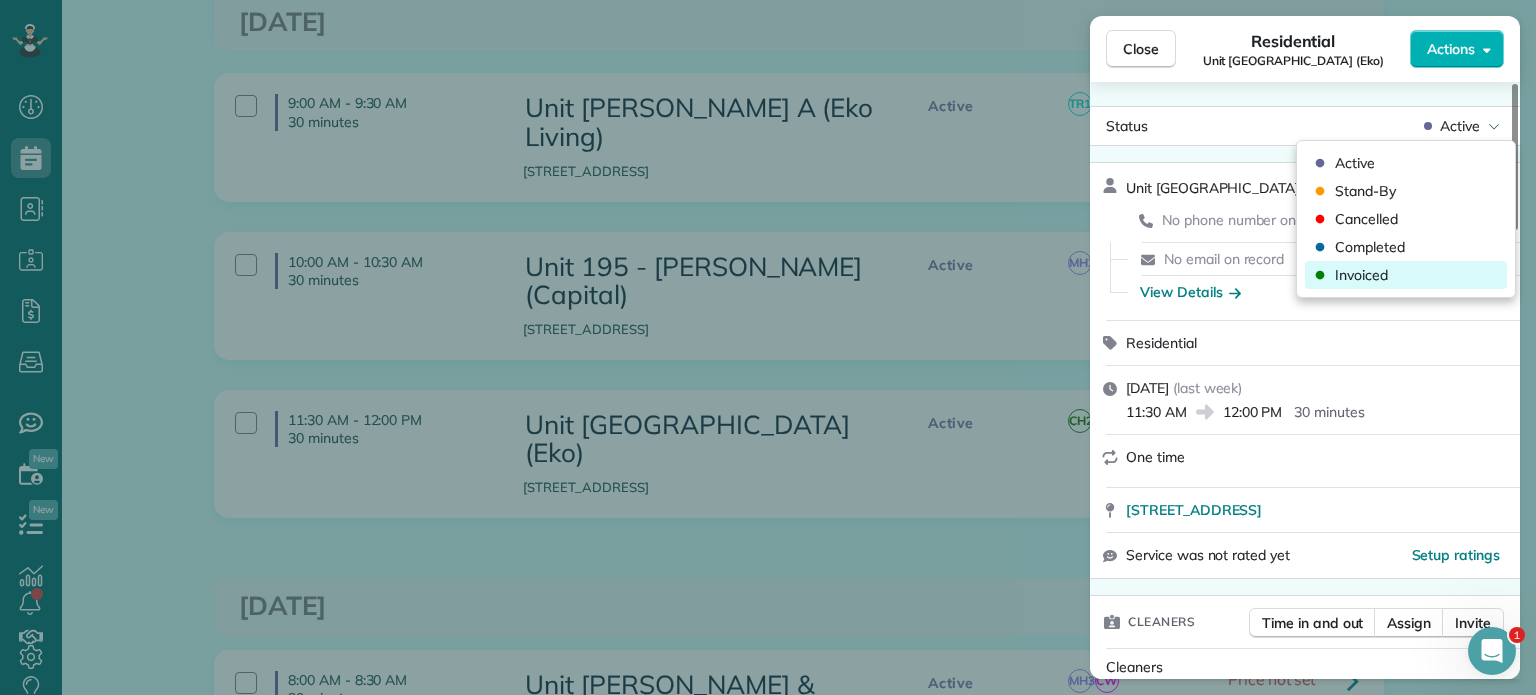 click on "Invoiced" at bounding box center (1406, 275) 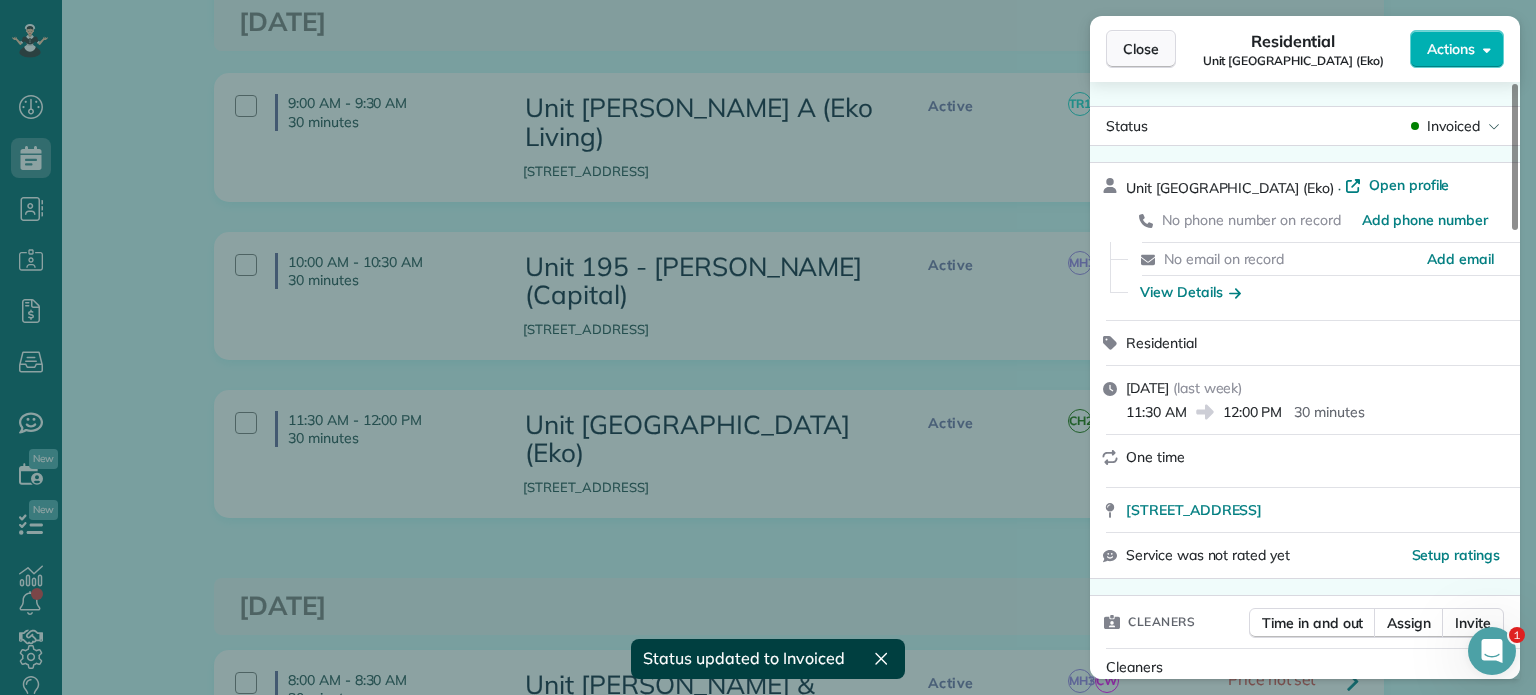 click on "Close" at bounding box center [1141, 49] 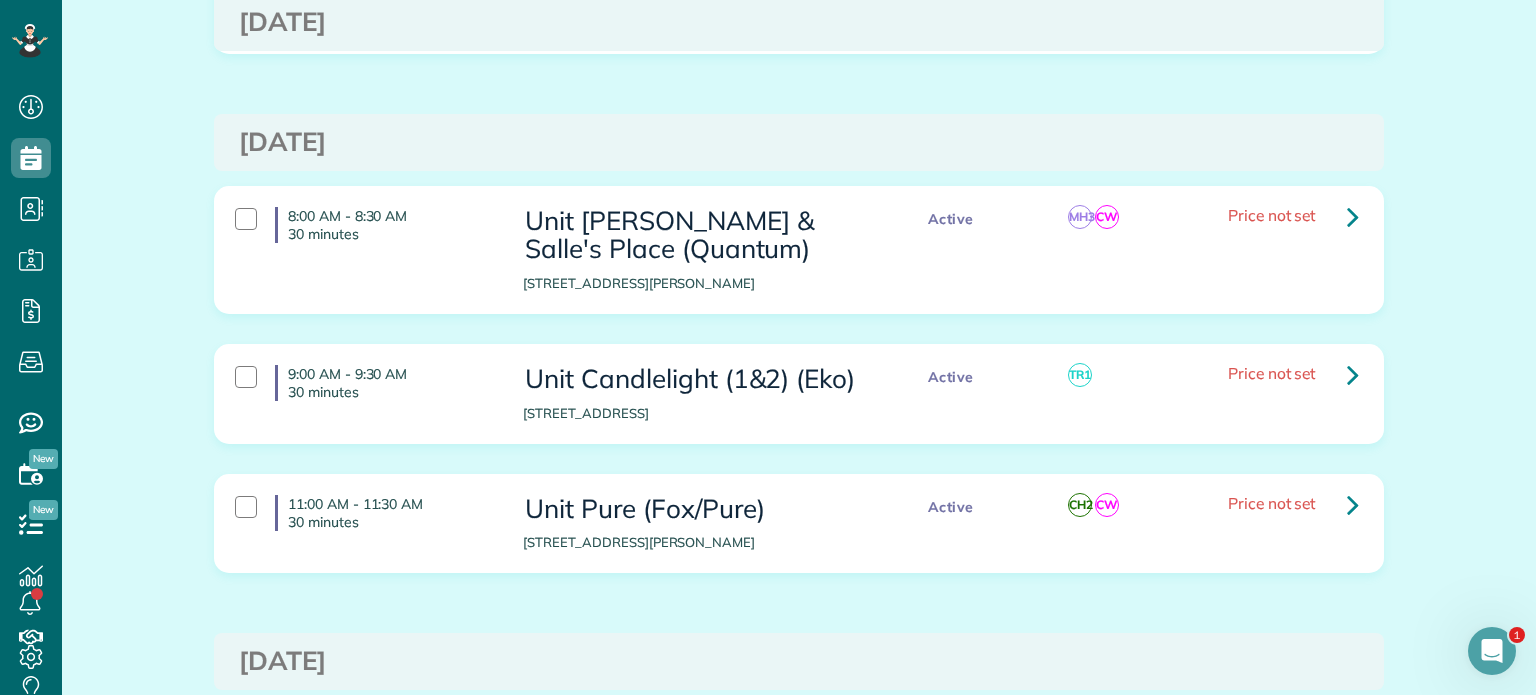 scroll, scrollTop: 1200, scrollLeft: 0, axis: vertical 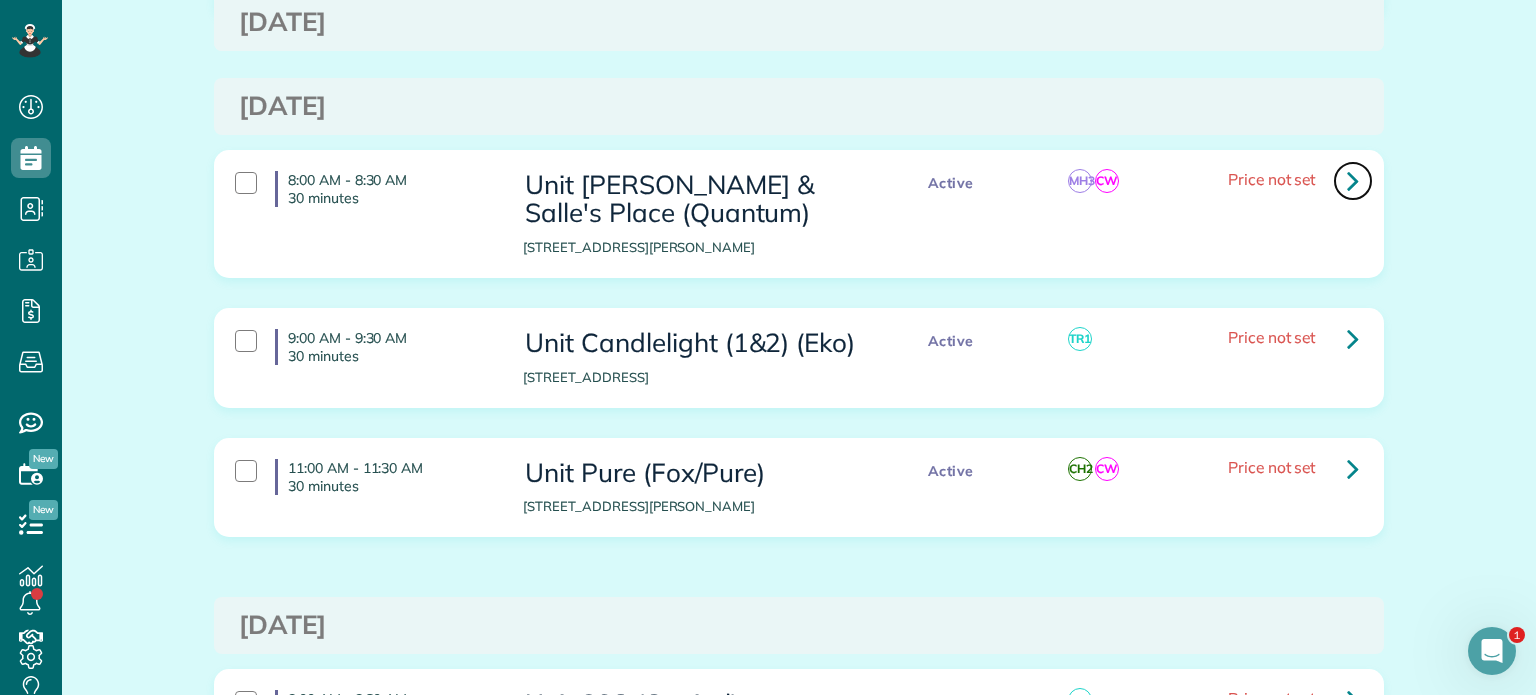 click at bounding box center (1353, 180) 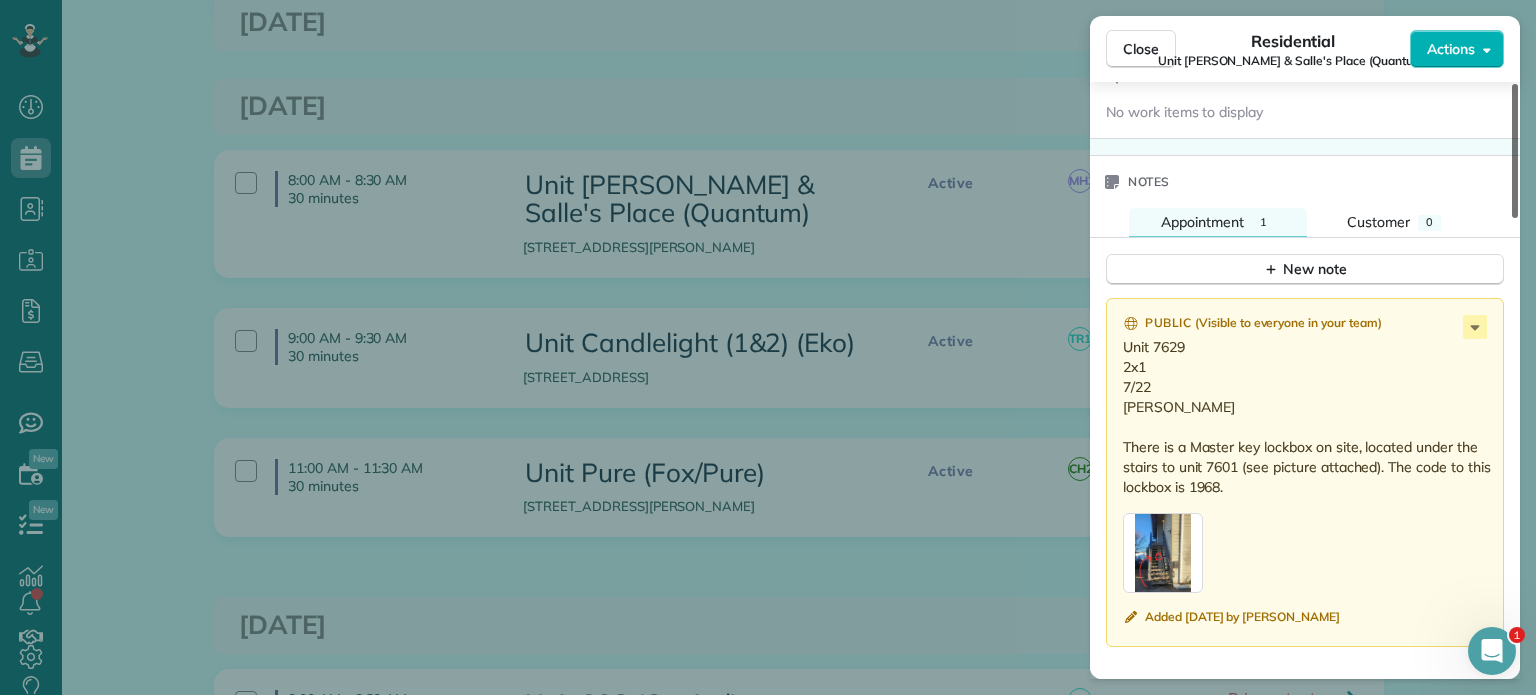 scroll, scrollTop: 1585, scrollLeft: 0, axis: vertical 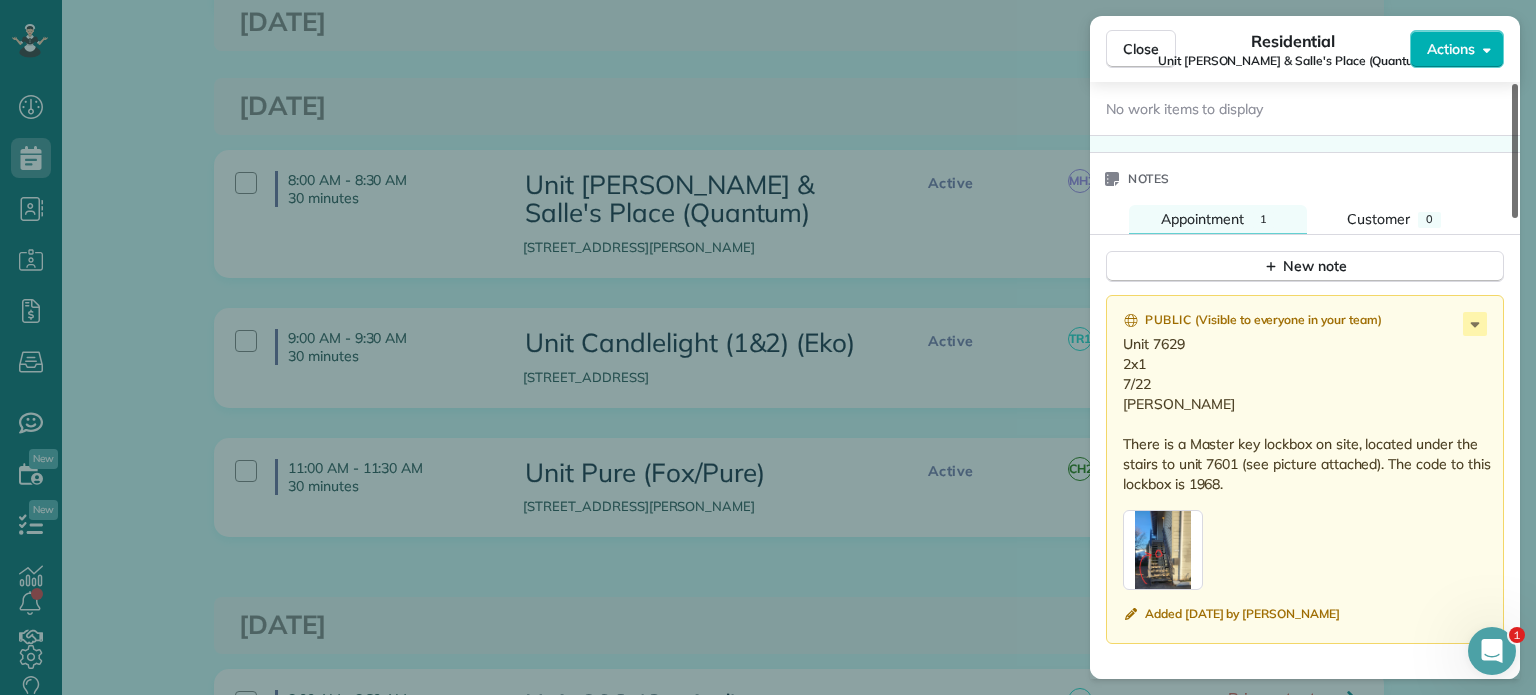 drag, startPoint x: 1516, startPoint y: 156, endPoint x: 1502, endPoint y: 511, distance: 355.27594 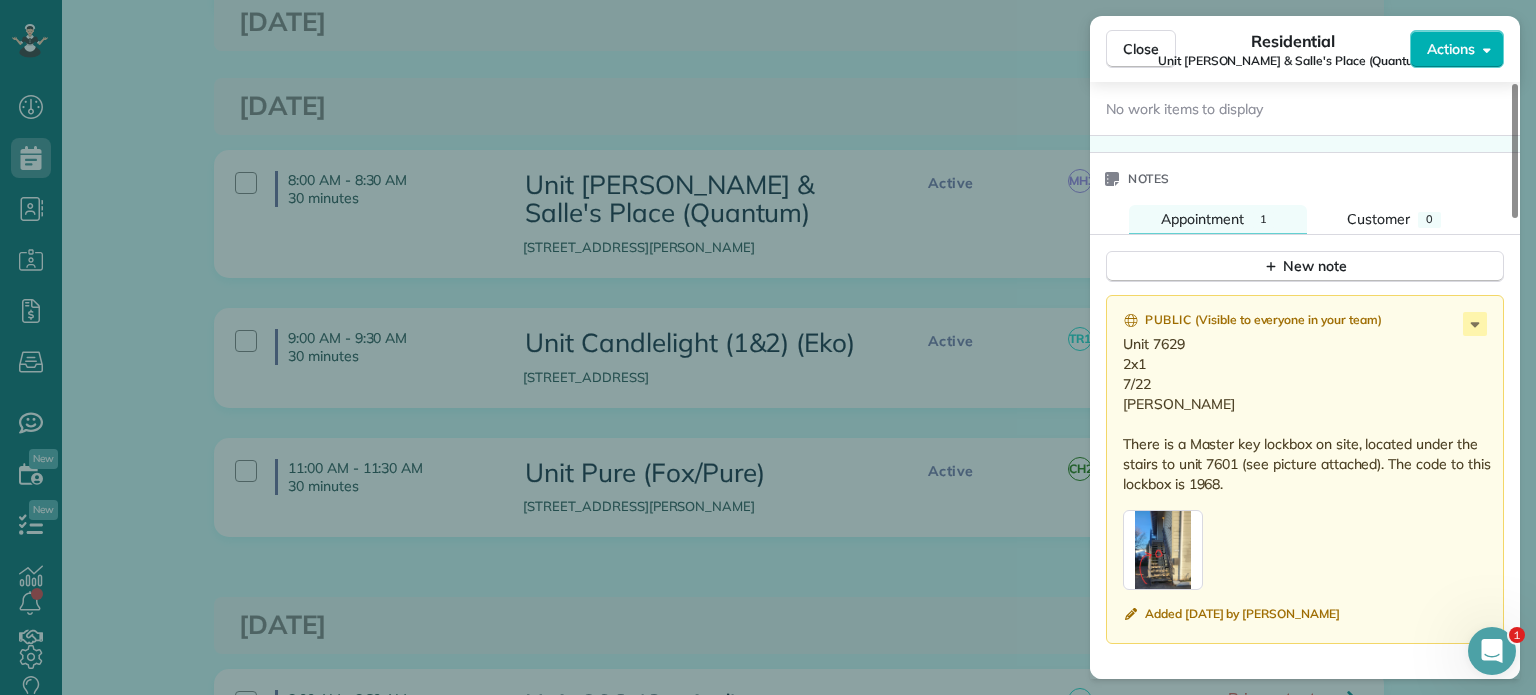 click on "Public ( Visible to everyone in your team ) Unit 7629
2x1
7/22
[PERSON_NAME]
There is a Master key lockbox on site, located under the stairs to unit 7601 (see picture attached). The code to this lockbox is 1968. Added [DATE] by [PERSON_NAME]" at bounding box center [1305, 469] 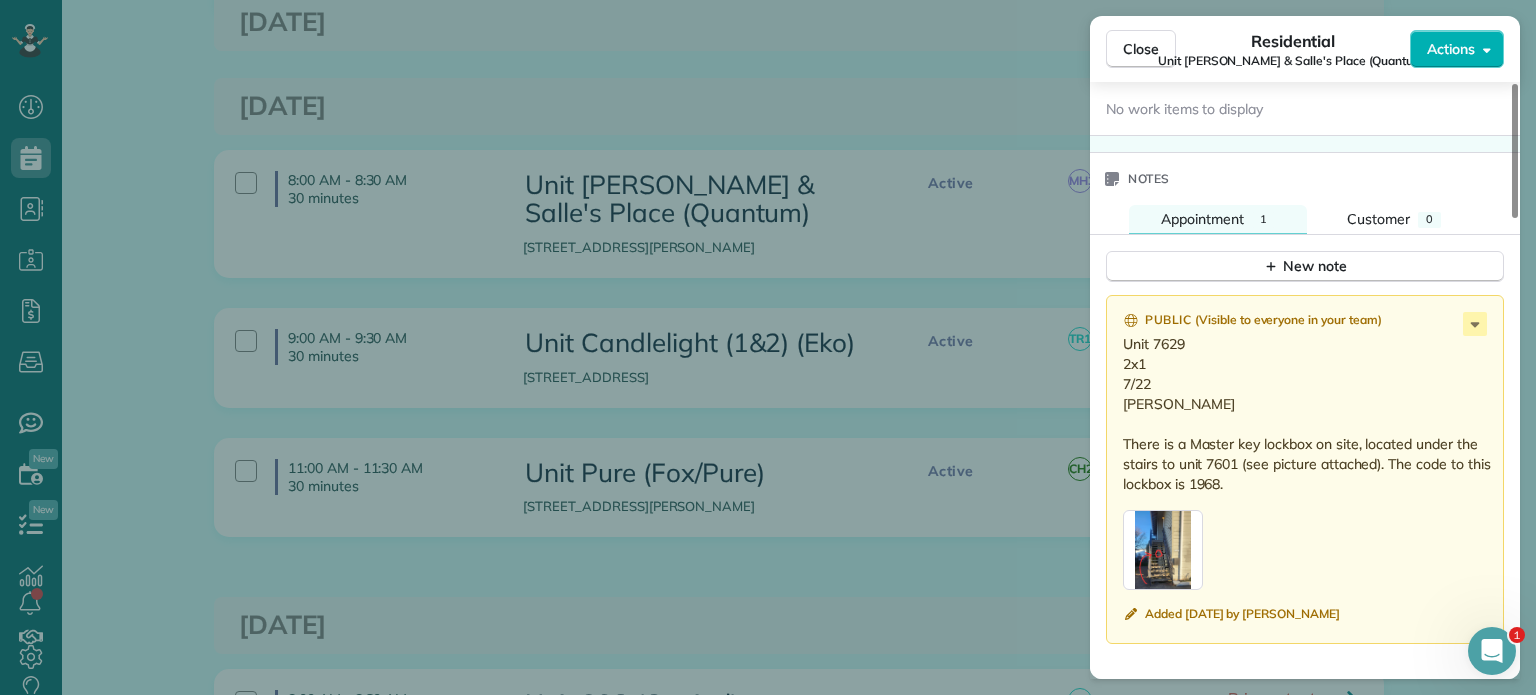 click on "Close Residential Unit [PERSON_NAME] & Salle's Place (Quantum) Actions Status Active Unit [PERSON_NAME] & Salle's Place (Quantum) · Open profile No phone number on record Add phone number No email on record Add email View Details Residential [DATE] ( last week ) 8:00 AM 8:30 AM 30 minutes One time [STREET_ADDRESS][PERSON_NAME] Open access information Service was not rated yet Setup ratings Cleaners Time in and out Assign Invite Cleaners [PERSON_NAME] 8:00 AM 8:30 AM [PERSON_NAME]-German 8:00 AM 8:30 AM Checklist Try Now Keep this appointment up to your standards. Stay on top of every detail, keep your cleaners organised, and your client happy. Assign a checklist Watch a 5 min demo Billing Billing actions Service Add an item Overcharge $0.00 Discount $0.00 Coupon discount - Primary tax - Secondary tax - Total appointment price $0.00 Tips collected New feature! $0.00 [PERSON_NAME] as paid Total including tip $0.00 Get paid online in no-time! Send an invoice and reward your cleaners with tips Notes" at bounding box center [768, 347] 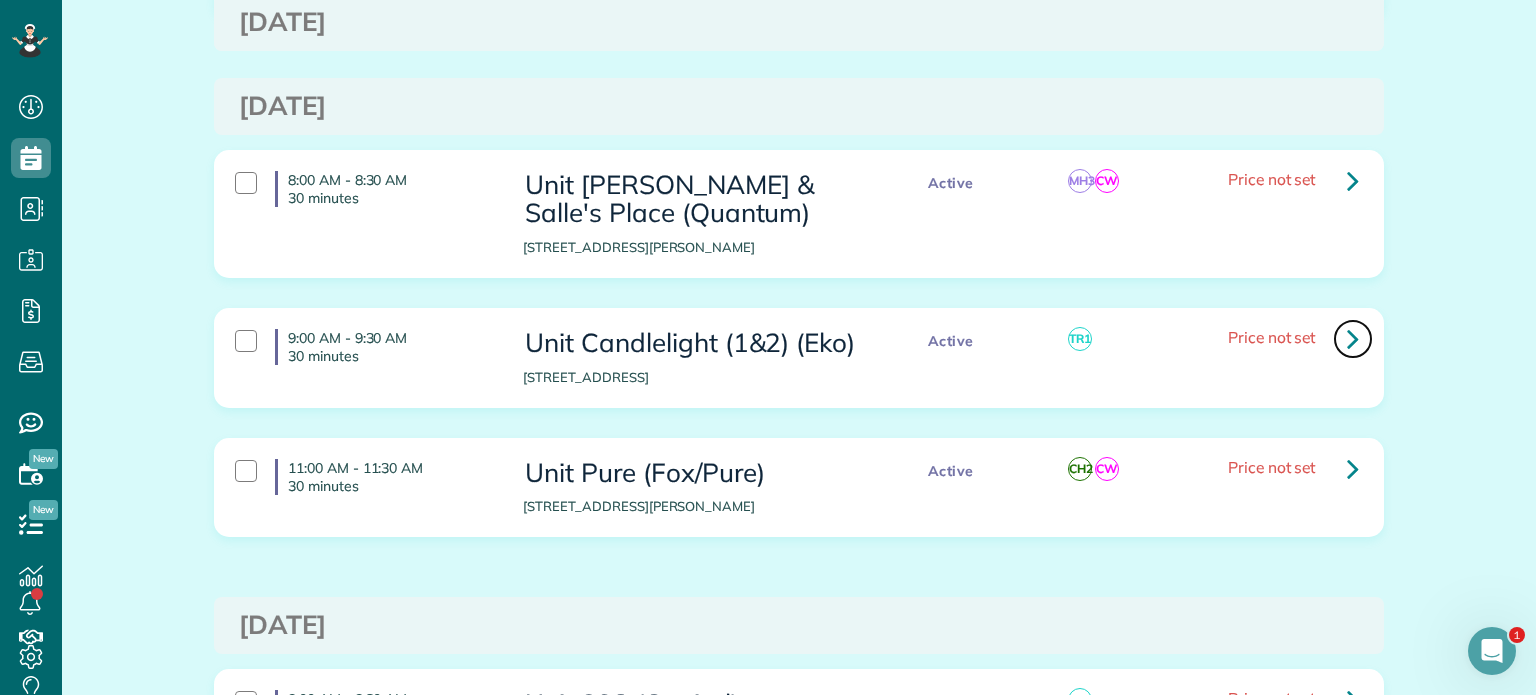click at bounding box center (1353, 338) 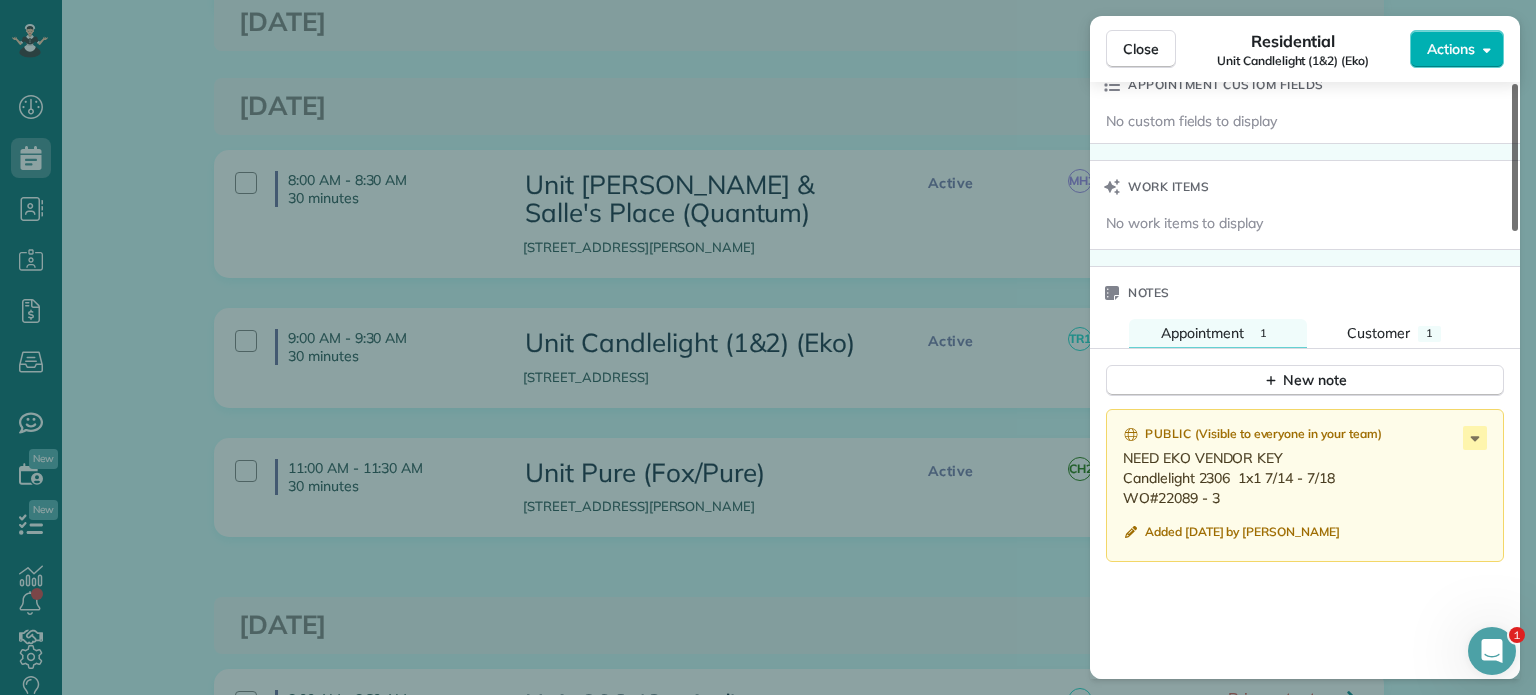 scroll, scrollTop: 1414, scrollLeft: 0, axis: vertical 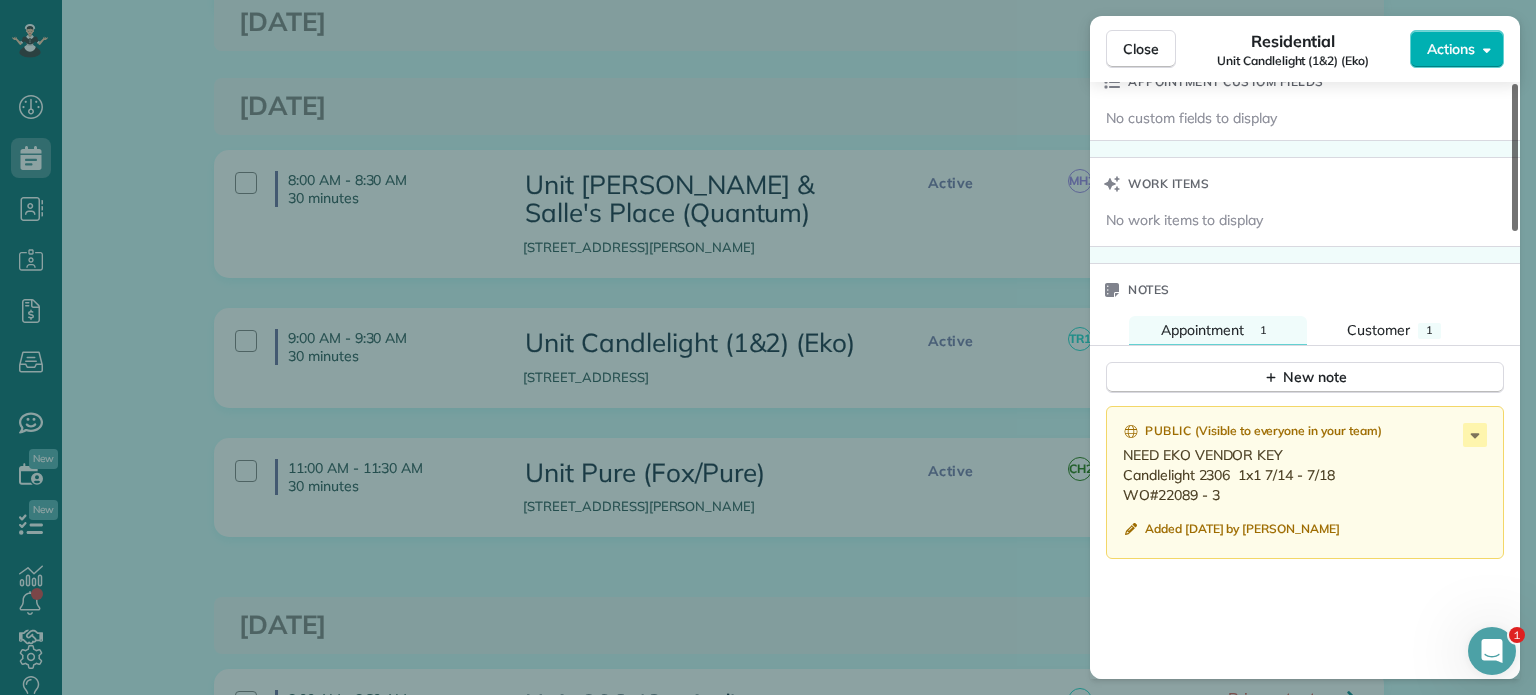 drag, startPoint x: 1511, startPoint y: 182, endPoint x: 1478, endPoint y: 530, distance: 349.56116 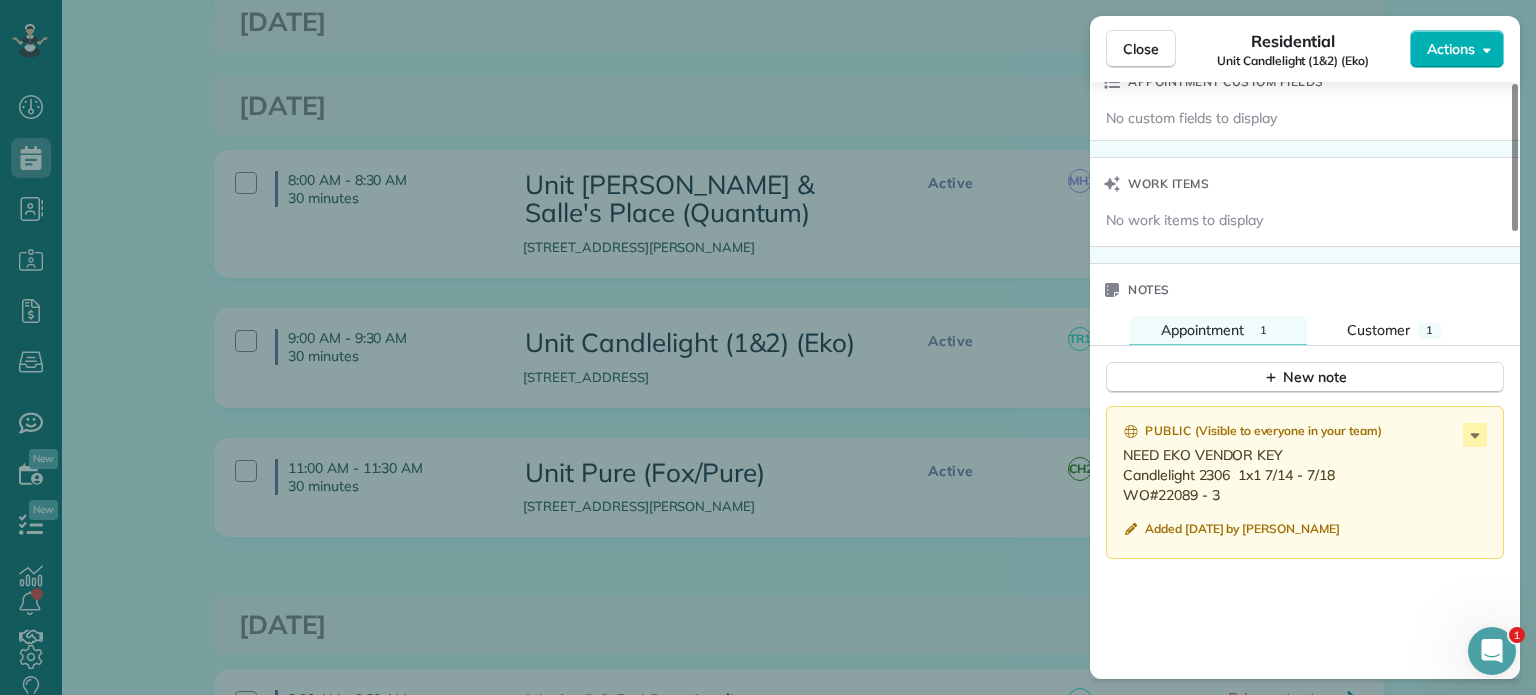 drag, startPoint x: 1221, startPoint y: 500, endPoint x: 1119, endPoint y: 489, distance: 102.59142 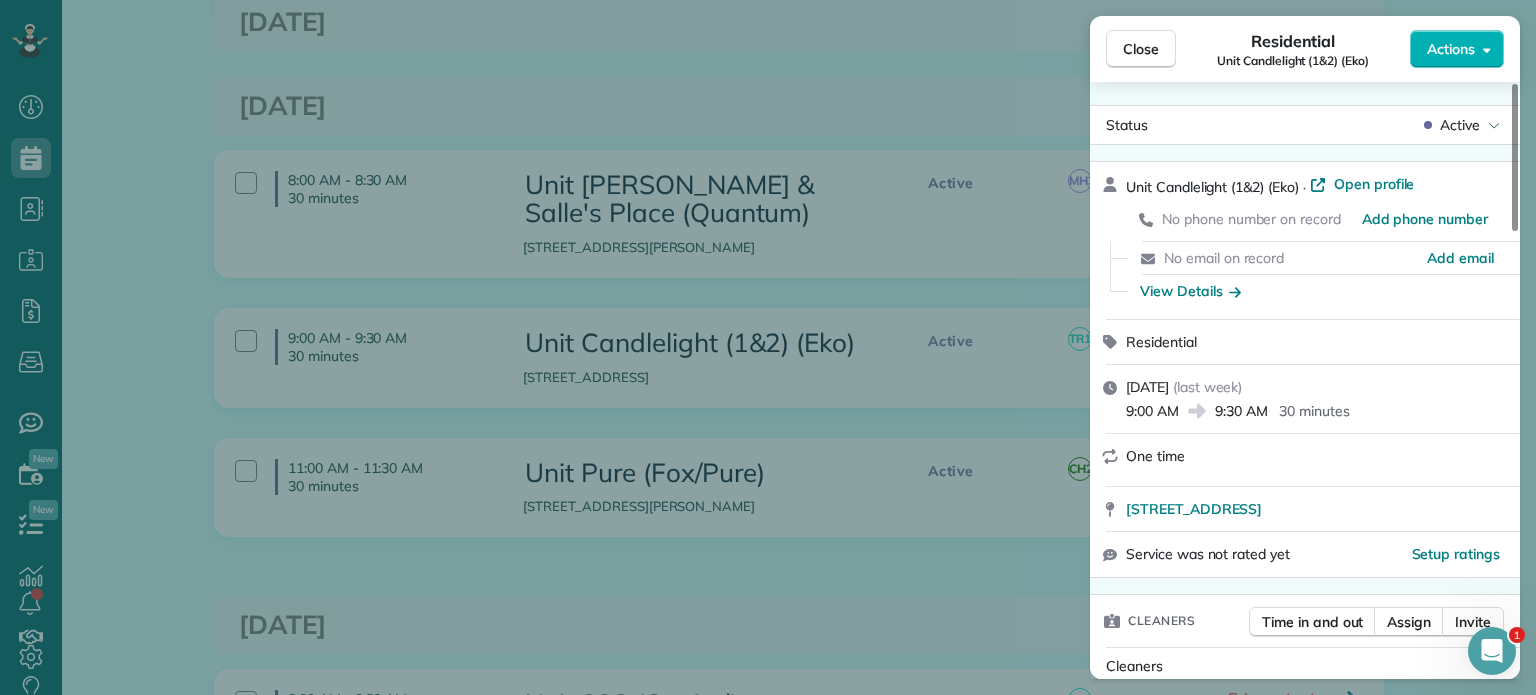 scroll, scrollTop: 0, scrollLeft: 0, axis: both 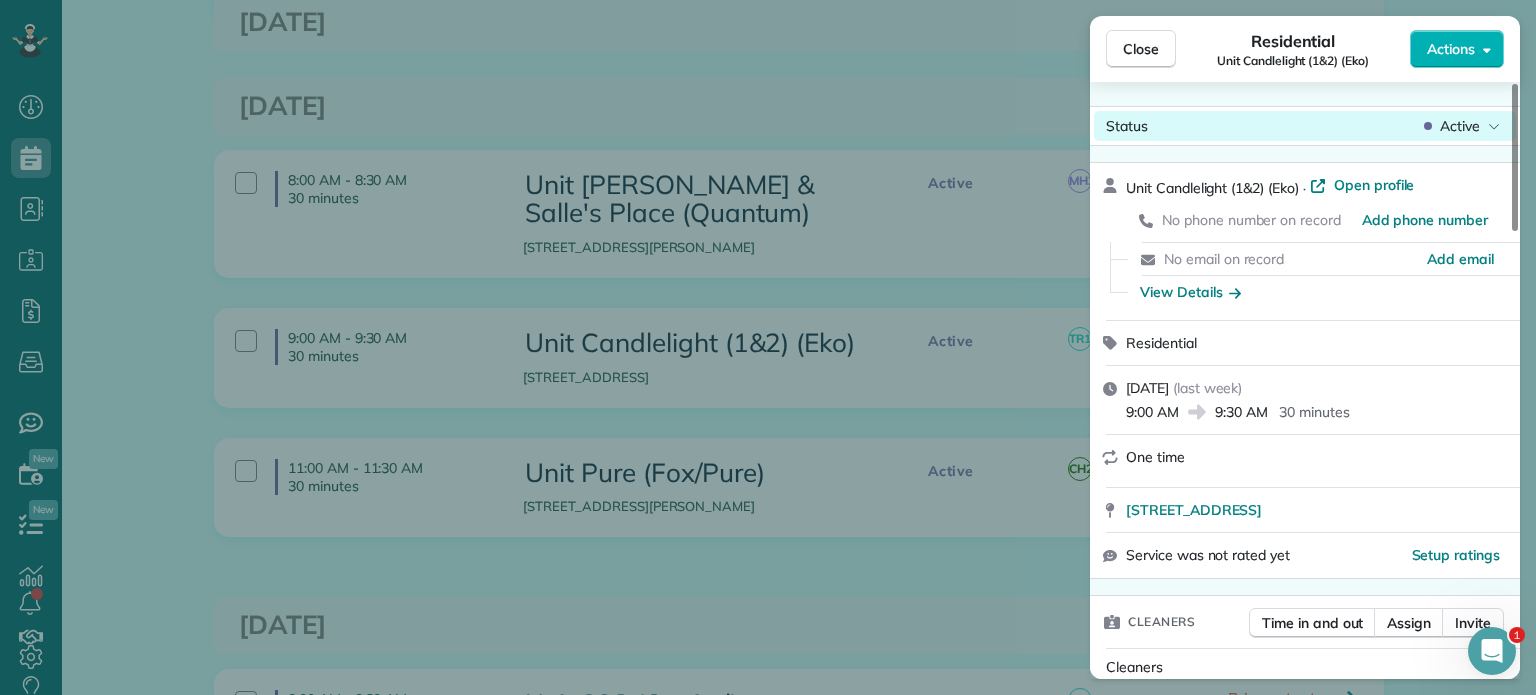 click on "Active" at bounding box center [1460, 126] 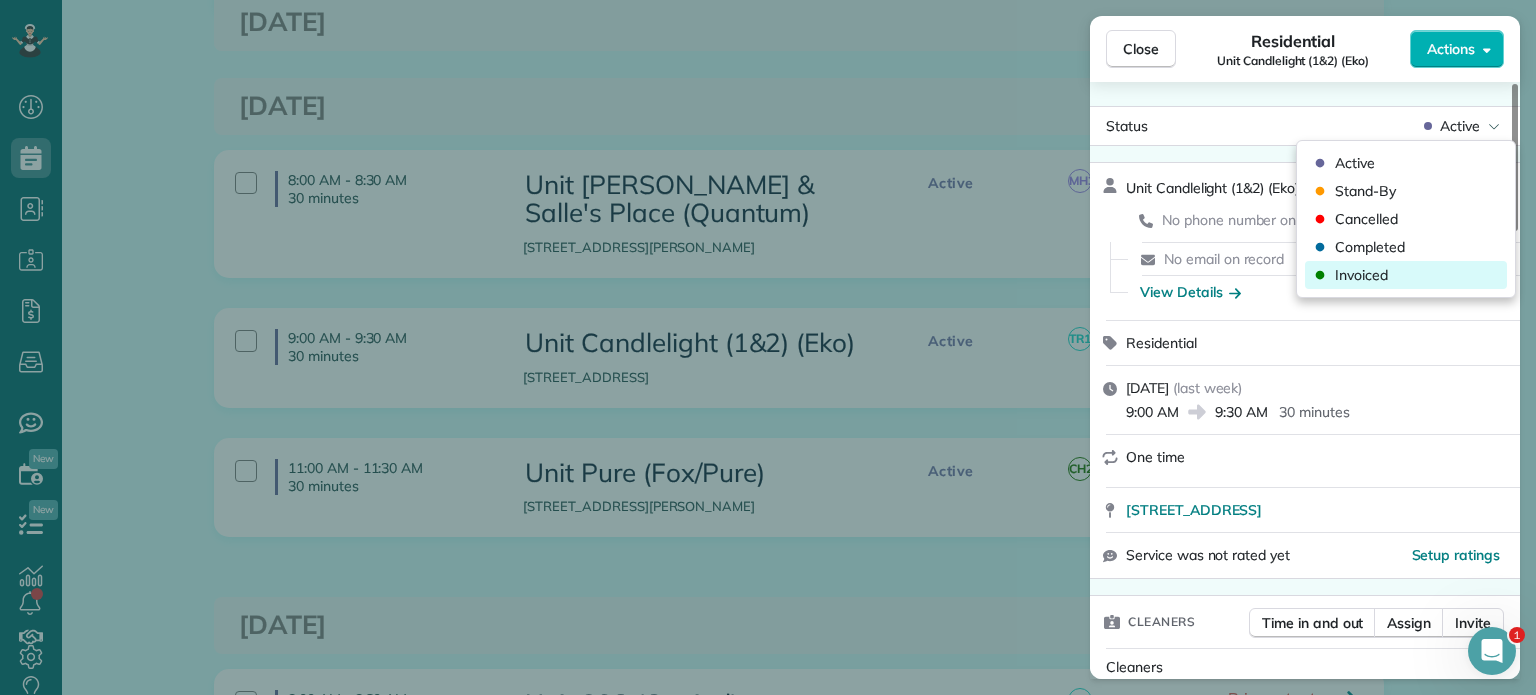 click on "Invoiced" at bounding box center (1406, 275) 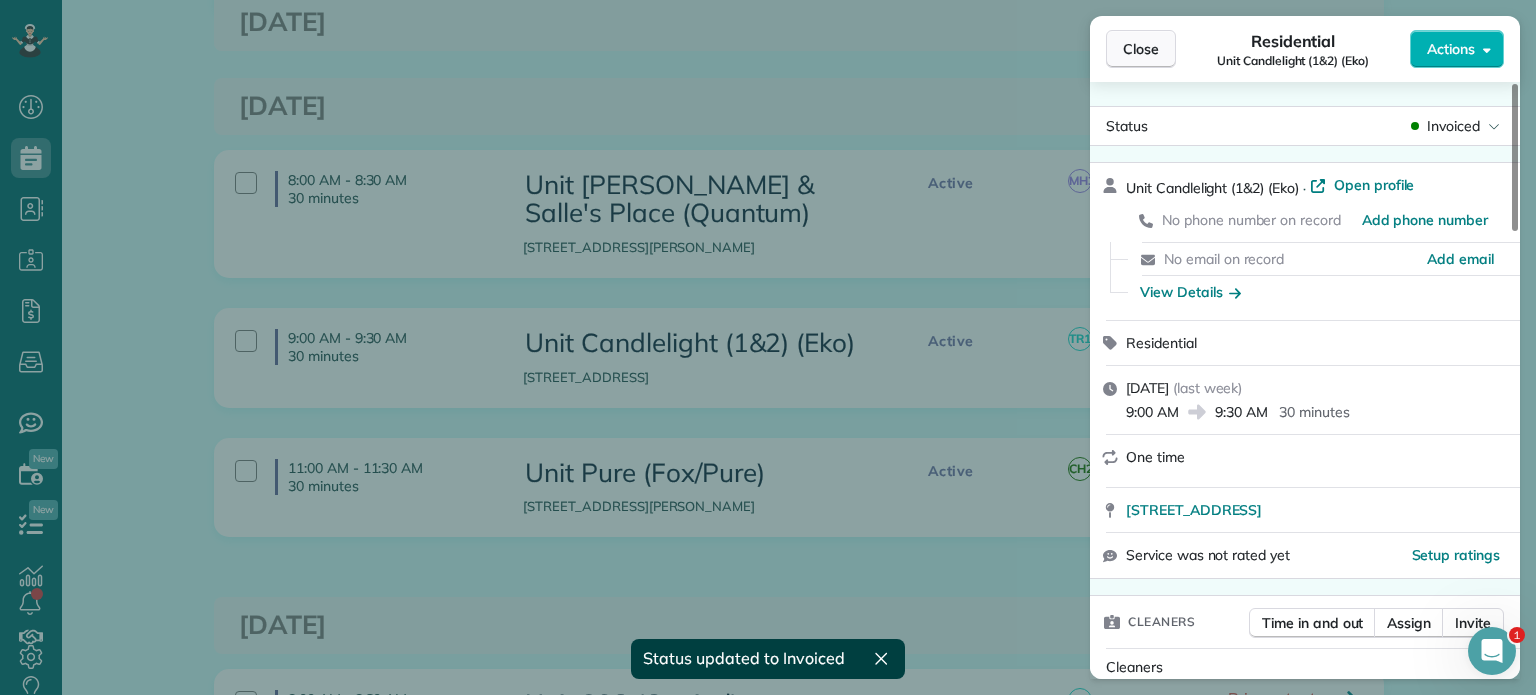 click on "Close" at bounding box center (1141, 49) 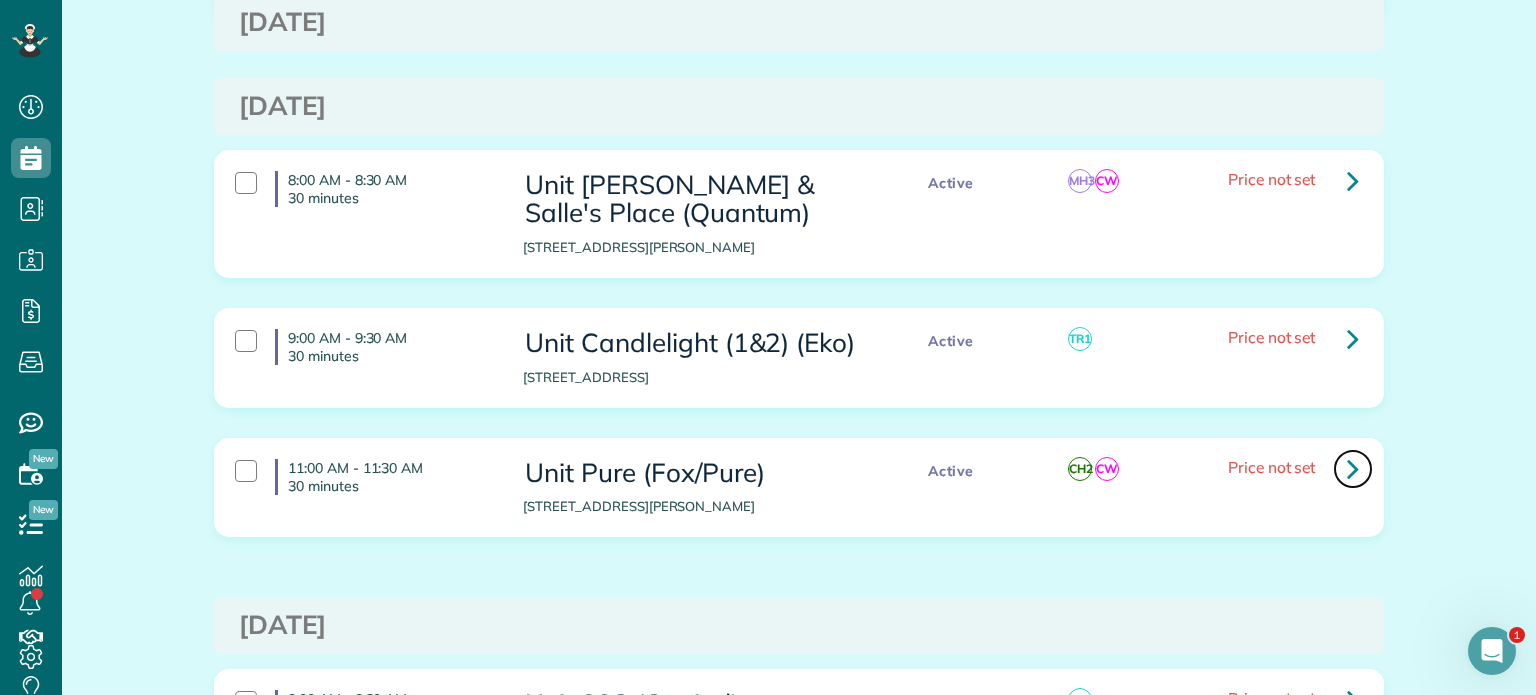 click at bounding box center (1353, 468) 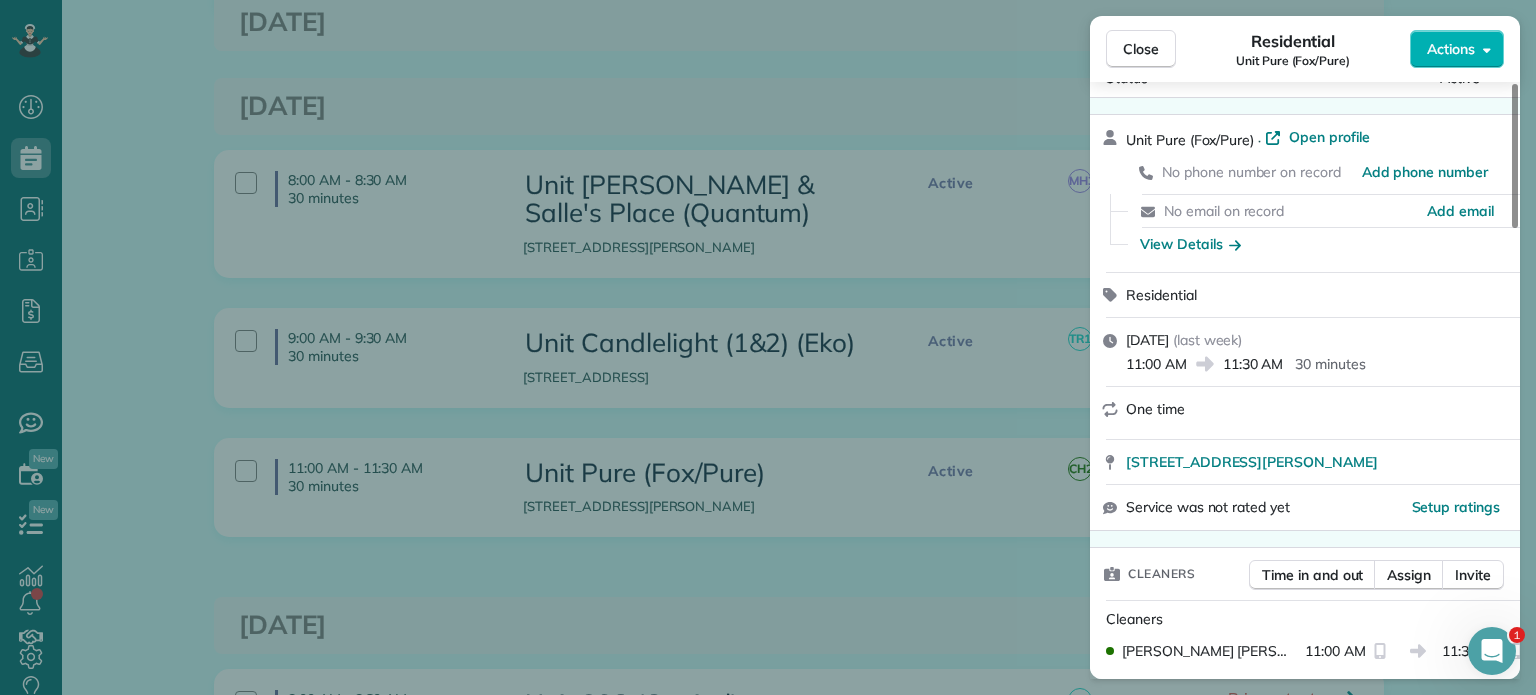 scroll, scrollTop: 0, scrollLeft: 0, axis: both 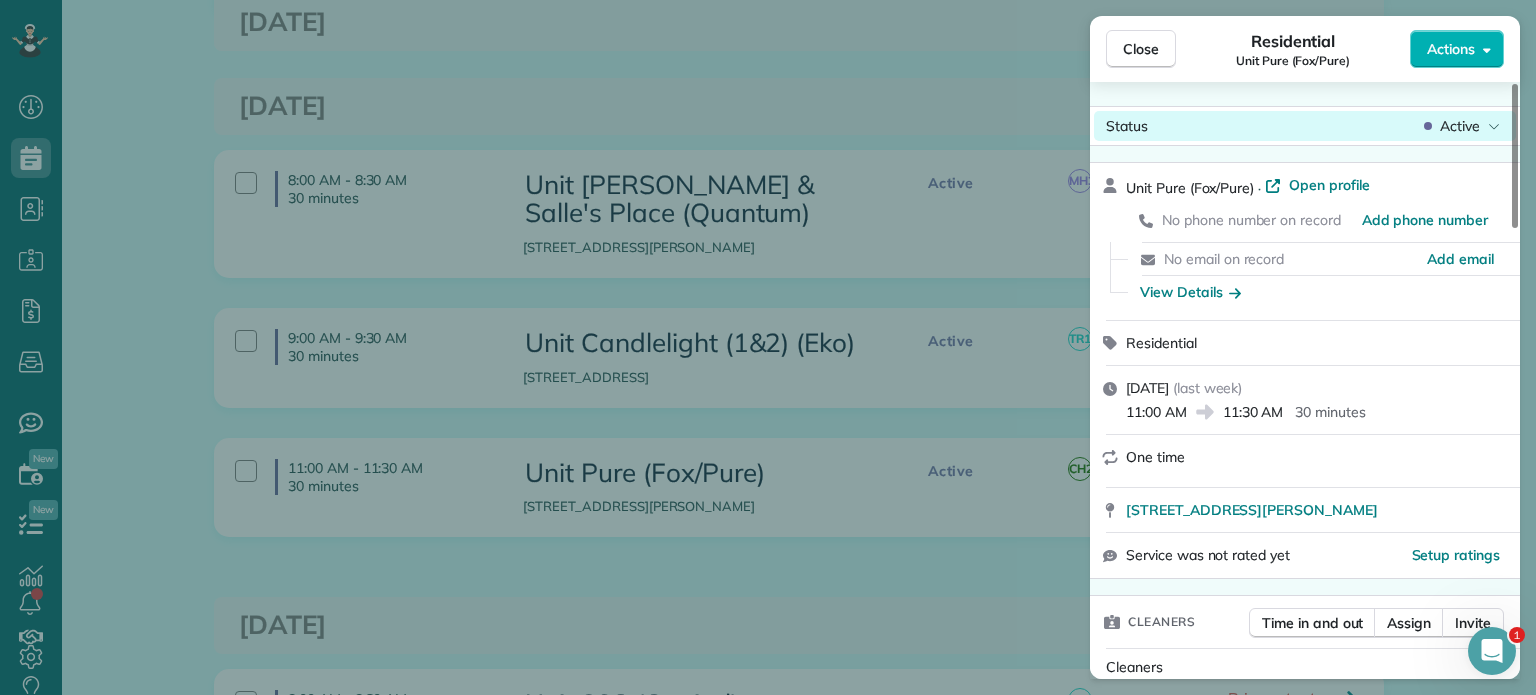 click on "Active" at bounding box center [1460, 126] 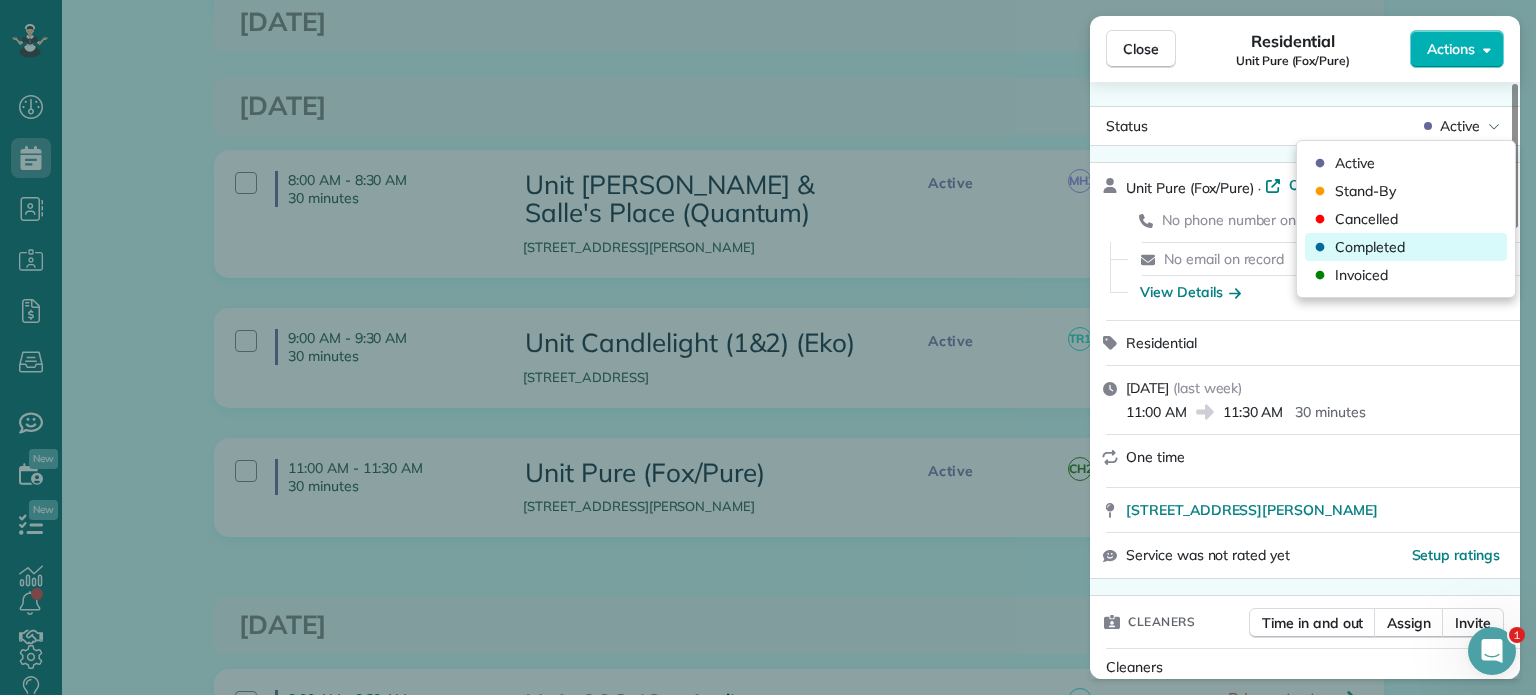 click on "Completed" at bounding box center (1406, 247) 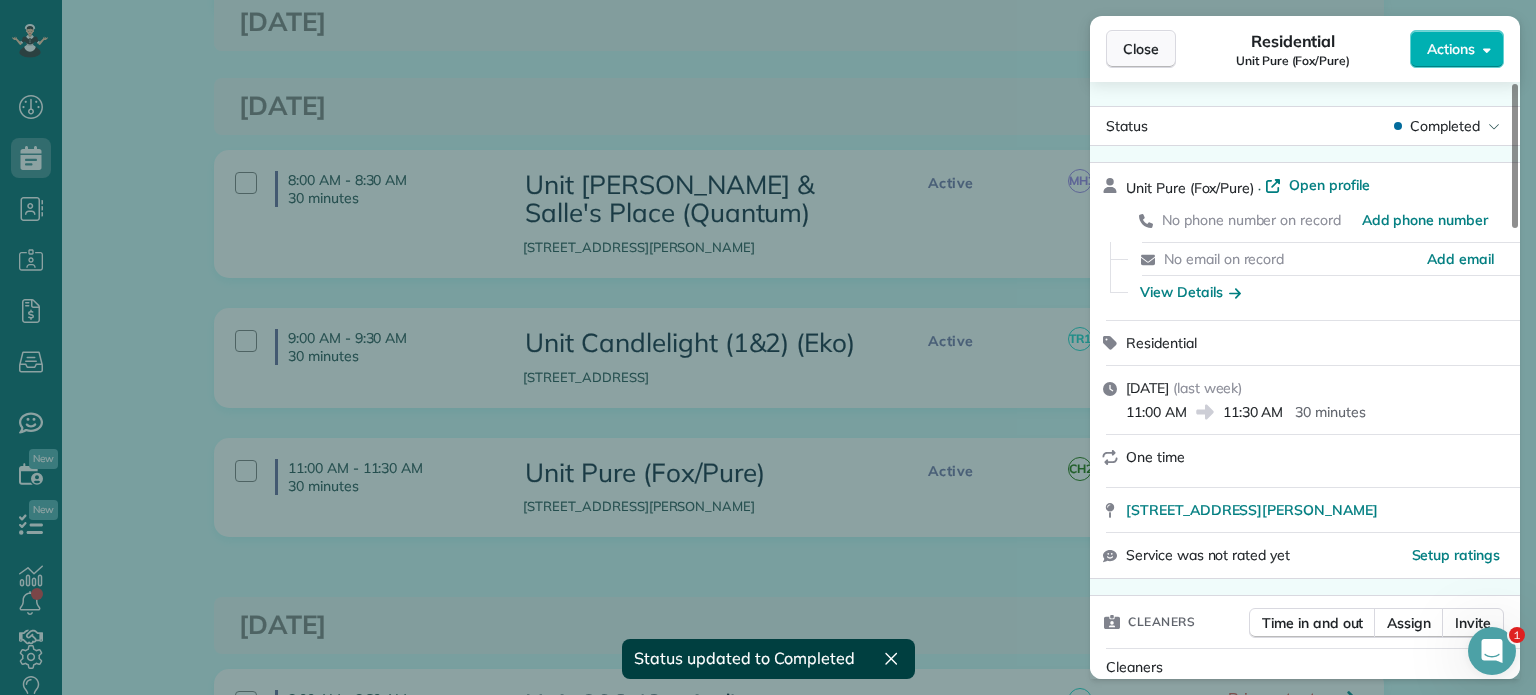 click on "Close" at bounding box center (1141, 49) 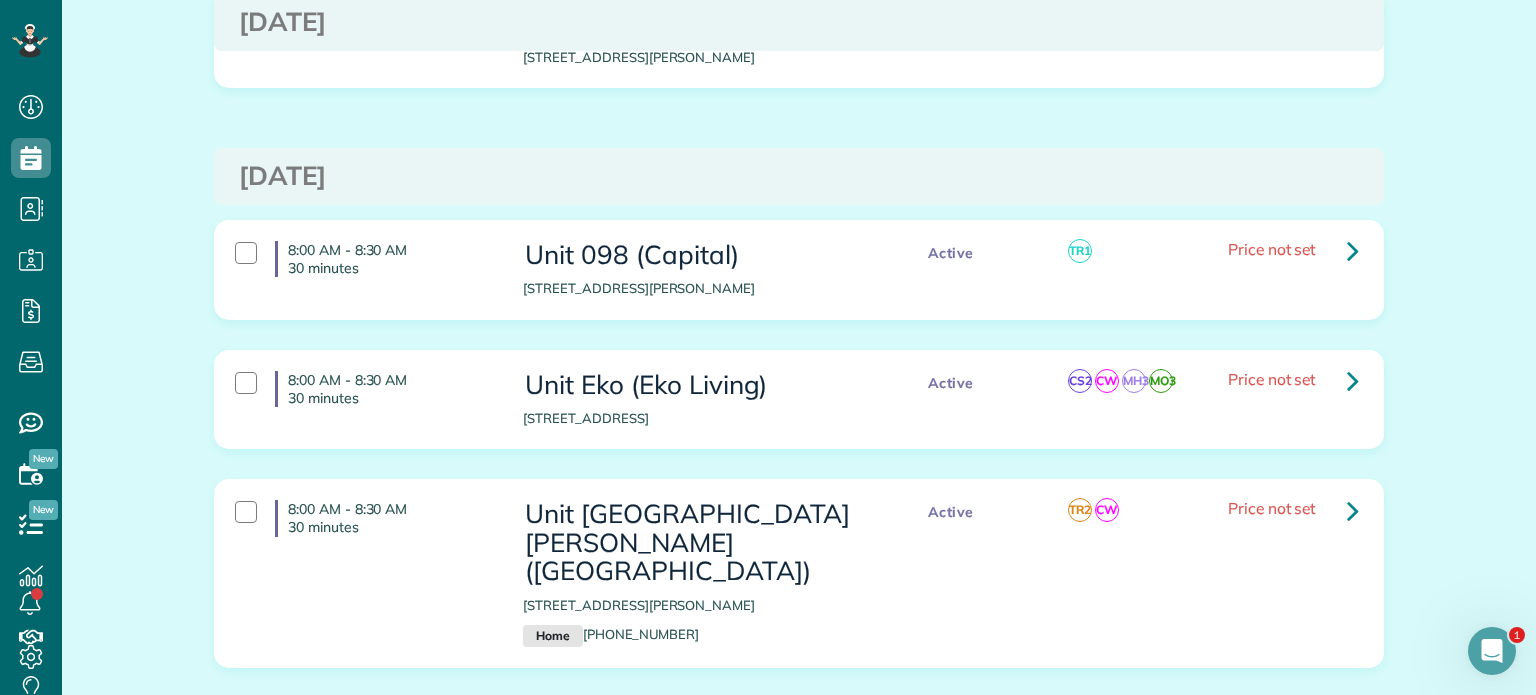 scroll, scrollTop: 1700, scrollLeft: 0, axis: vertical 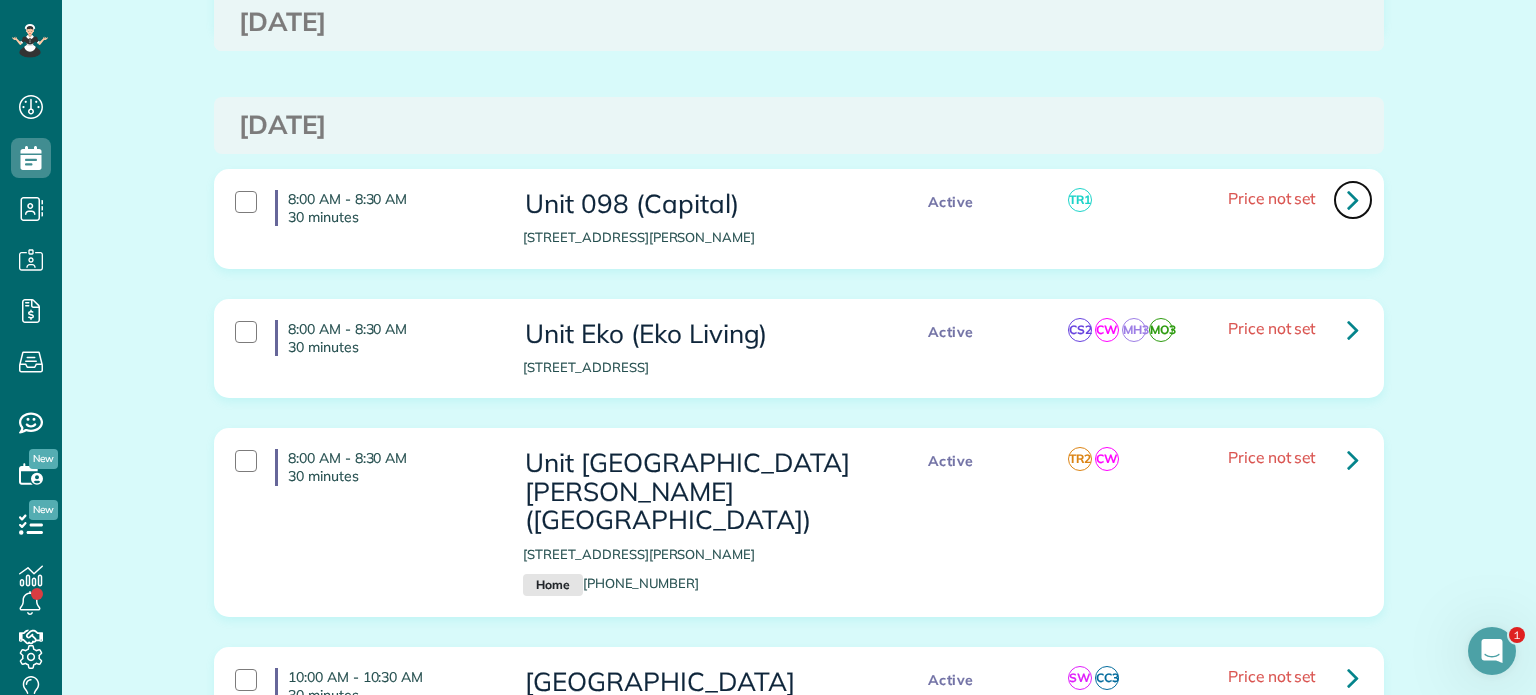 click at bounding box center [1353, 199] 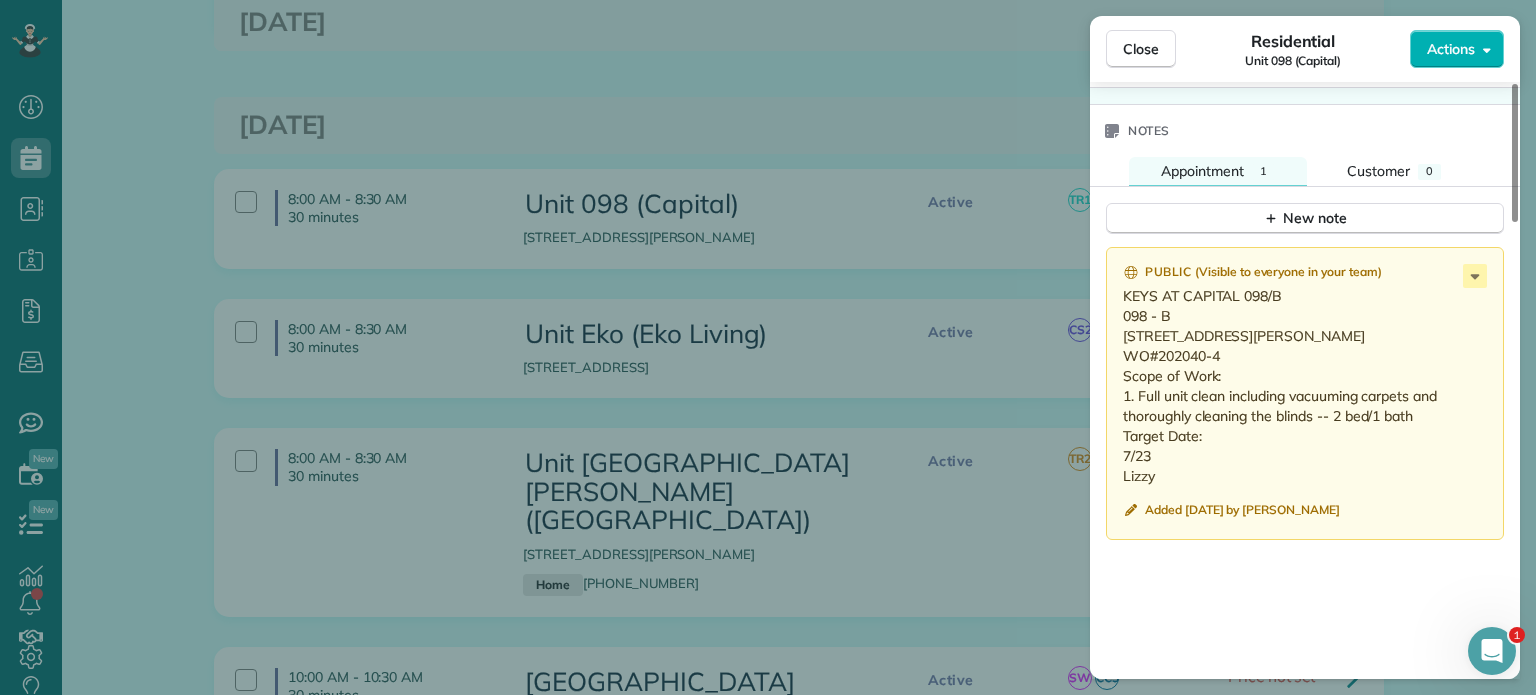 scroll, scrollTop: 1700, scrollLeft: 0, axis: vertical 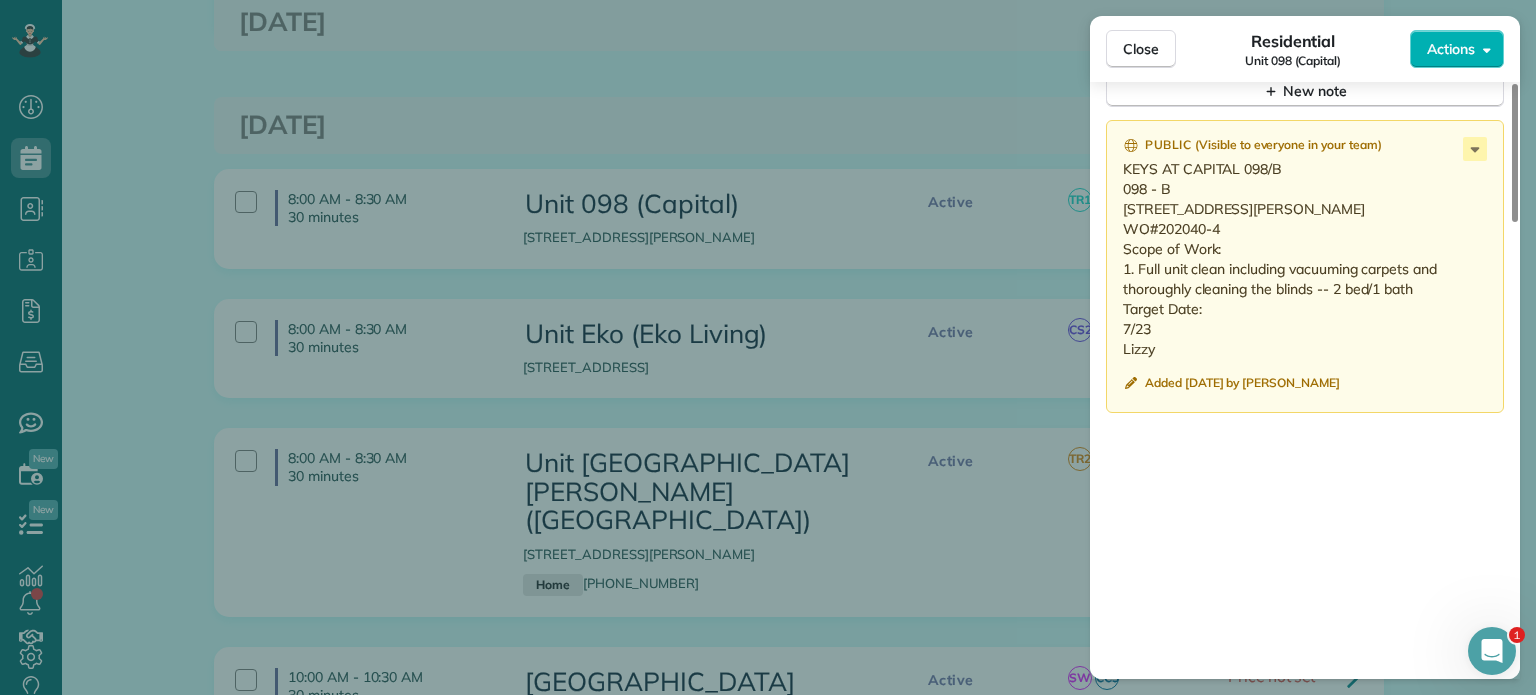 drag, startPoint x: 1159, startPoint y: 375, endPoint x: 1120, endPoint y: 218, distance: 161.77144 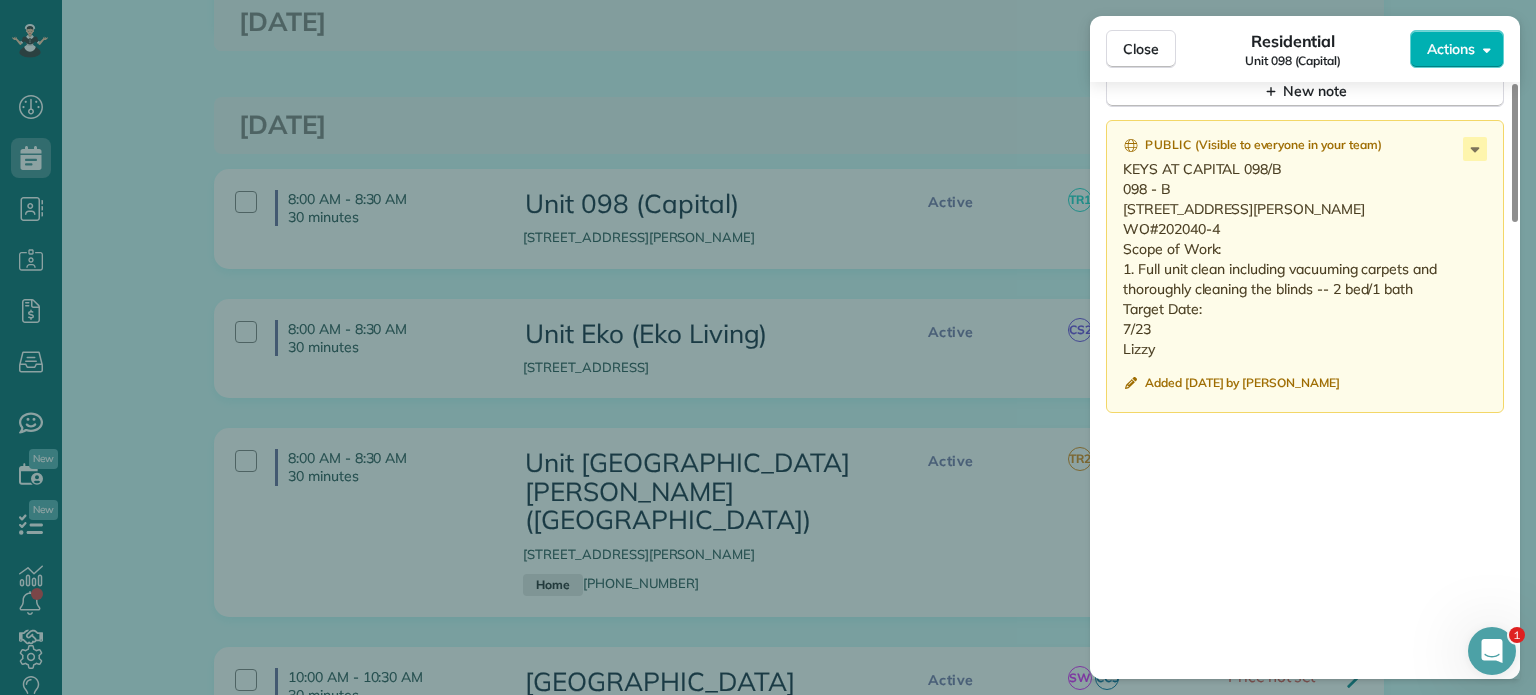 click on "KEYS AT CAPITAL 098/B
098 - B
[STREET_ADDRESS][PERSON_NAME]
WO#202040-4
Scope of Work:
1. Full unit clean including vacuuming carpets and thoroughly cleaning the blinds -- 2 bed/1 bath
Target Date:
7/23
Lizzy" at bounding box center (1307, 259) 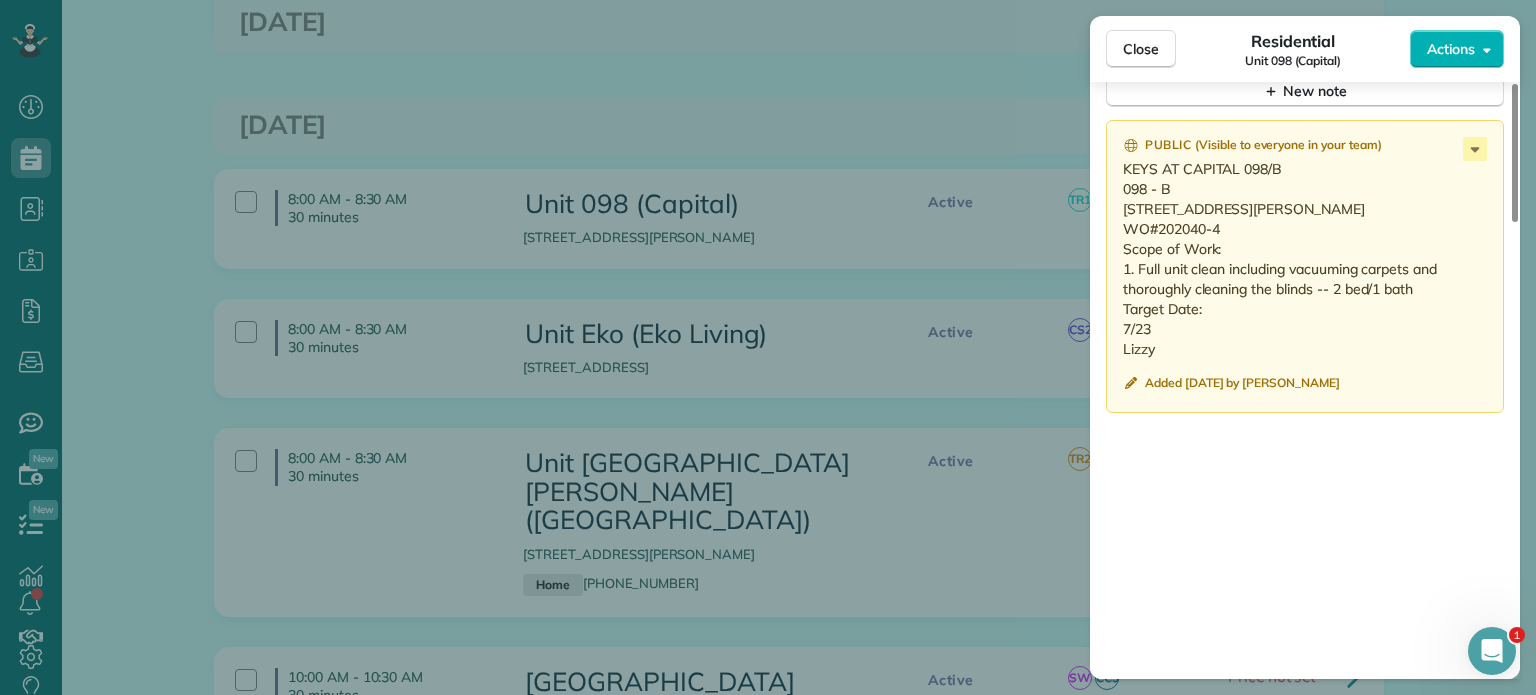 drag, startPoint x: 1158, startPoint y: 372, endPoint x: 1120, endPoint y: 205, distance: 171.2688 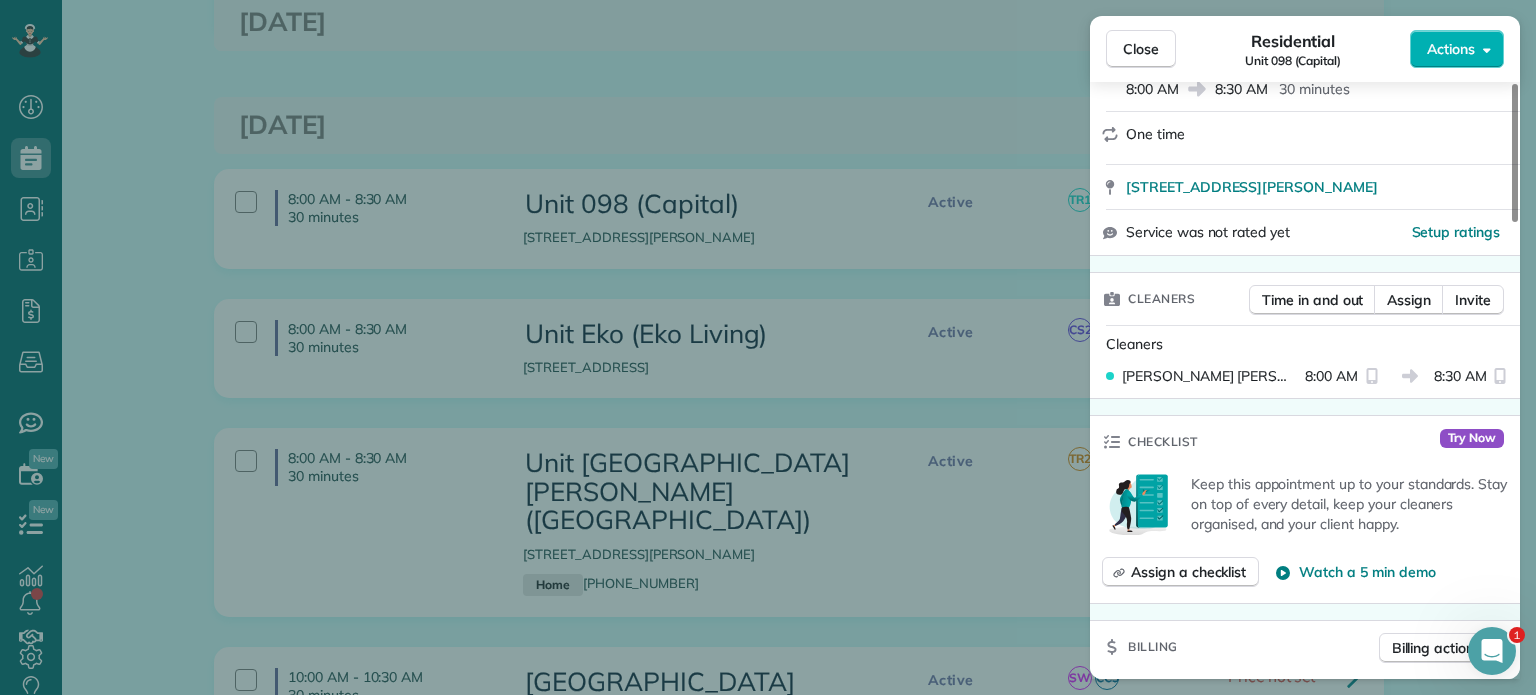 scroll, scrollTop: 0, scrollLeft: 0, axis: both 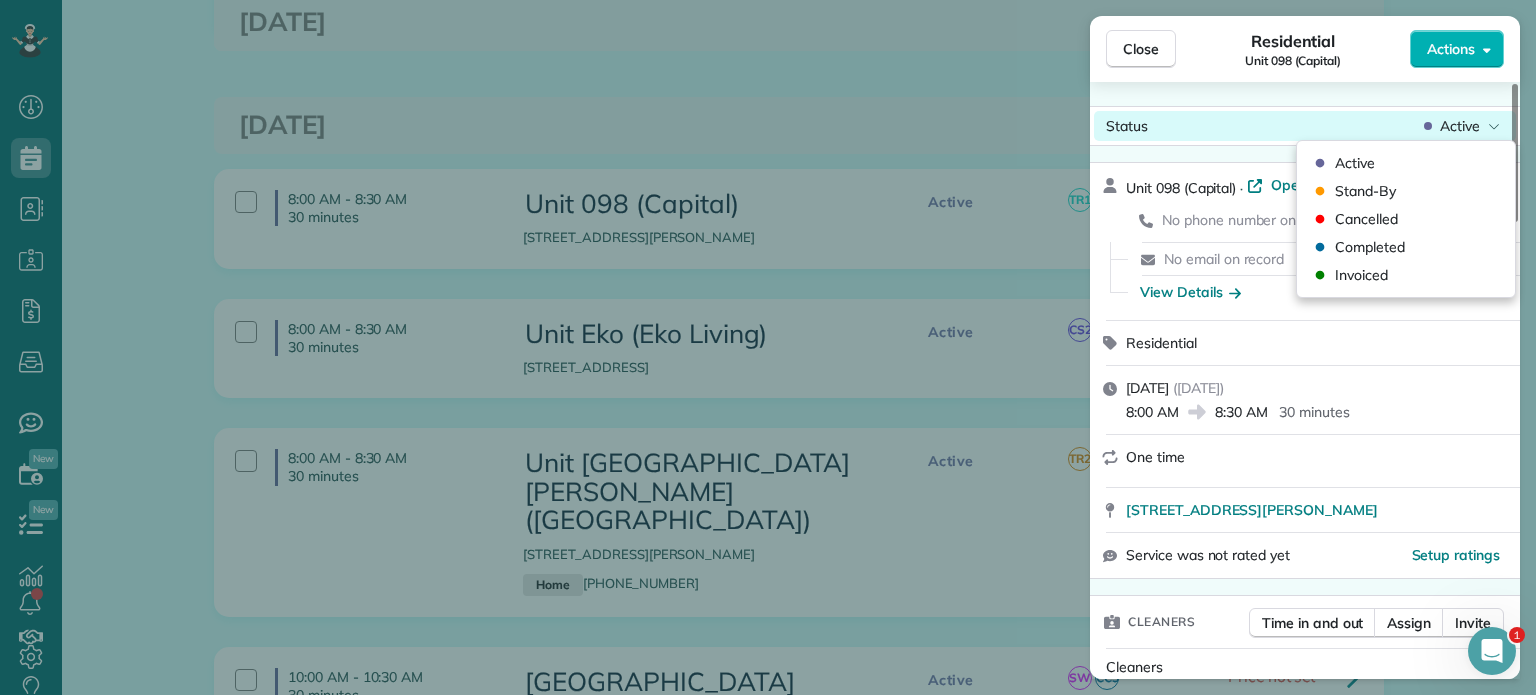click on "Active" at bounding box center [1460, 126] 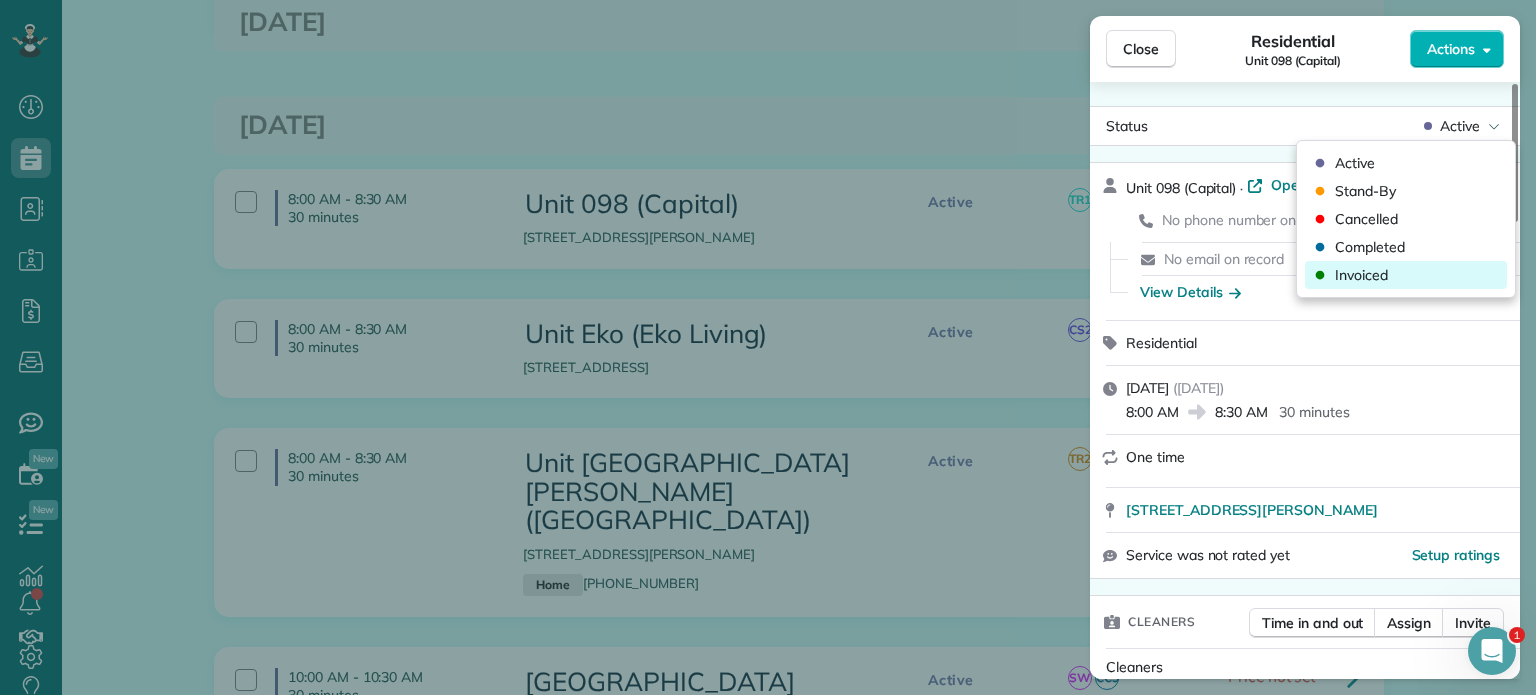 click on "Invoiced" at bounding box center [1406, 275] 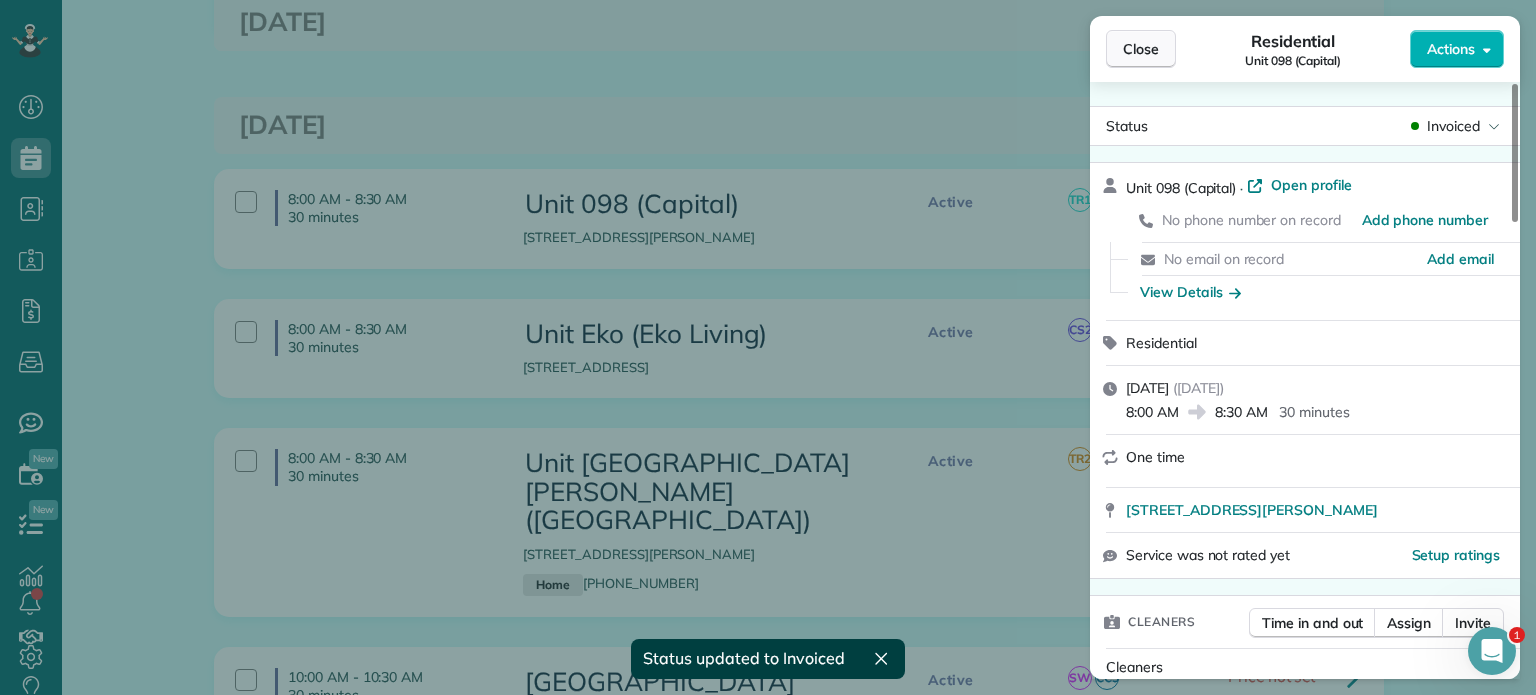 click on "Close" at bounding box center (1141, 49) 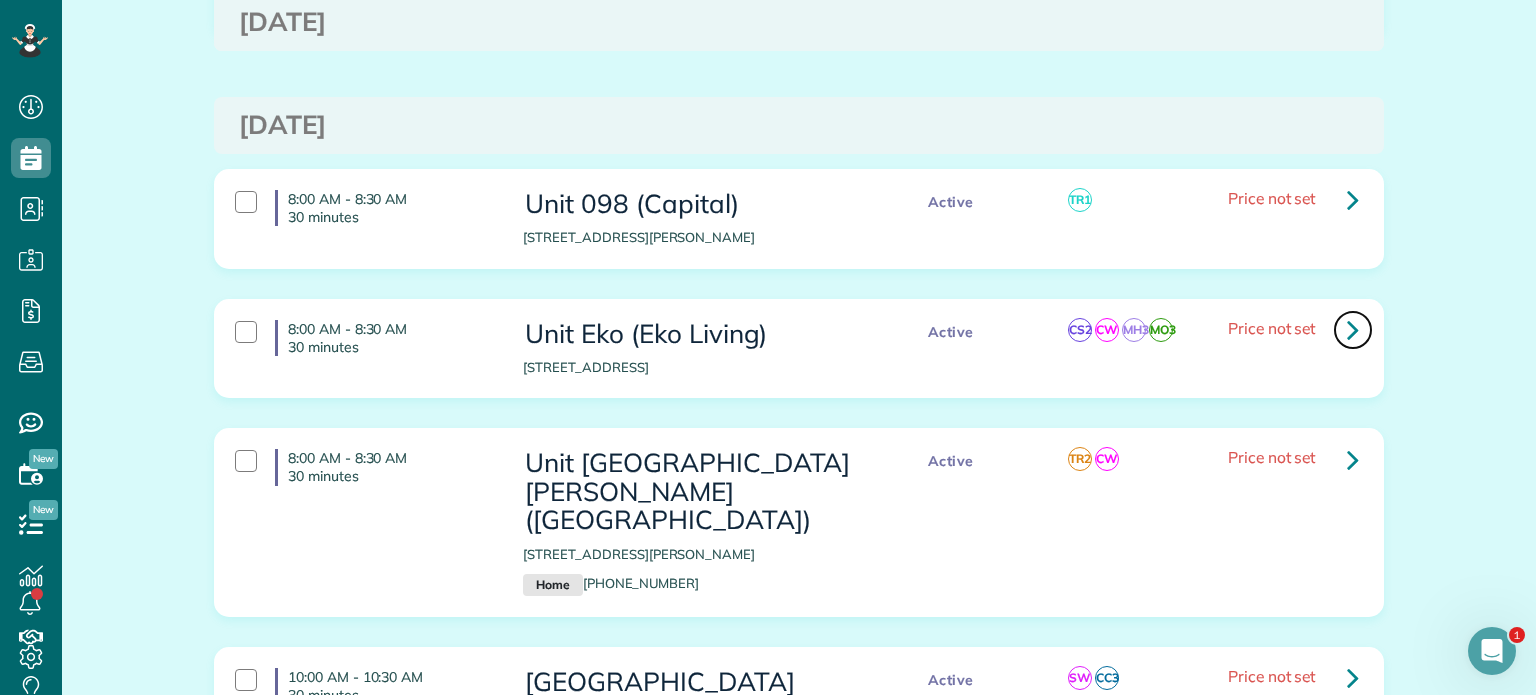 click at bounding box center [1353, 329] 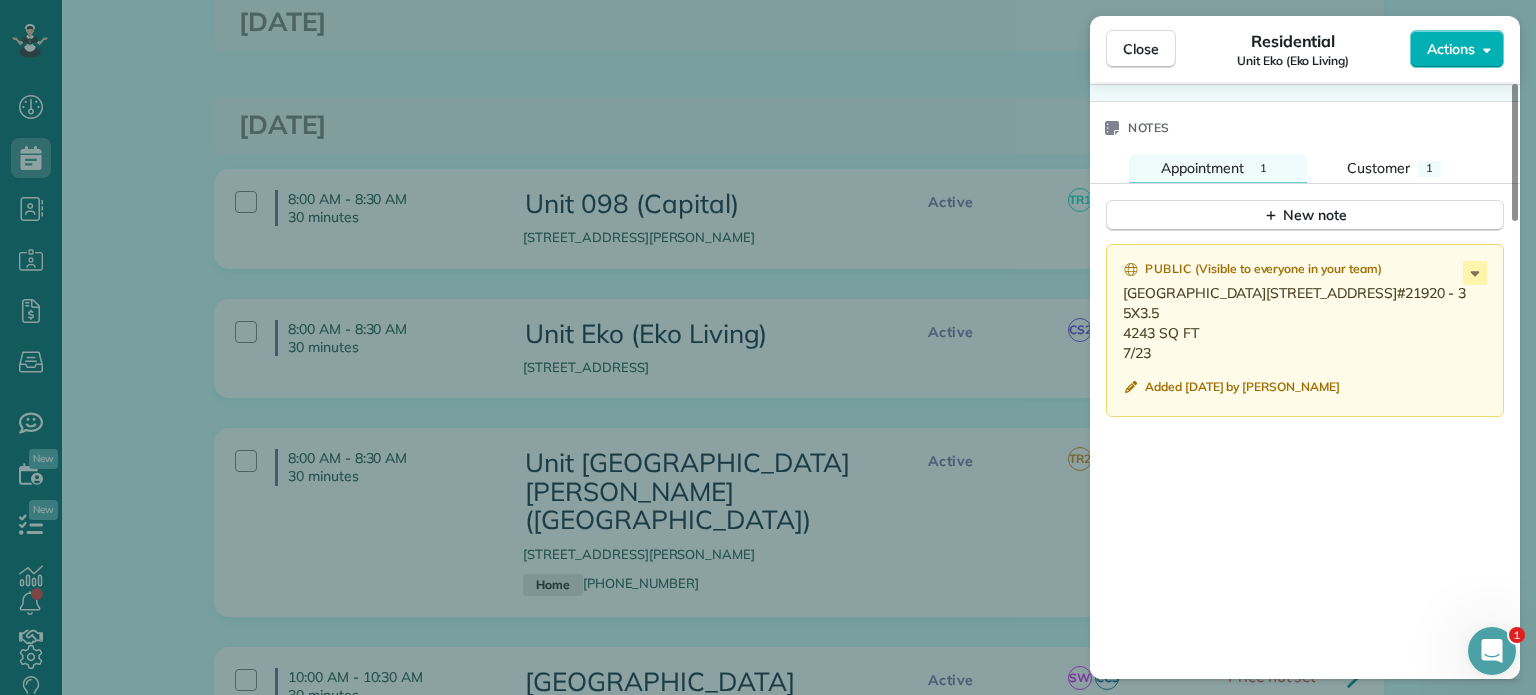 scroll, scrollTop: 1700, scrollLeft: 0, axis: vertical 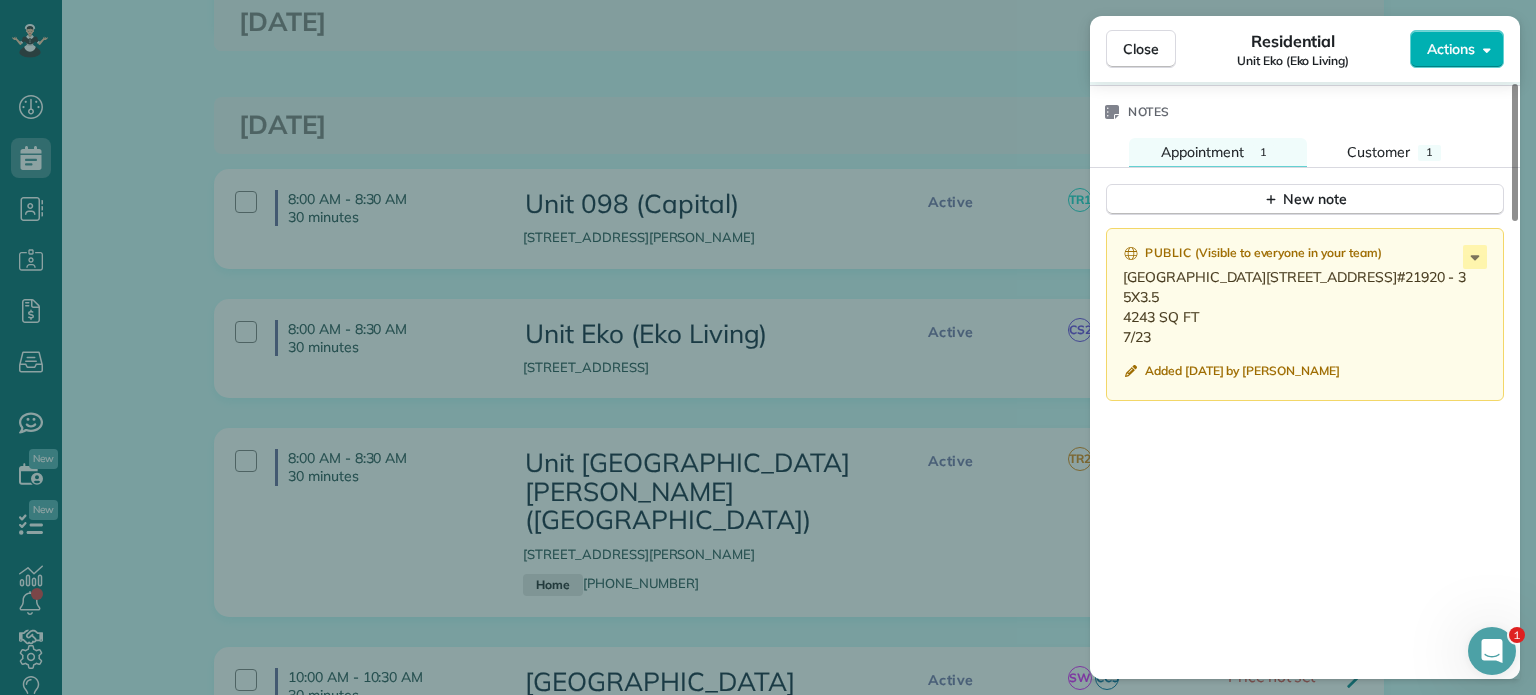 click on "Close Residential Unit Eko (Eko Living) Actions Status Active Unit Eko (Eko Living) · Open profile No phone number on record Add phone number No email on record Add email View Details Residential [DATE] ( [DATE] ) 8:00 AM 8:30 AM 30 minutes One time [STREET_ADDRESS] Service was not rated yet Setup ratings Cleaners Time in and out Assign Invite Cleaners [PERSON_NAME] 8:00 AM 8:30 AM [PERSON_NAME]-German 8:00 AM 8:30 AM [PERSON_NAME] 8:00 AM 8:30 AM [PERSON_NAME] 8:00 AM 8:30 AM Checklist Try Now Keep this appointment up to your standards. Stay on top of every detail, keep your cleaners organised, and your client happy. Assign a checklist Watch a 5 min demo Billing Billing actions Service Add an item Overcharge $0.00 Discount $0.00 Coupon discount - Primary tax - Secondary tax - Total appointment price $0.00 Tips collected New feature! $0.00 [PERSON_NAME] as paid Total including tip $0.00 Get paid online in no-time! Charge customer credit card Work items" at bounding box center [768, 347] 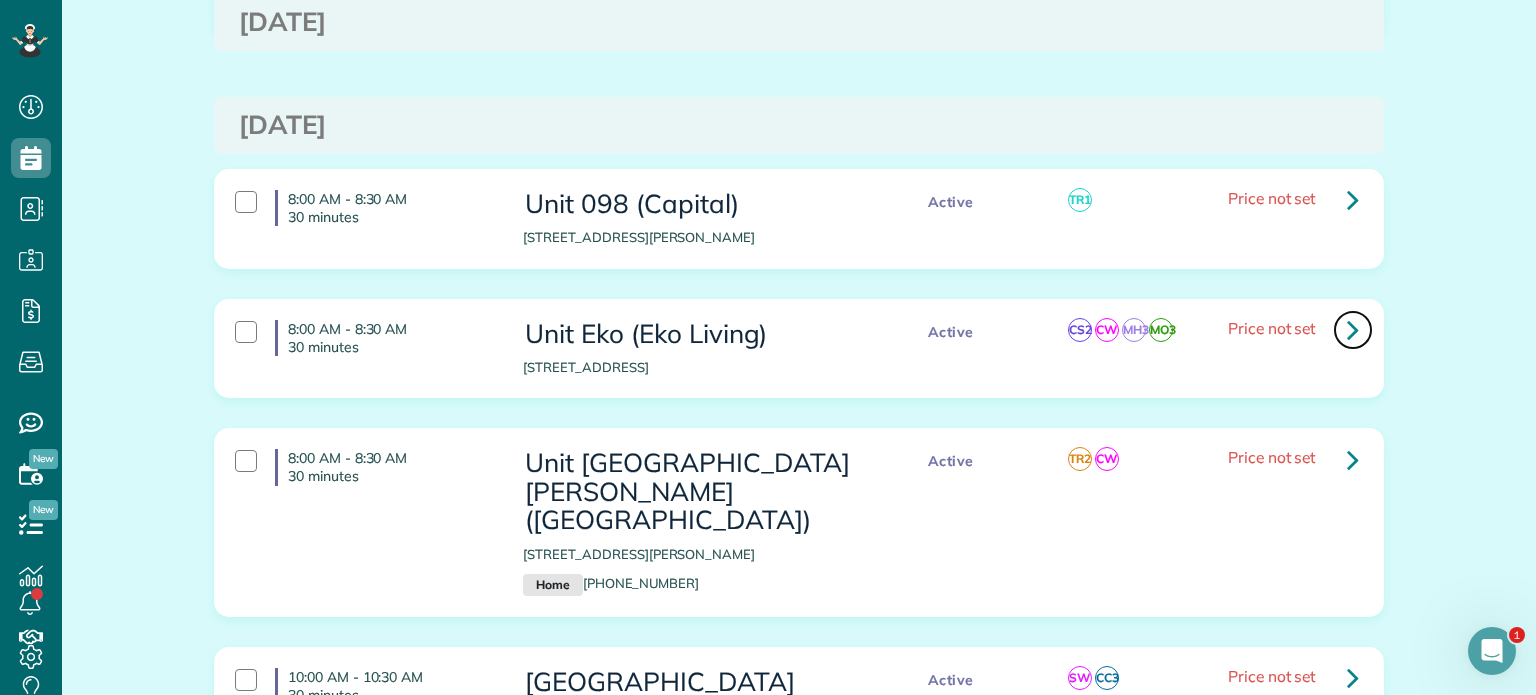 click at bounding box center (1353, 330) 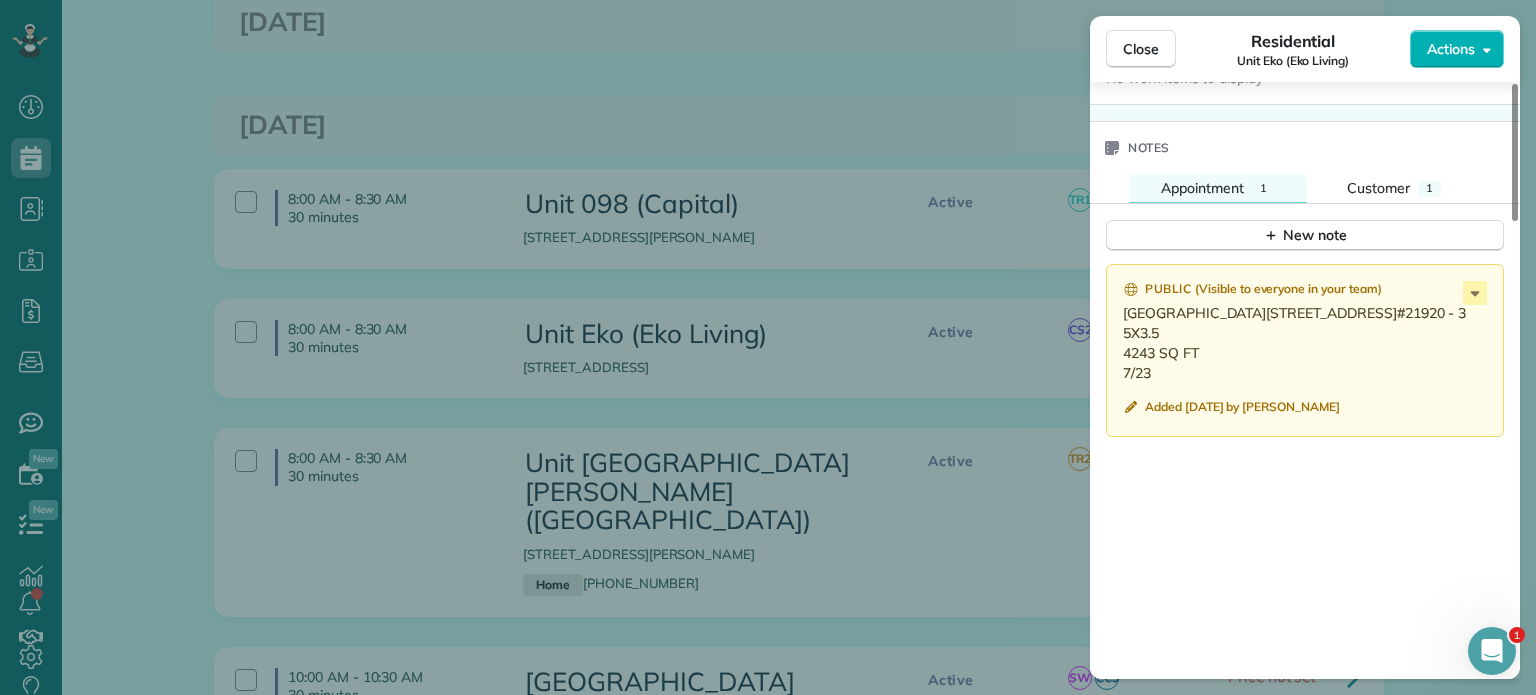 scroll, scrollTop: 1700, scrollLeft: 0, axis: vertical 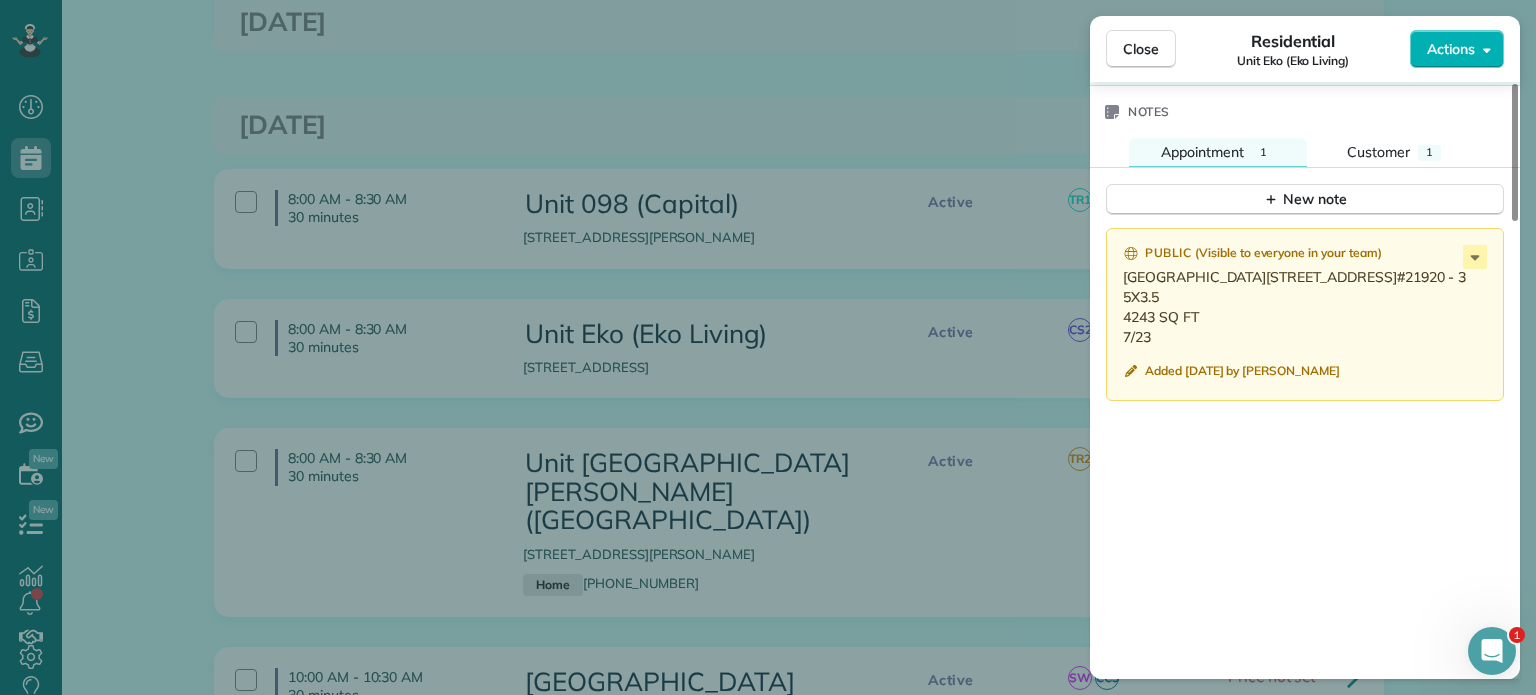 drag, startPoint x: 1156, startPoint y: 380, endPoint x: 1117, endPoint y: 283, distance: 104.54664 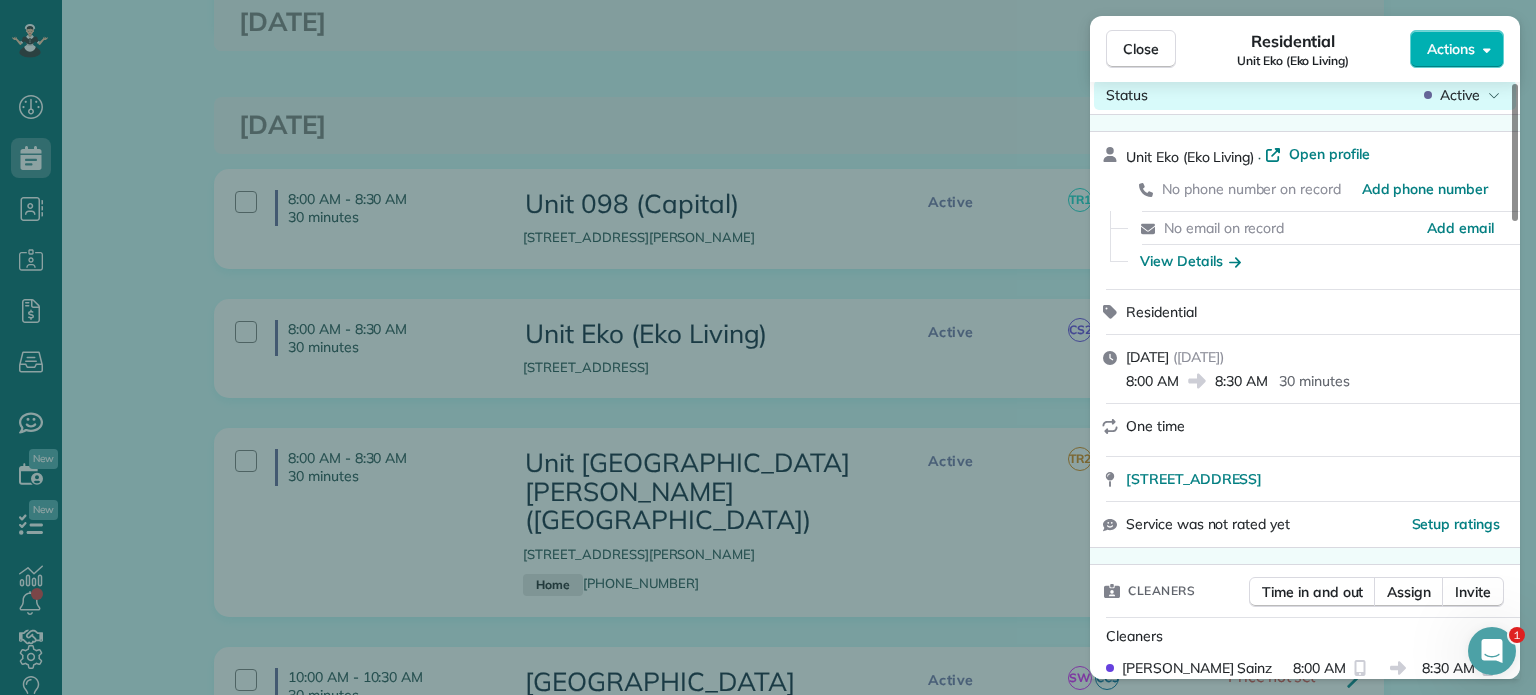 scroll, scrollTop: 0, scrollLeft: 0, axis: both 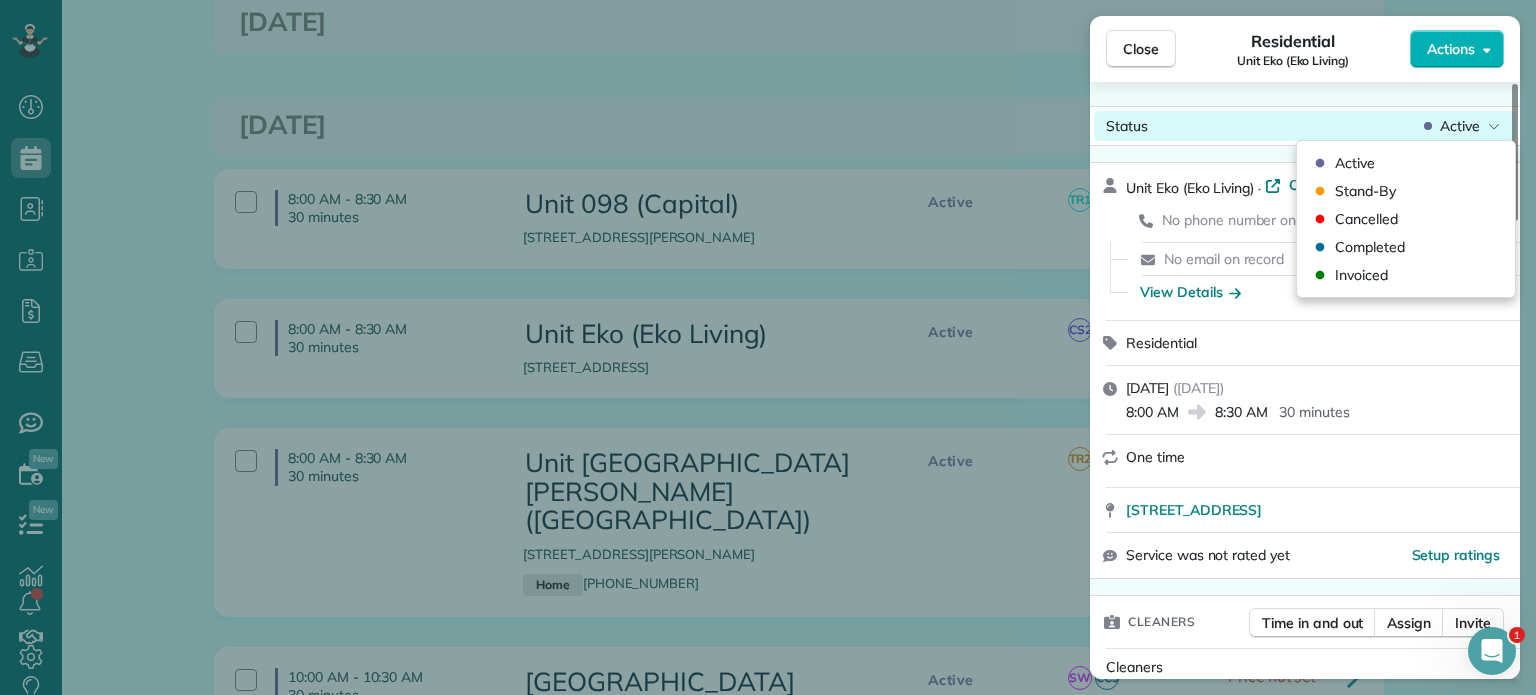 click on "Active" at bounding box center (1460, 126) 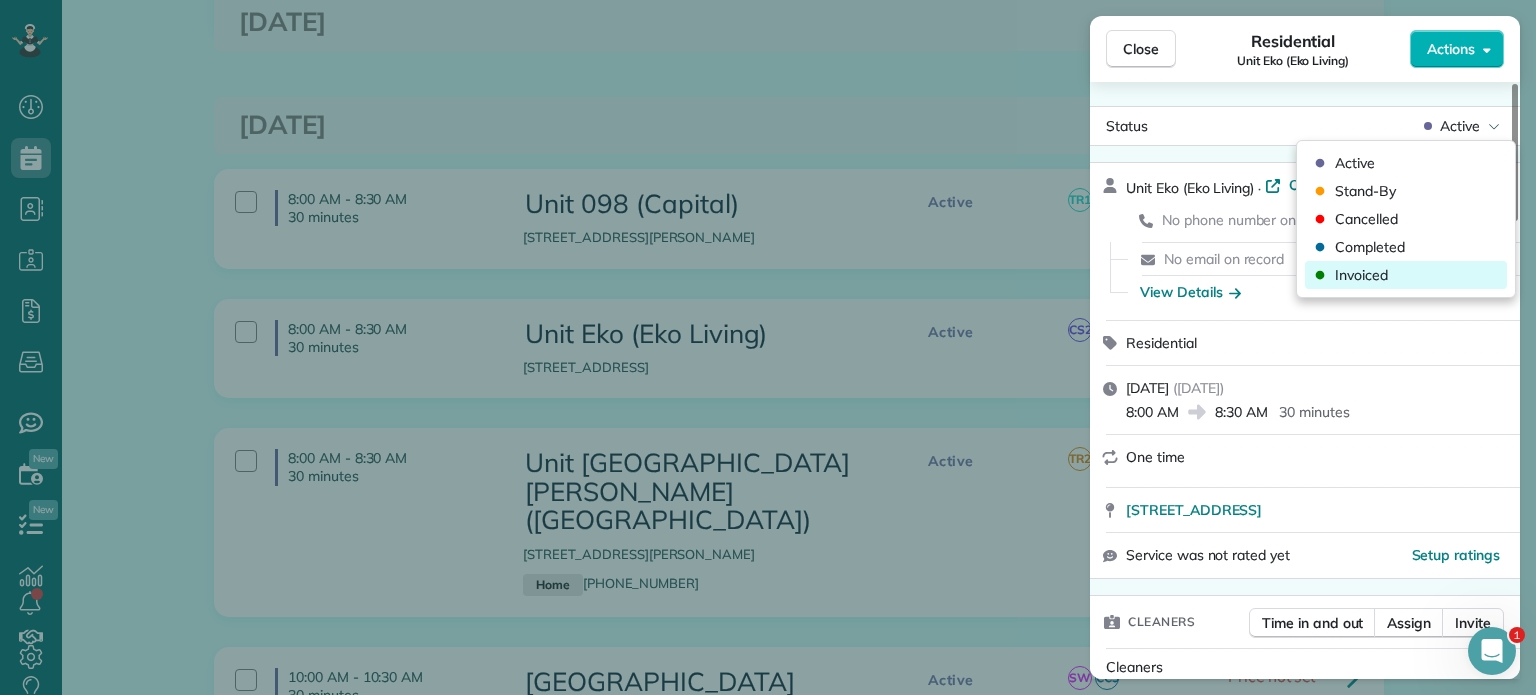 click on "Invoiced" at bounding box center [1406, 275] 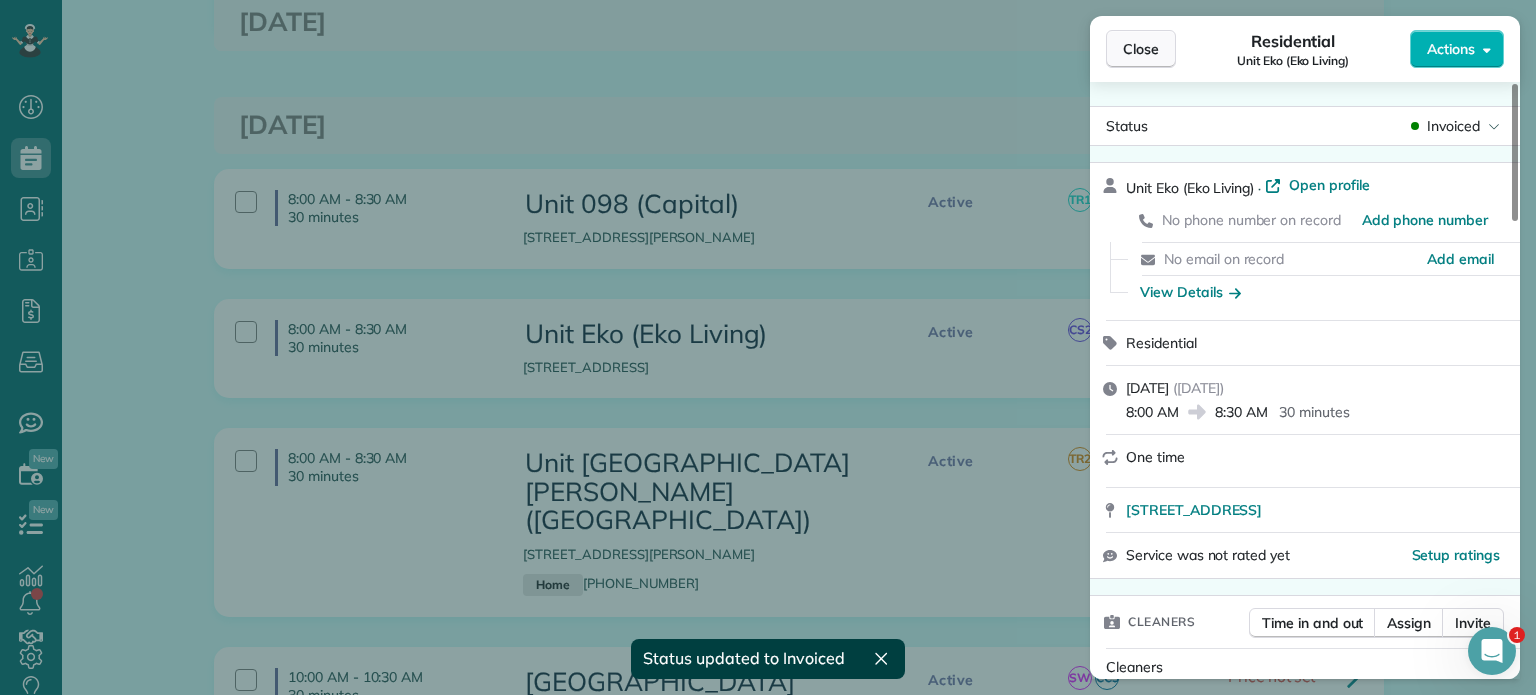 click on "Close" at bounding box center (1141, 49) 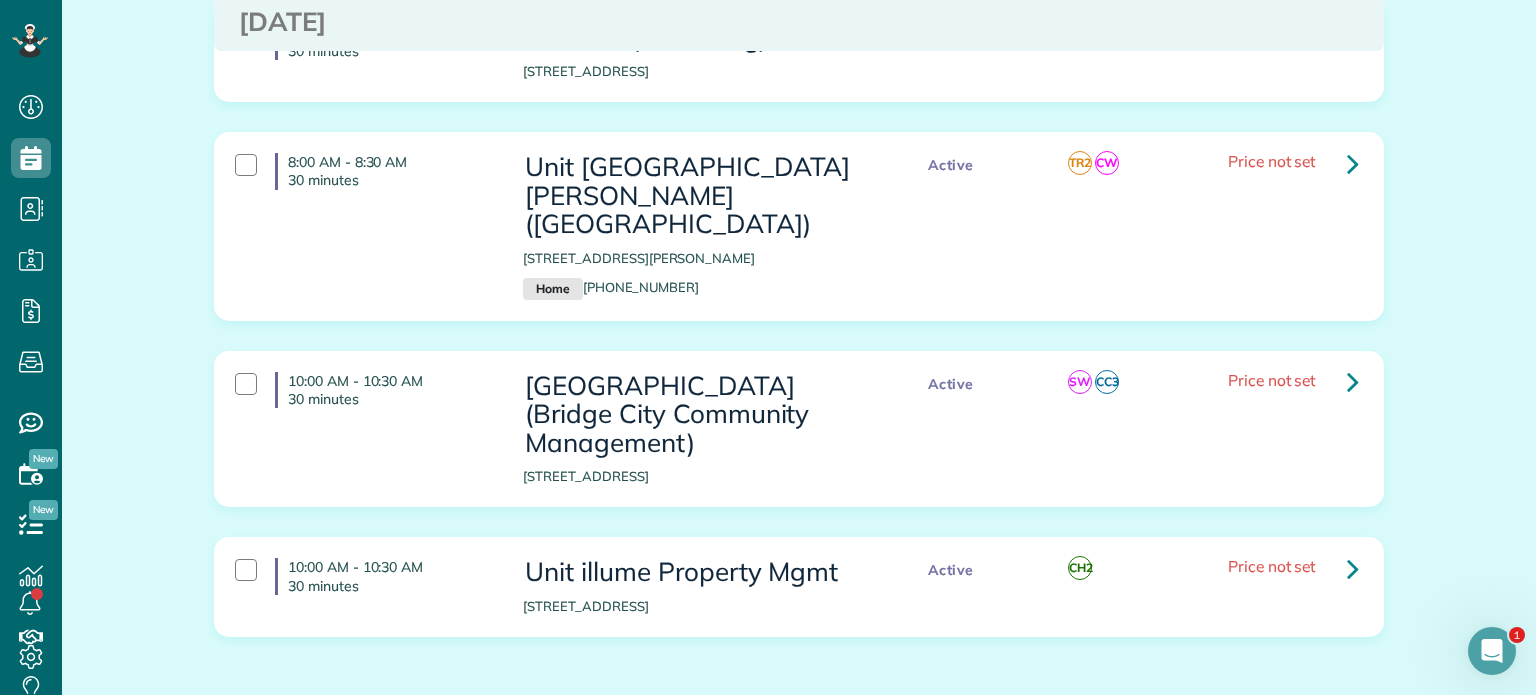 scroll, scrollTop: 2000, scrollLeft: 0, axis: vertical 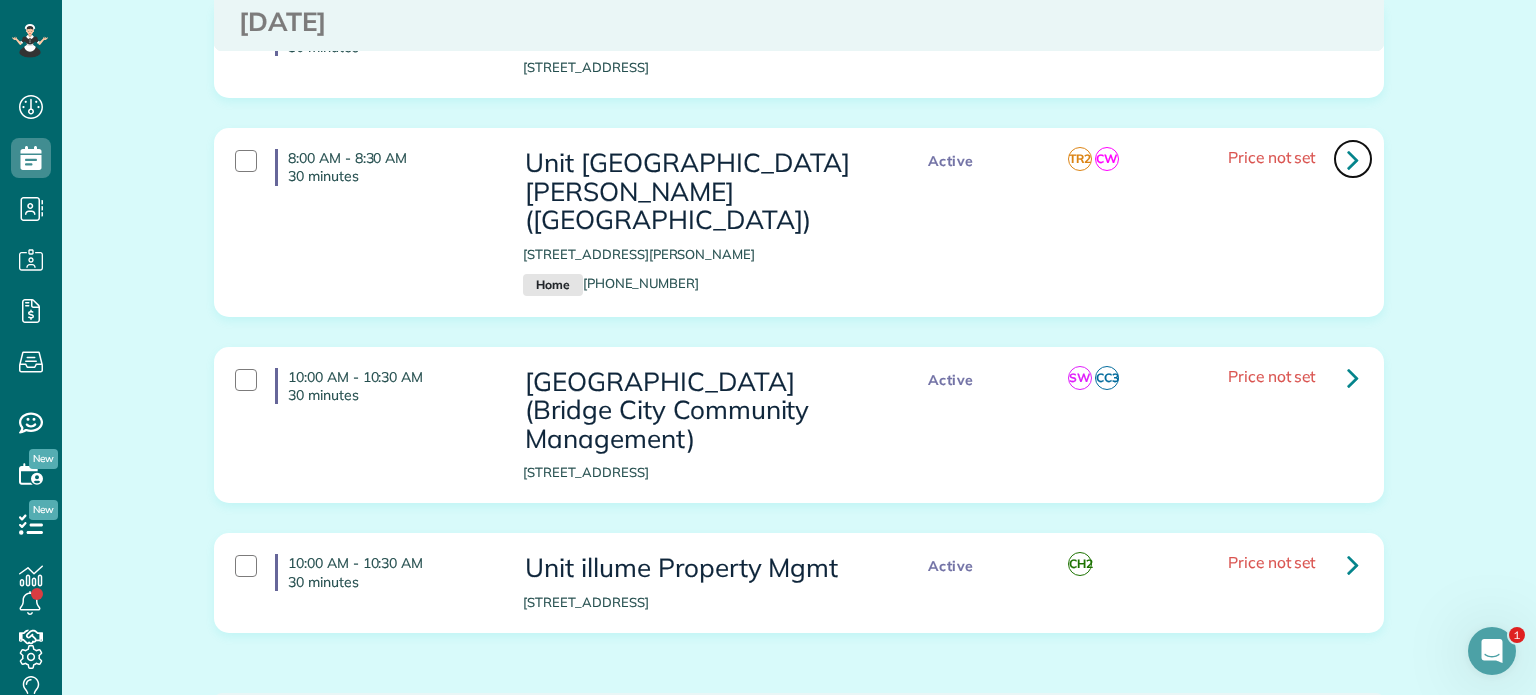 click at bounding box center (1353, 159) 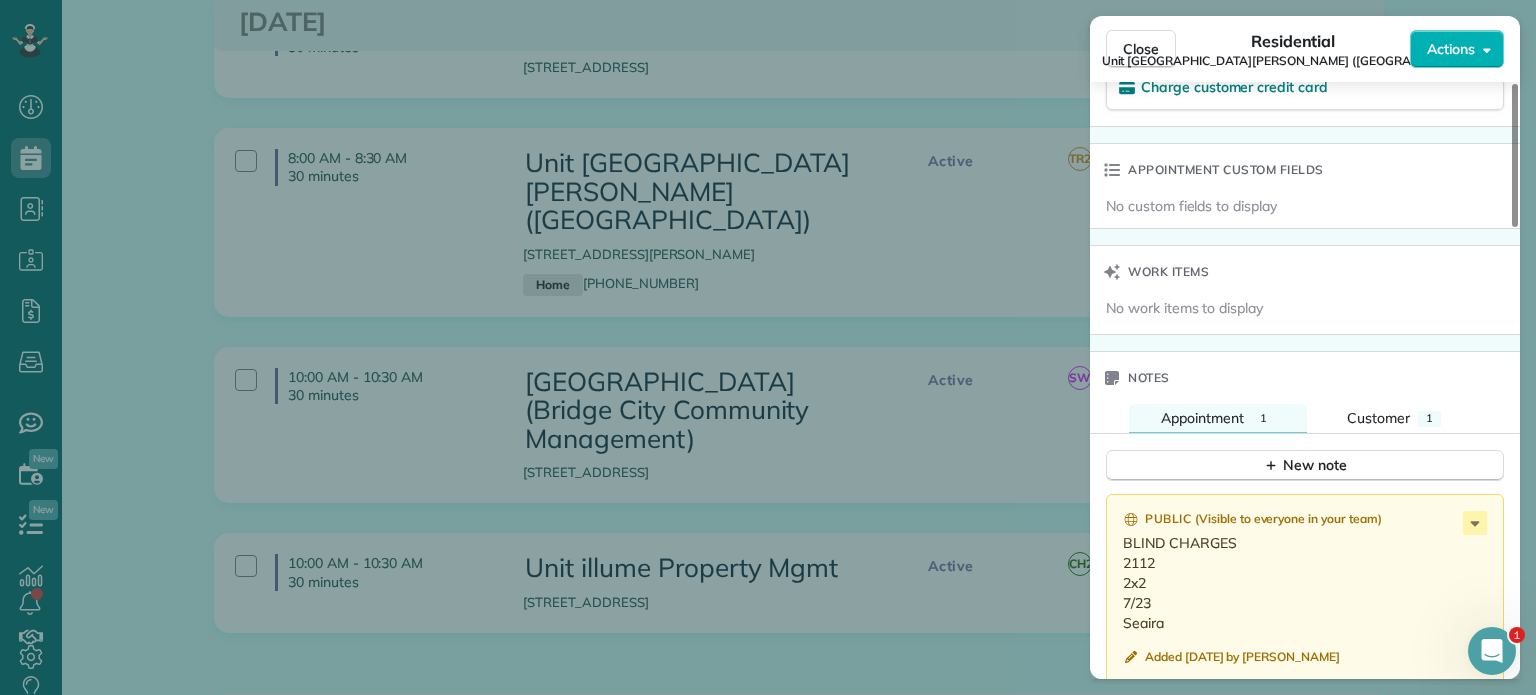 scroll, scrollTop: 1600, scrollLeft: 0, axis: vertical 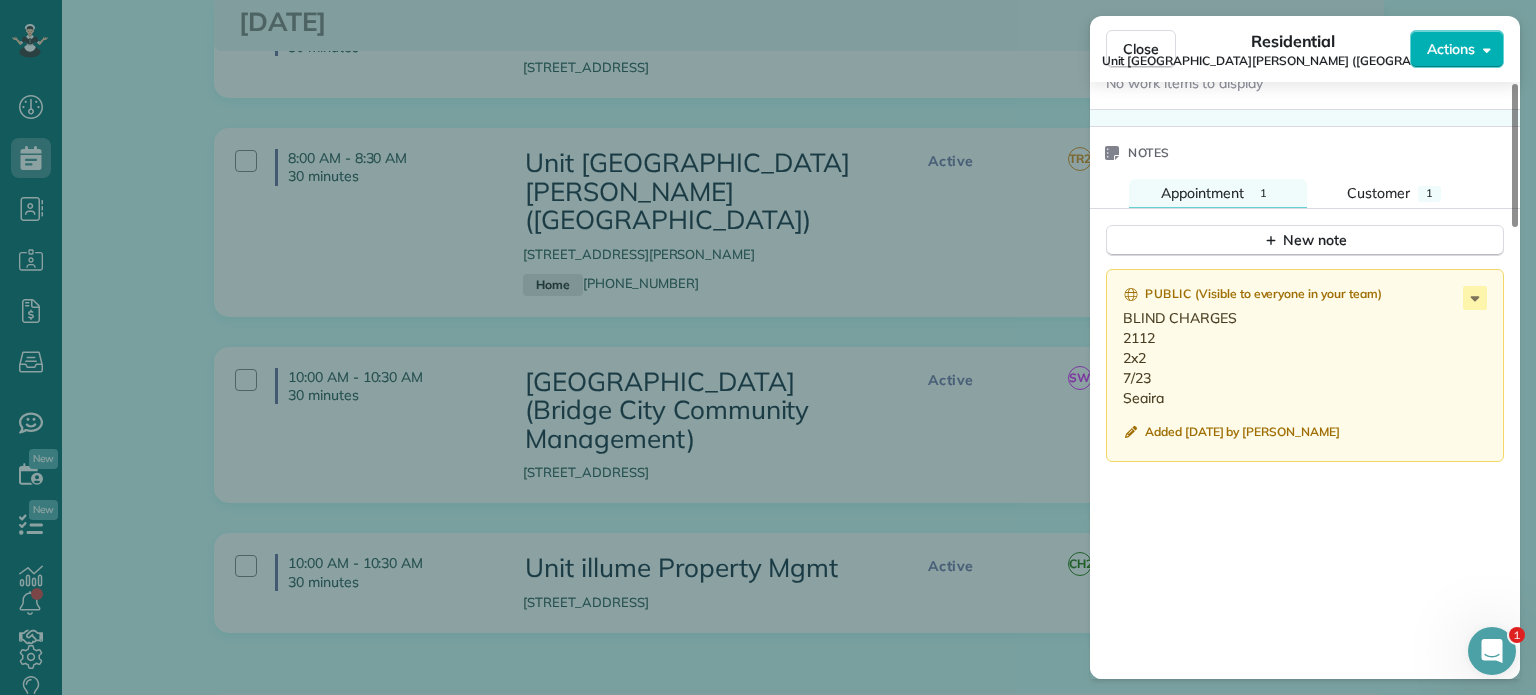 drag, startPoint x: 1167, startPoint y: 384, endPoint x: 1124, endPoint y: 331, distance: 68.24954 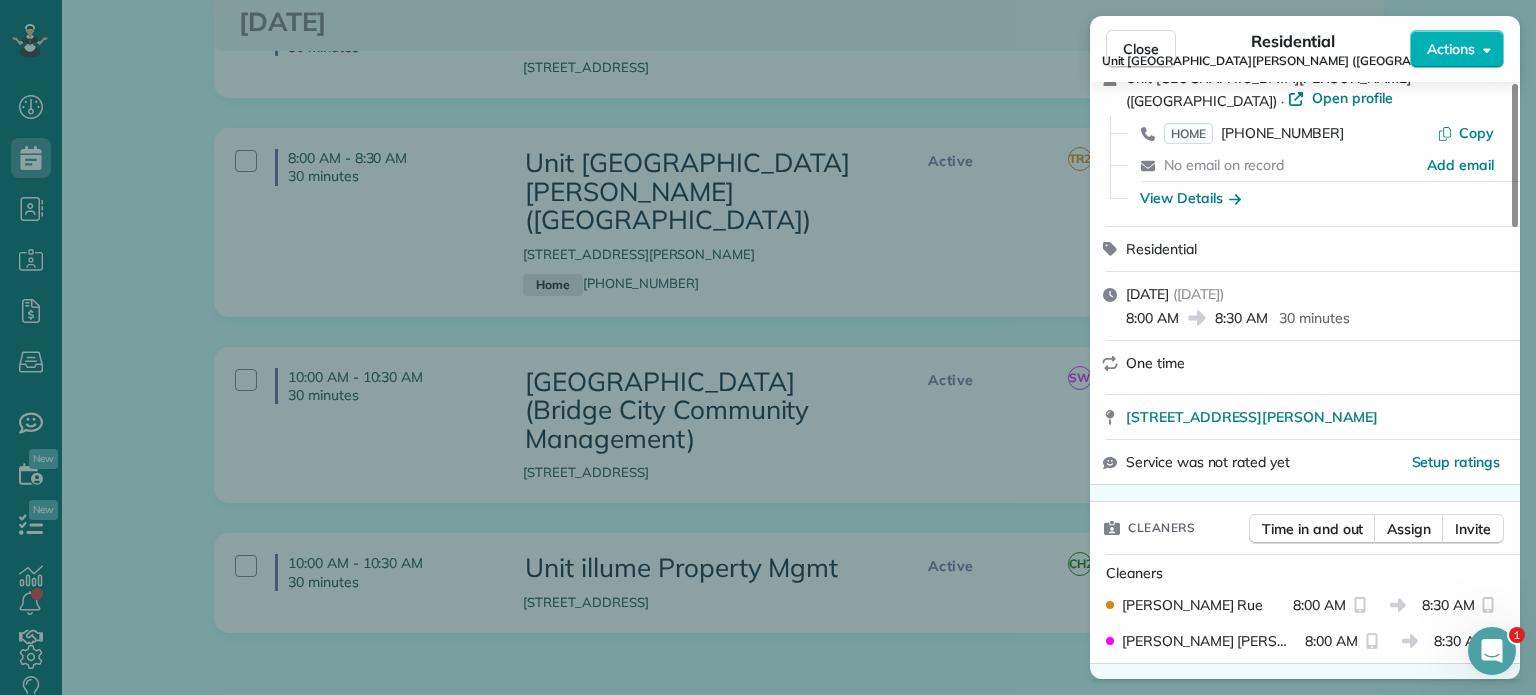 scroll, scrollTop: 0, scrollLeft: 0, axis: both 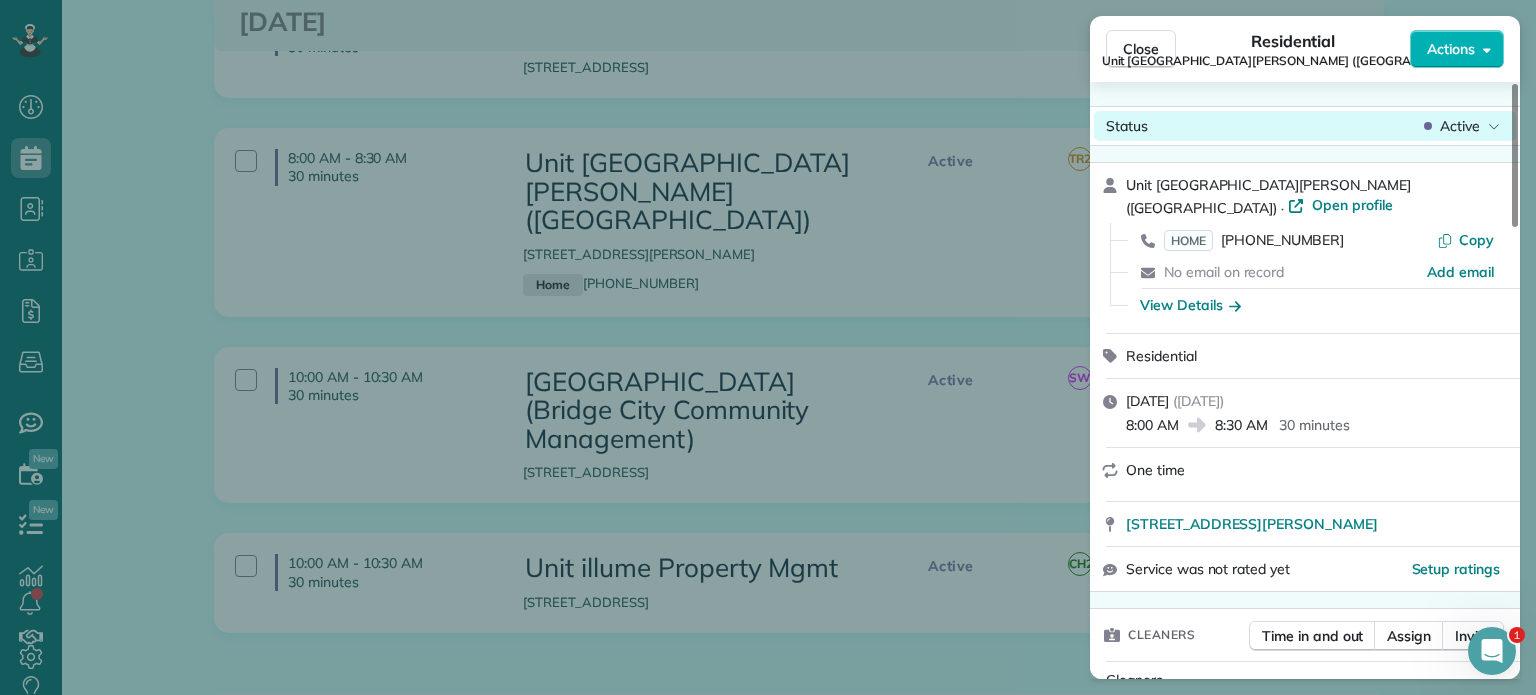 click on "Active" at bounding box center [1460, 126] 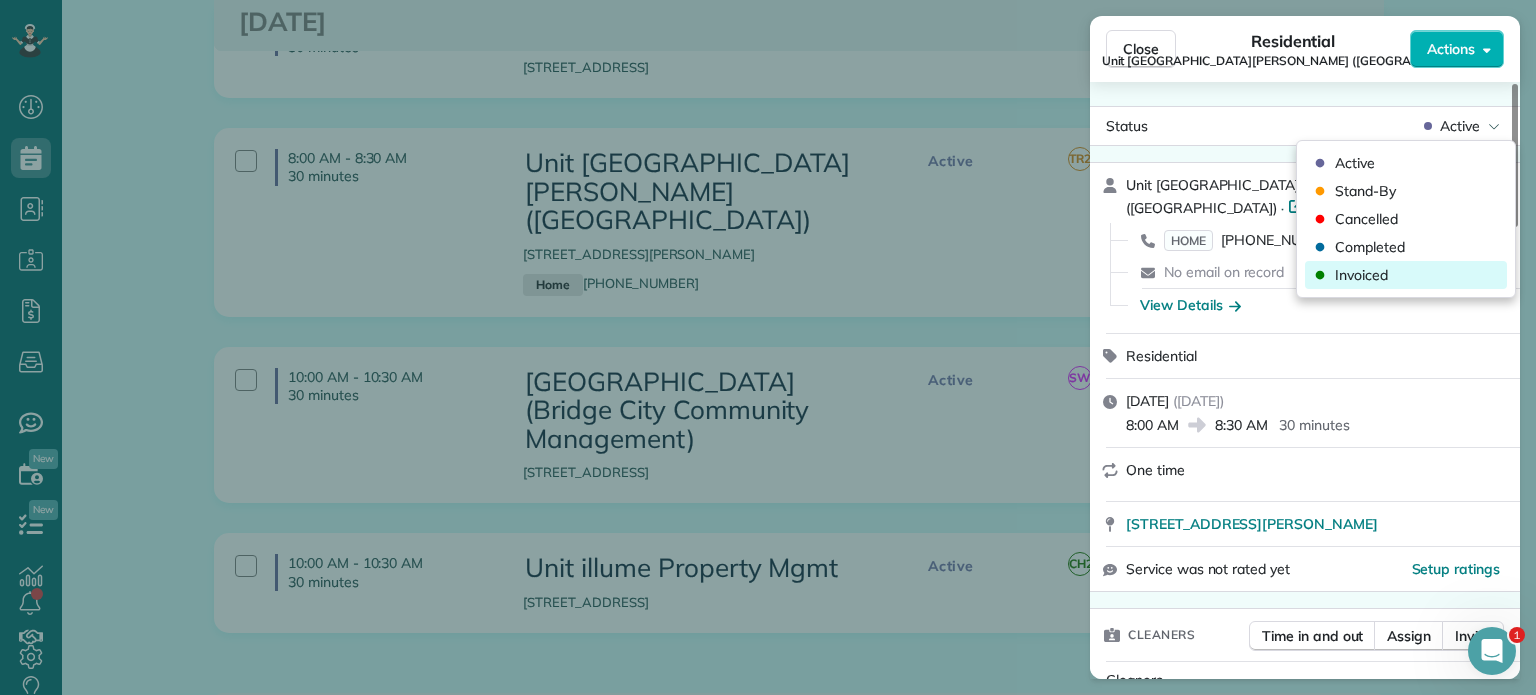 click on "Invoiced" at bounding box center (1406, 275) 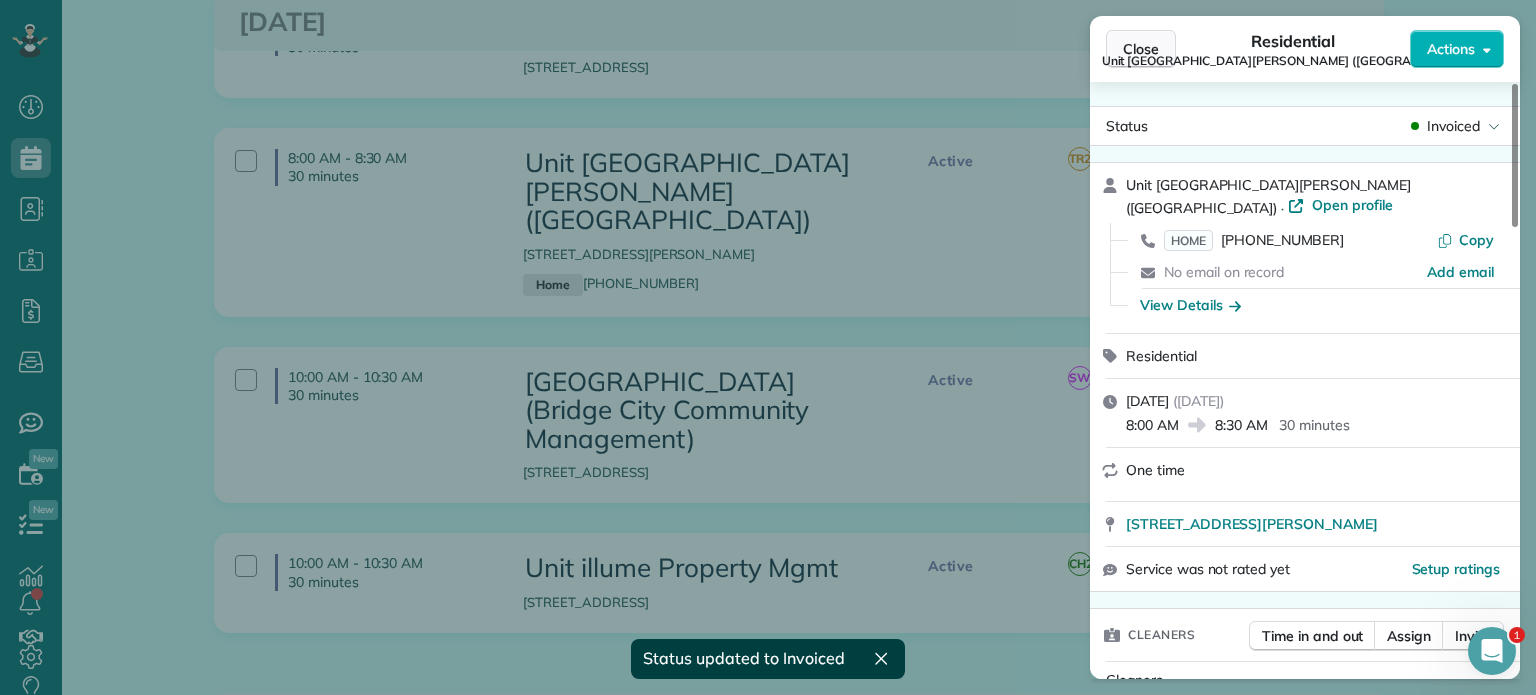 click on "Close" at bounding box center [1141, 49] 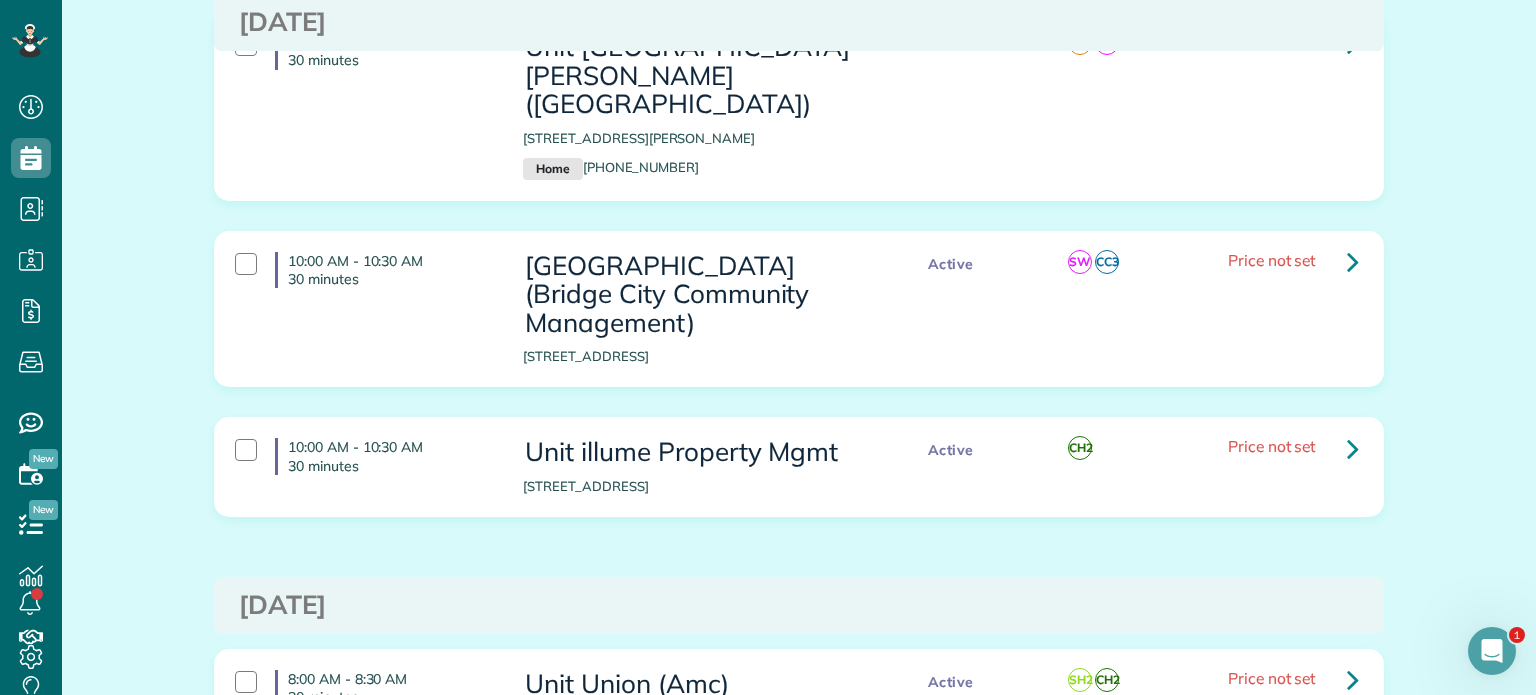 scroll, scrollTop: 2300, scrollLeft: 0, axis: vertical 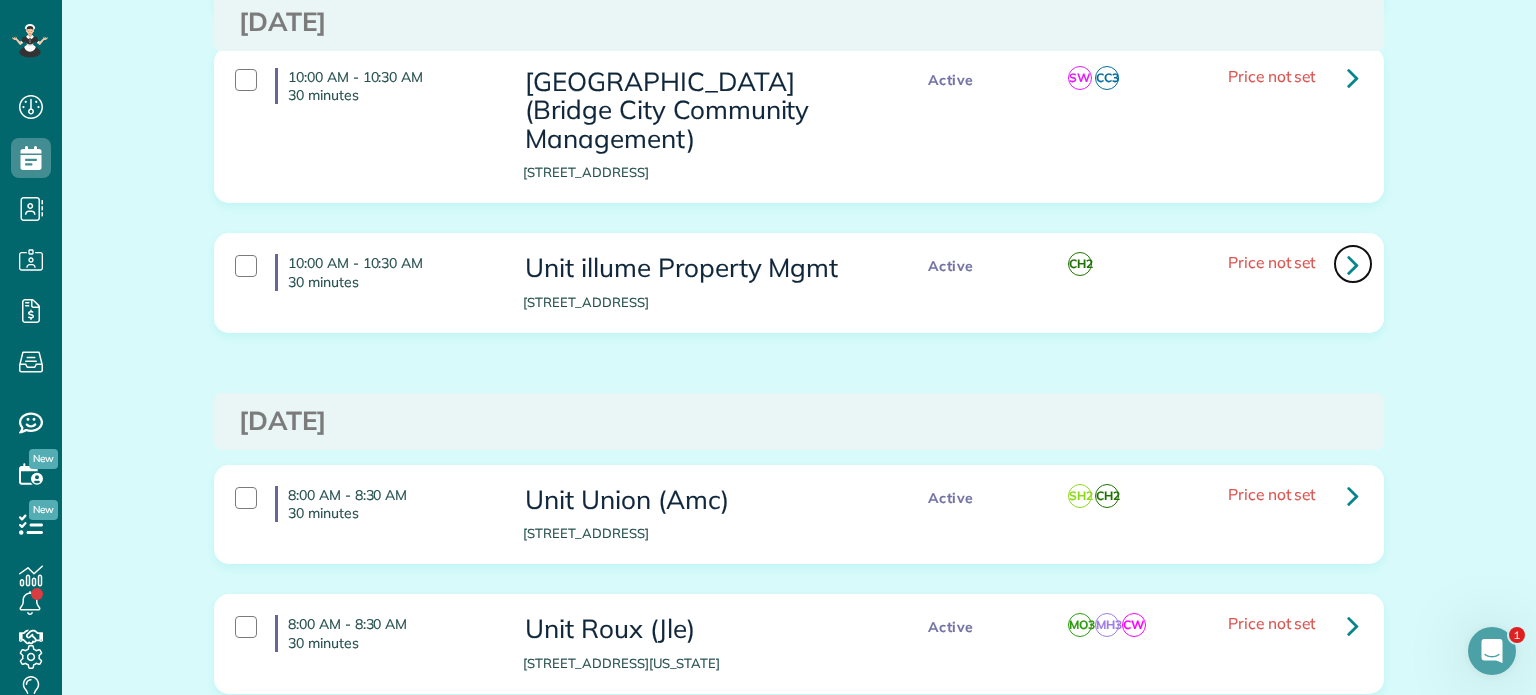 click at bounding box center [1353, 264] 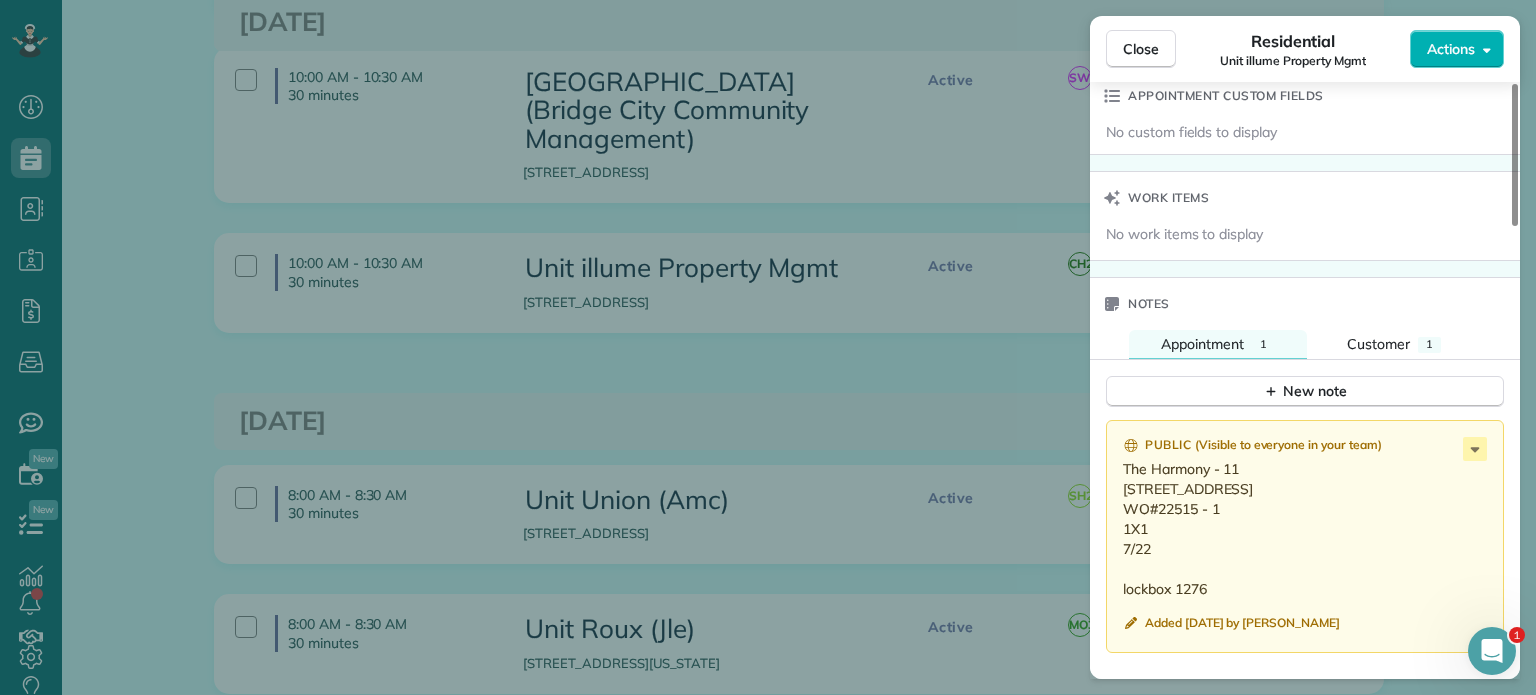 scroll, scrollTop: 1500, scrollLeft: 0, axis: vertical 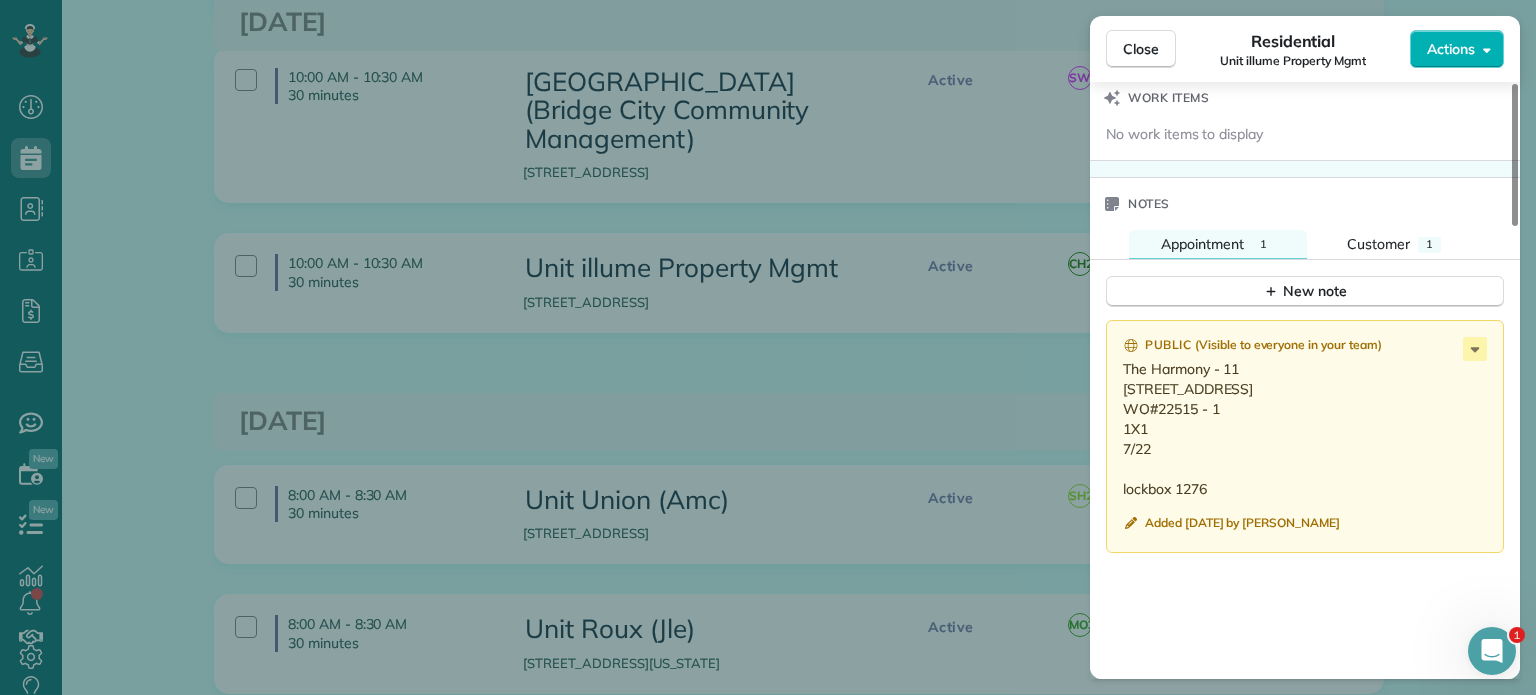 drag, startPoint x: 1154, startPoint y: 455, endPoint x: 1120, endPoint y: 380, distance: 82.346825 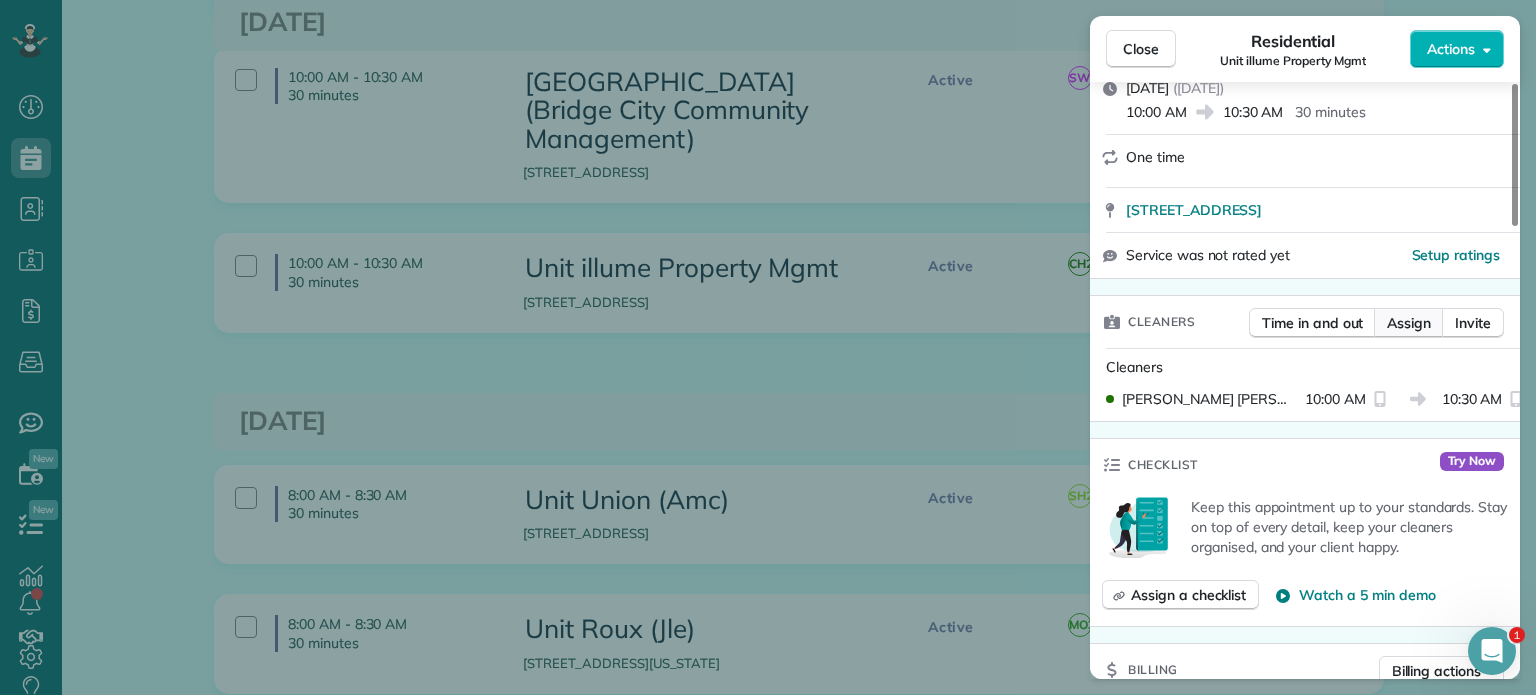 scroll, scrollTop: 0, scrollLeft: 0, axis: both 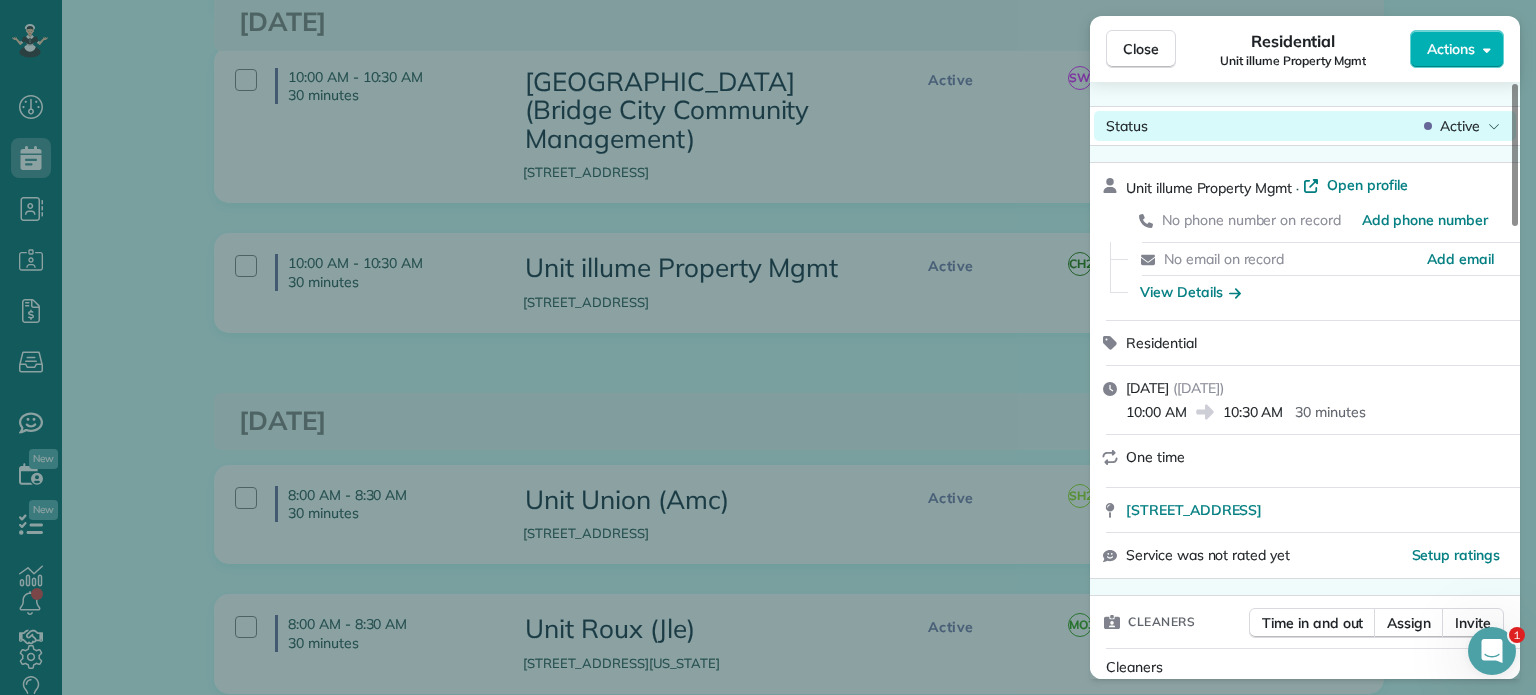 click on "Active" at bounding box center (1460, 126) 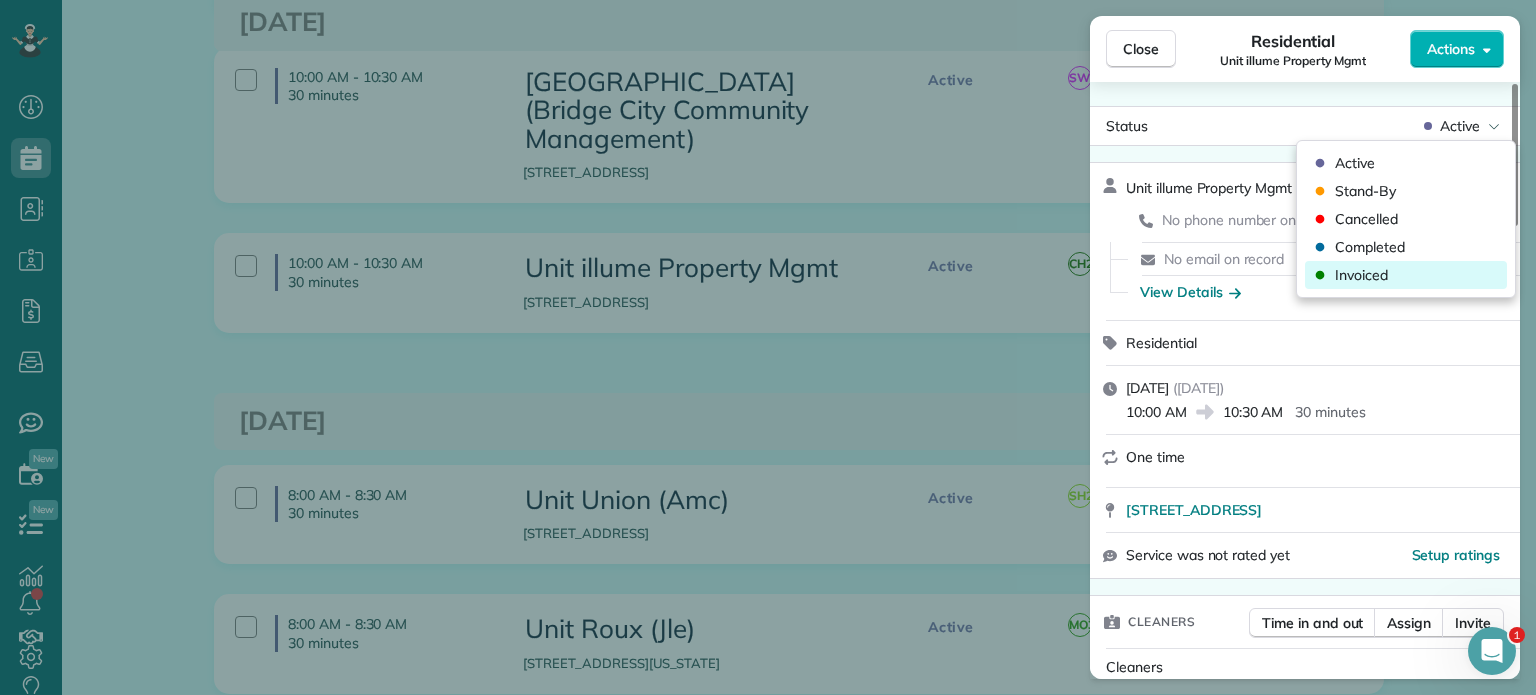 click on "Invoiced" at bounding box center (1361, 275) 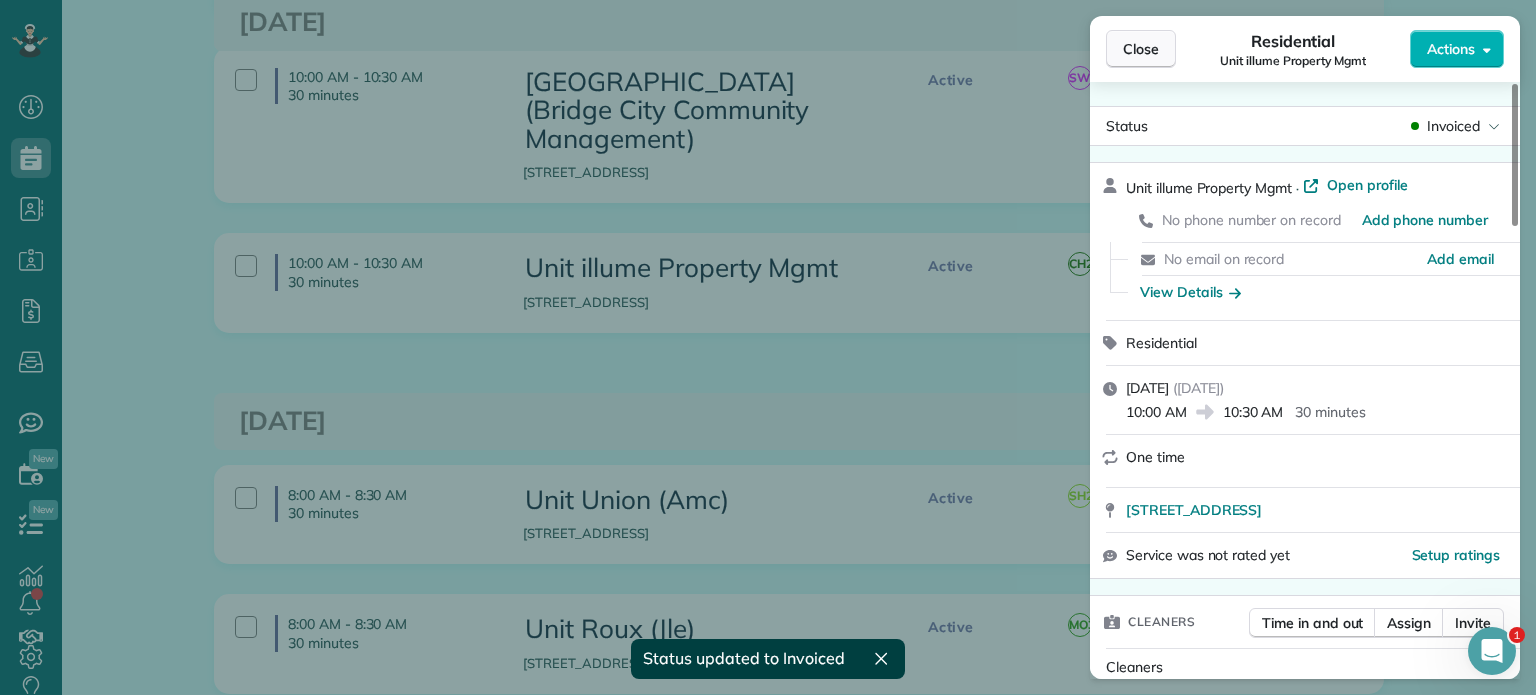 click on "Close" at bounding box center [1141, 49] 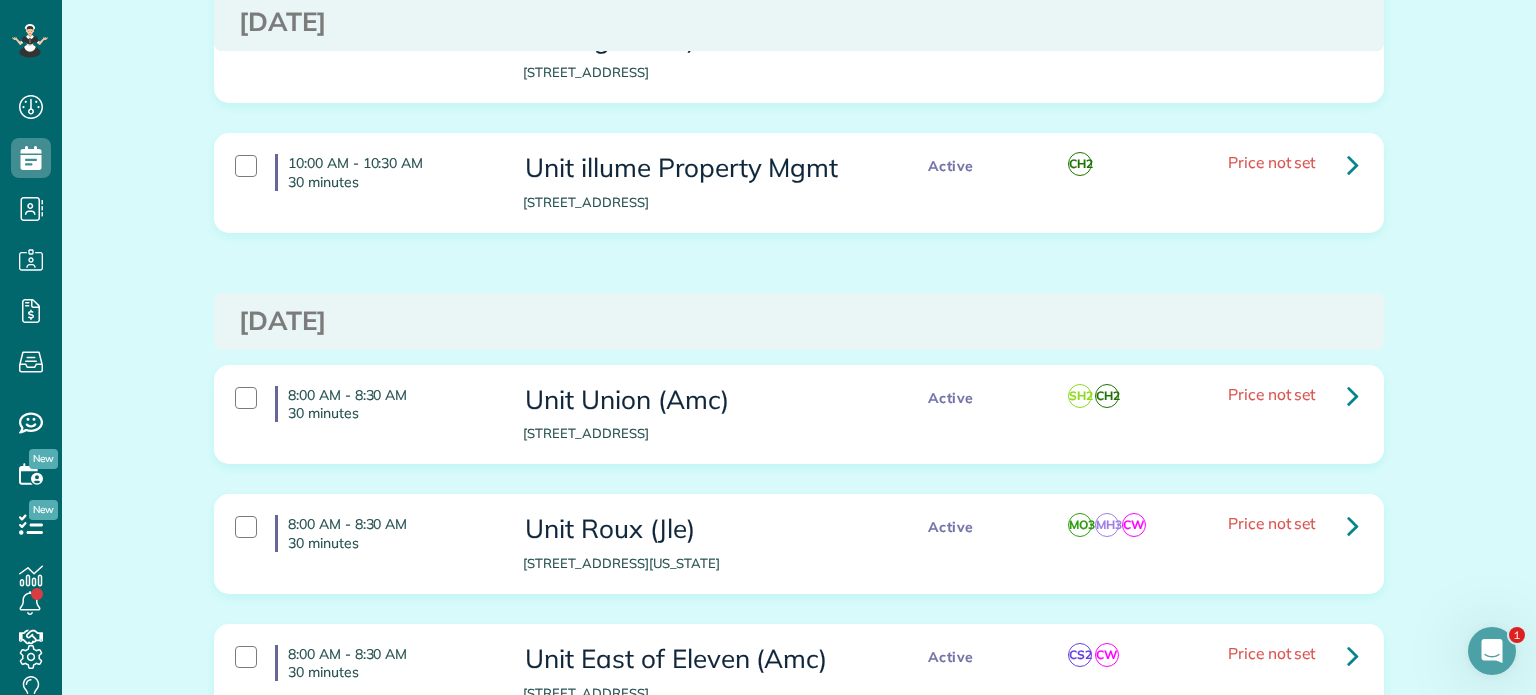 scroll, scrollTop: 2500, scrollLeft: 0, axis: vertical 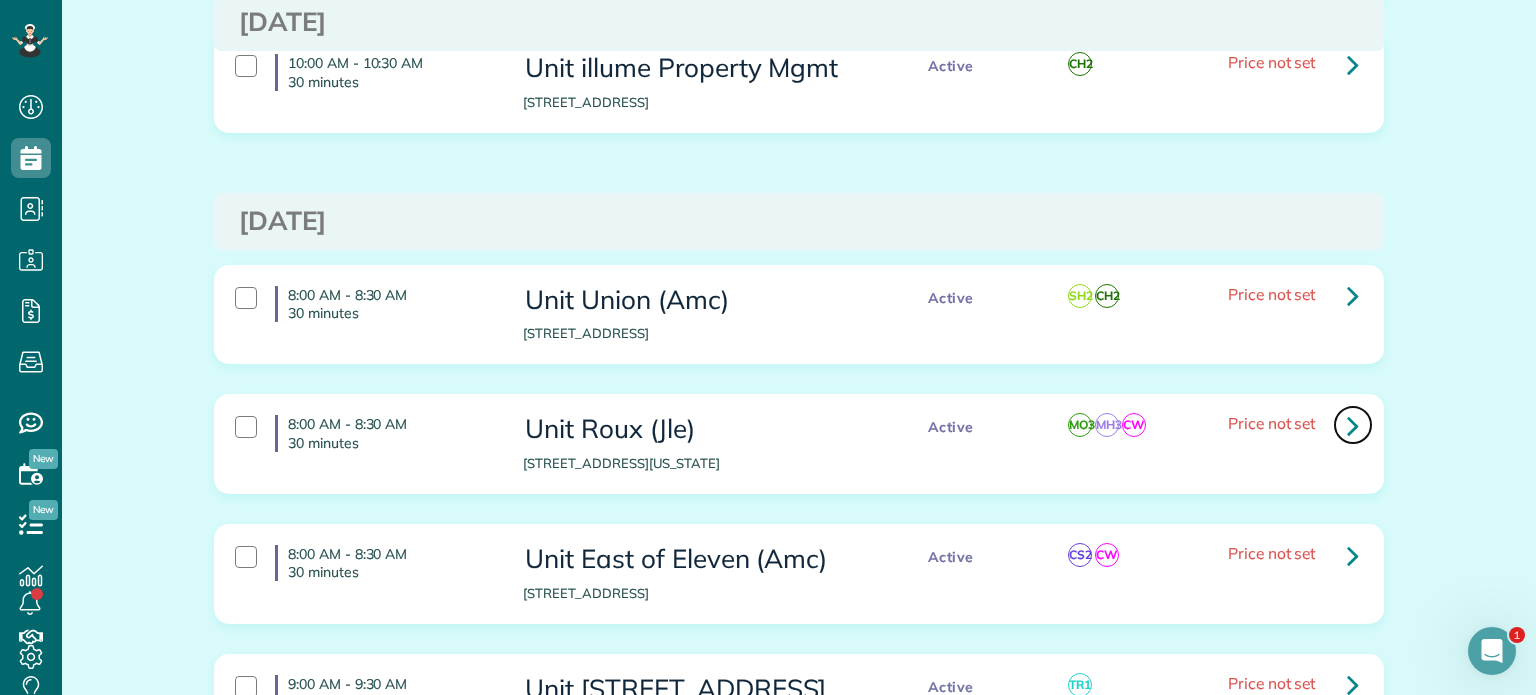 click at bounding box center (1353, 425) 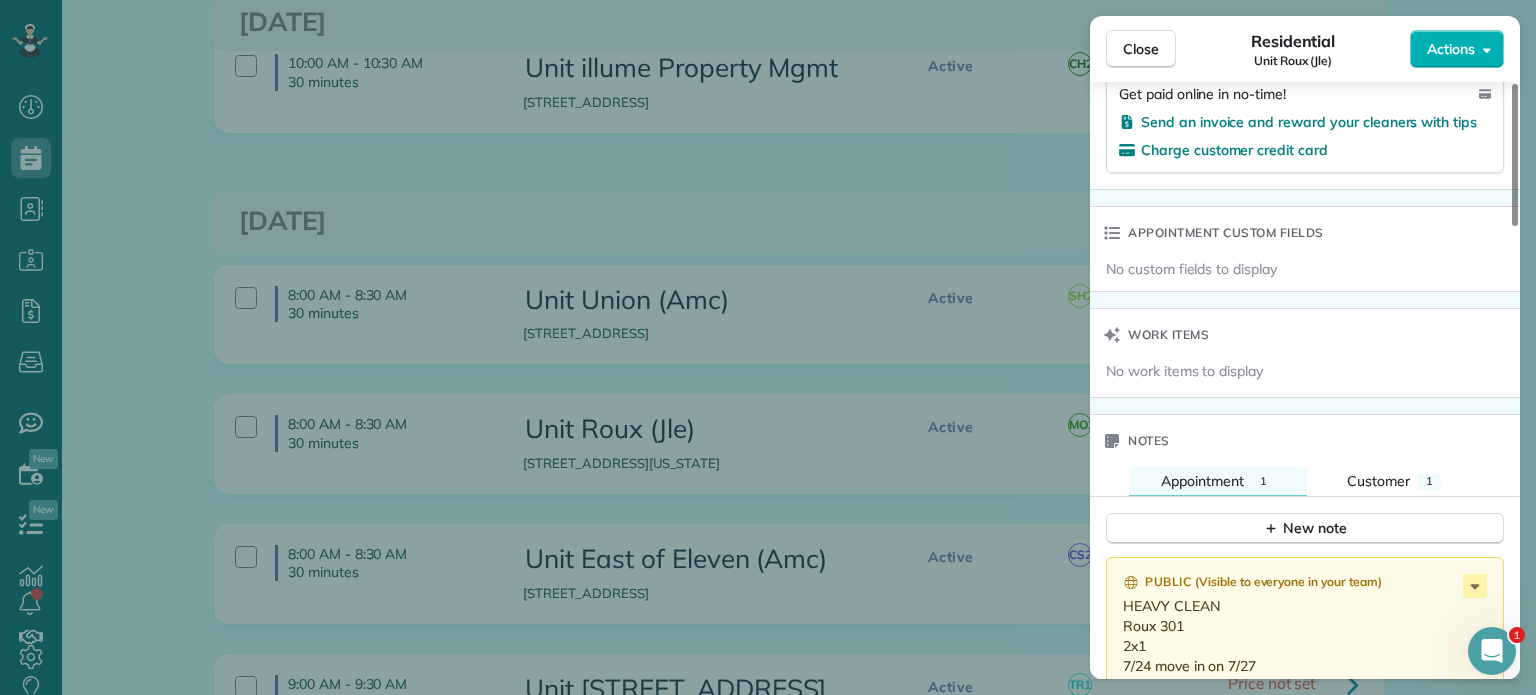 scroll, scrollTop: 1500, scrollLeft: 0, axis: vertical 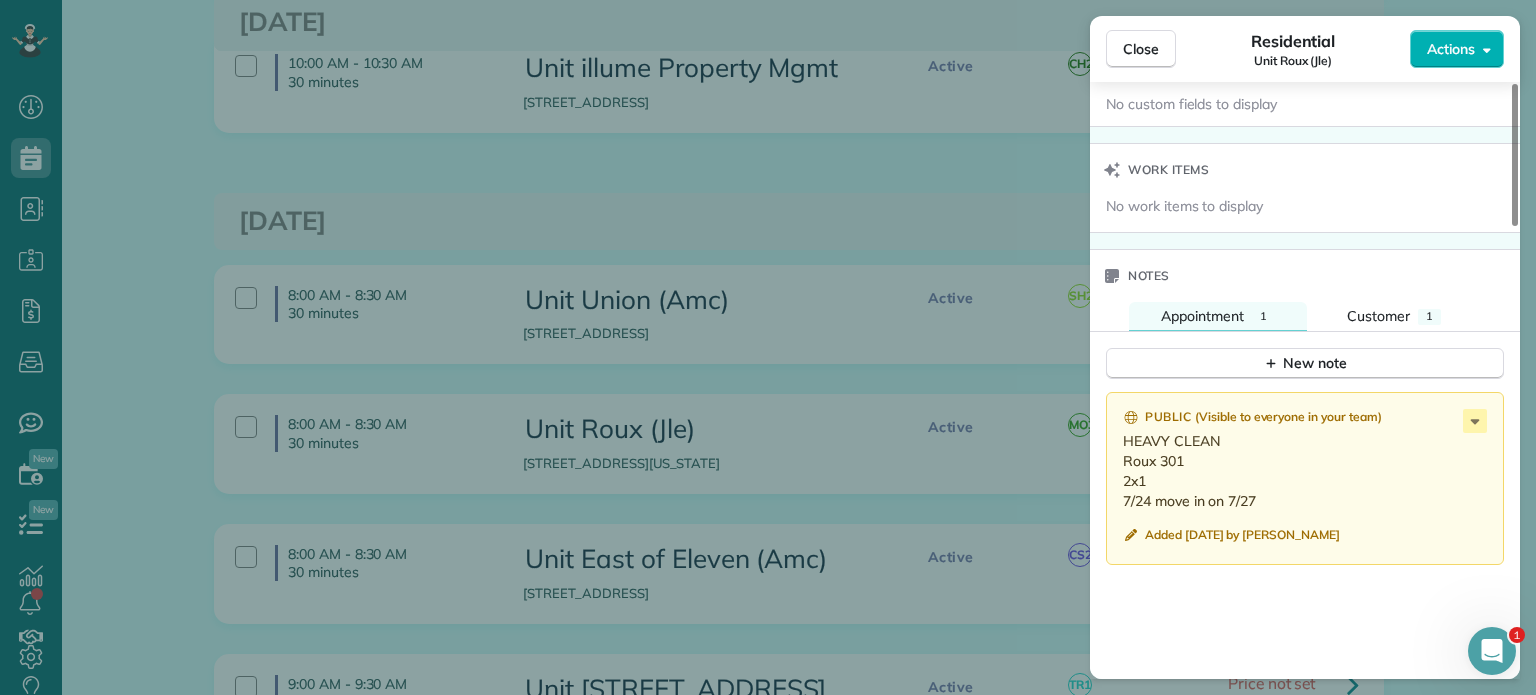 click on "Close Residential Unit Roux (Jle) Actions Status Active Unit Roux (Jle) · Open profile No phone number on record Add phone number No email on record Add email View Details Residential [DATE] ( [DATE] ) 8:00 AM 8:30 AM 30 minutes One time [STREET_ADDRESS][US_STATE] Service was not rated yet Setup ratings Cleaners Time in and out Assign Invite Cleaners [PERSON_NAME] 8:00 AM 8:30 AM [PERSON_NAME] 8:00 AM 8:30 AM [PERSON_NAME]-German 8:00 AM 8:30 AM Checklist Try Now Keep this appointment up to your standards. Stay on top of every detail, keep your cleaners organised, and your client happy. Assign a checklist Watch a 5 min demo Billing Billing actions Service Add an item Overcharge $0.00 Discount $0.00 Coupon discount - Primary tax - Secondary tax - Total appointment price $0.00 Tips collected New feature! $0.00 [PERSON_NAME] as paid Total including tip $0.00 Get paid online in no-time! Send an invoice and reward your cleaners with tips Charge customer credit card 1 1" at bounding box center [768, 347] 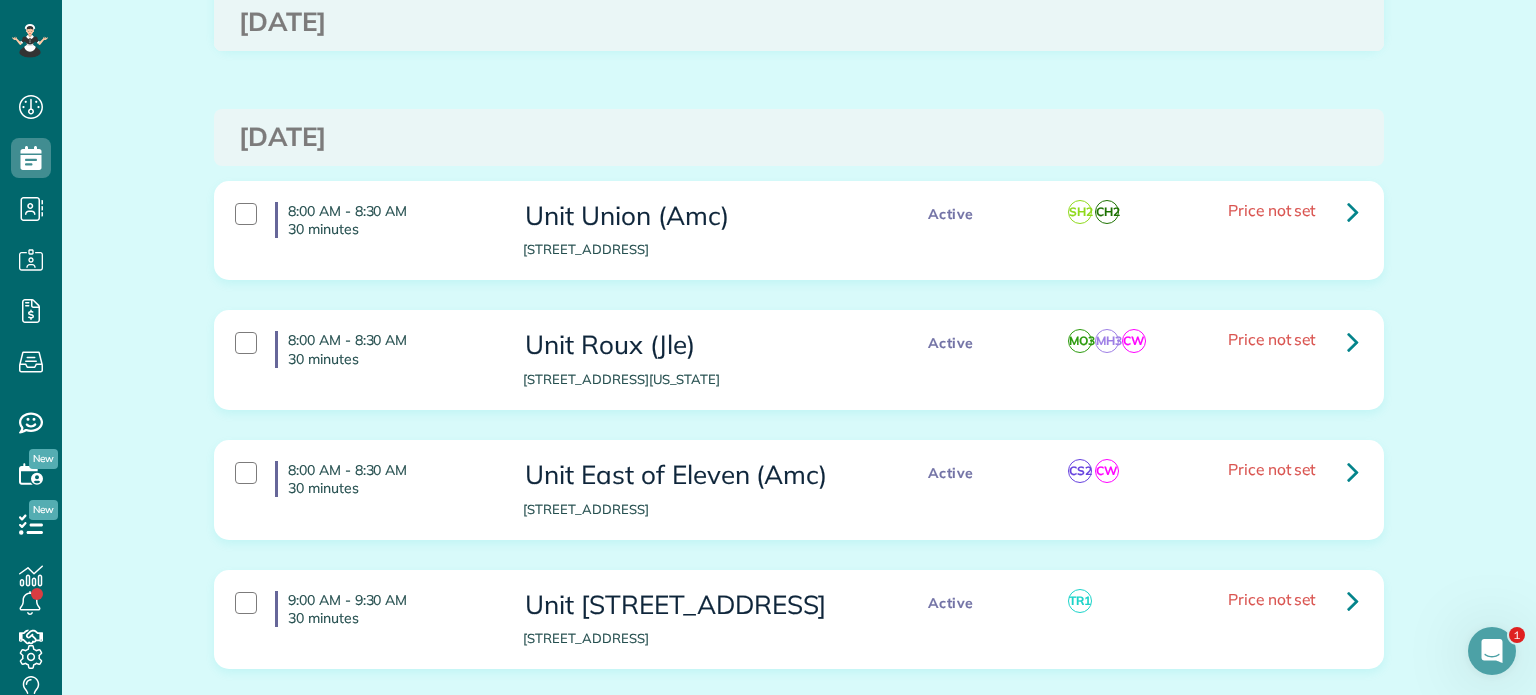 scroll, scrollTop: 2700, scrollLeft: 0, axis: vertical 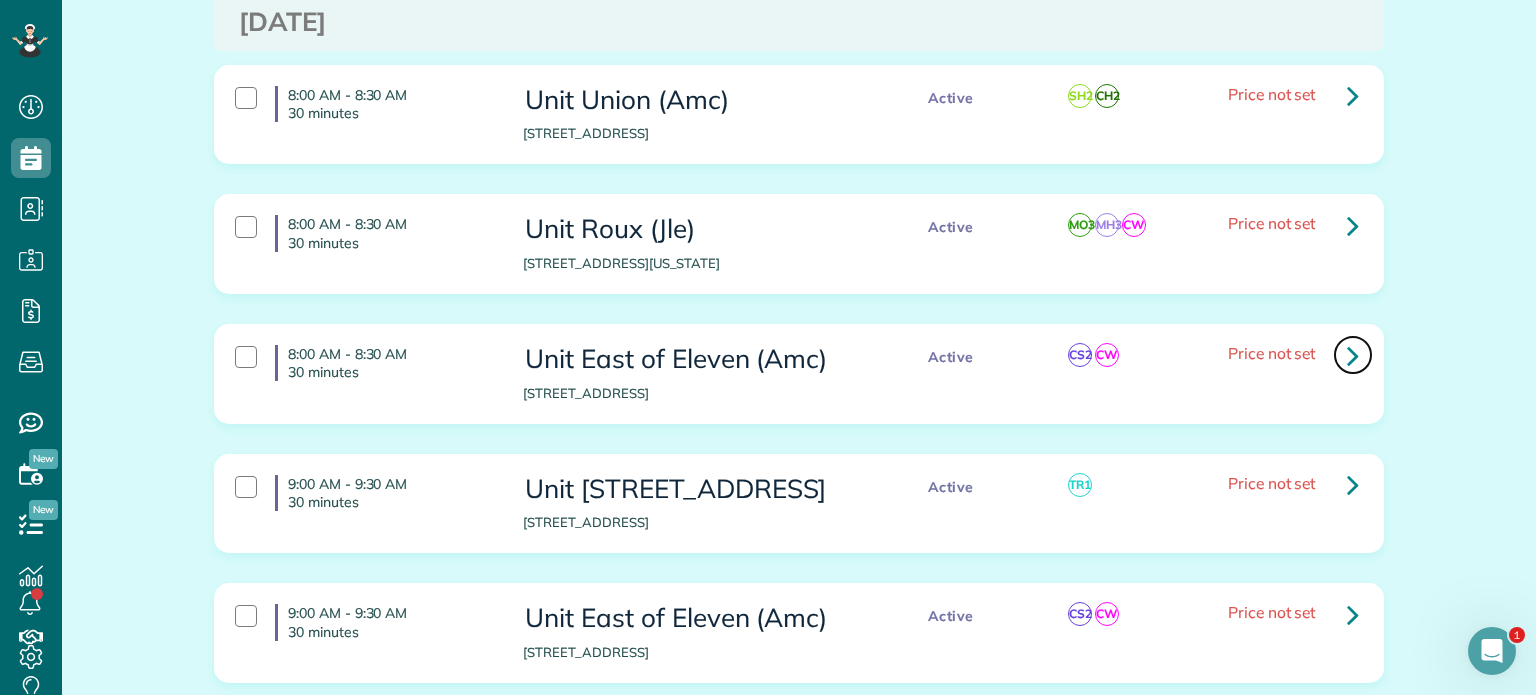 click at bounding box center [1353, 355] 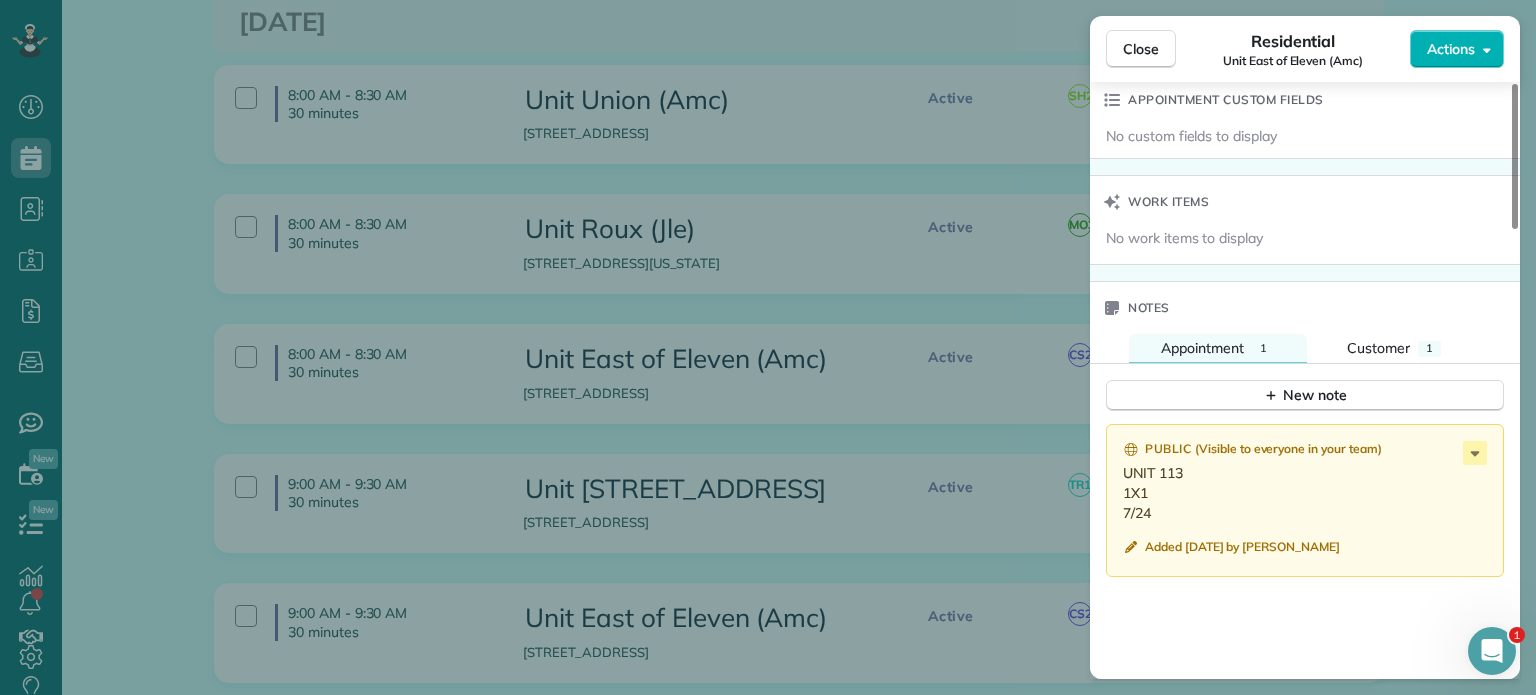 scroll, scrollTop: 1600, scrollLeft: 0, axis: vertical 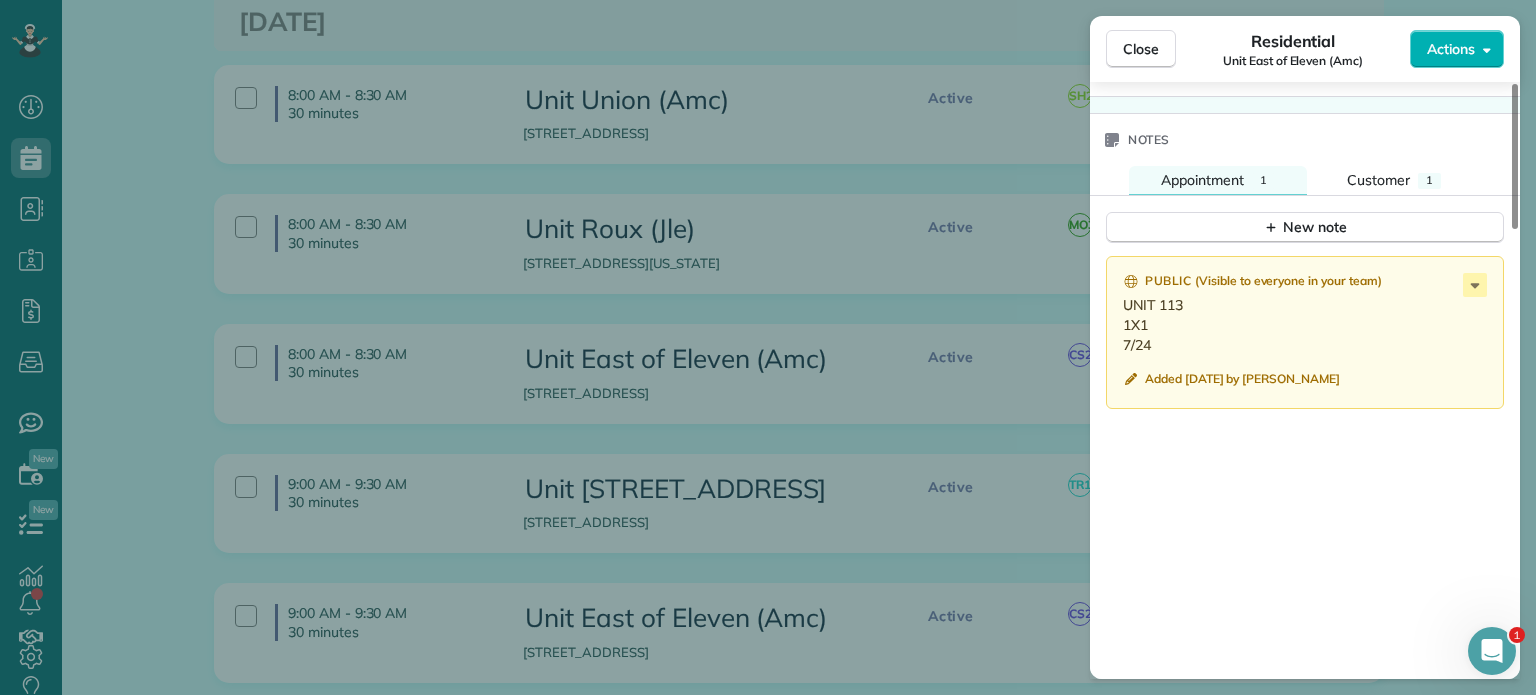 drag, startPoint x: 1154, startPoint y: 348, endPoint x: 1124, endPoint y: 318, distance: 42.426407 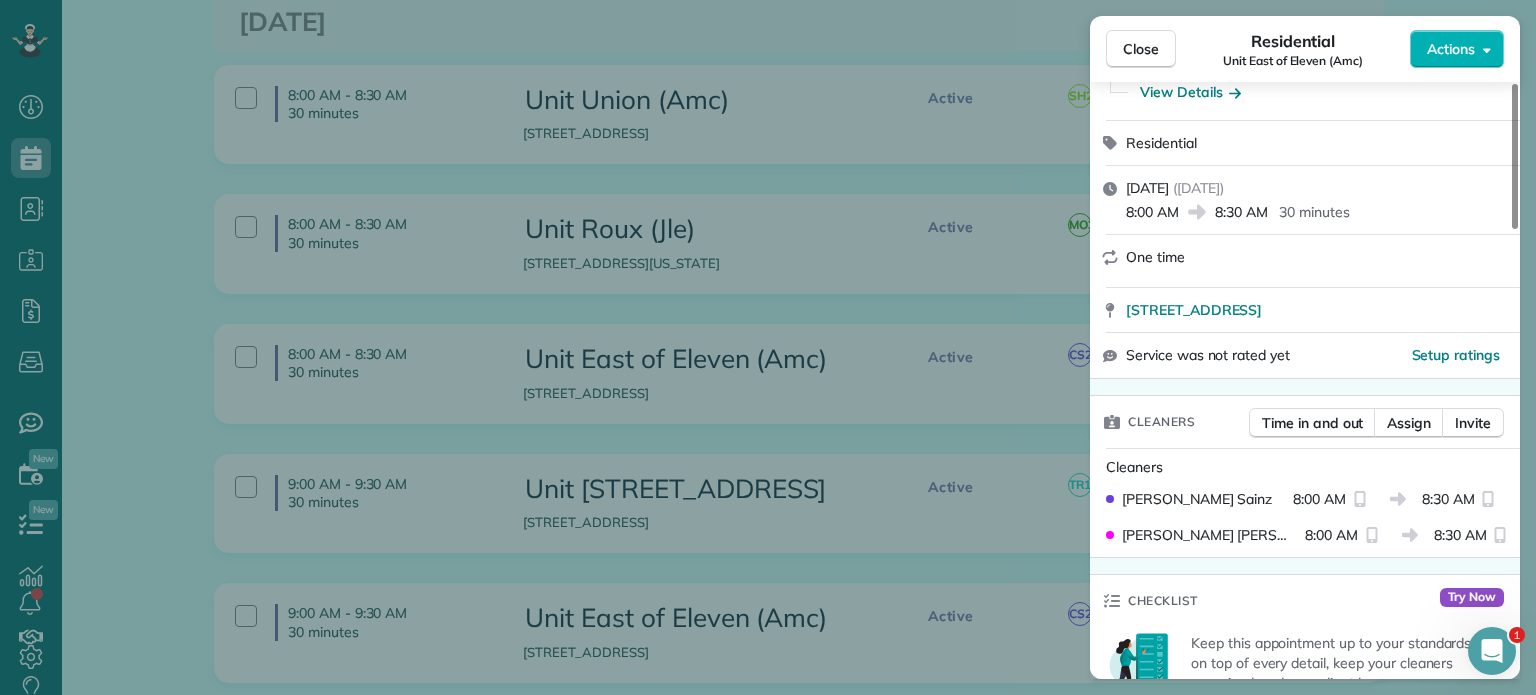 scroll, scrollTop: 0, scrollLeft: 0, axis: both 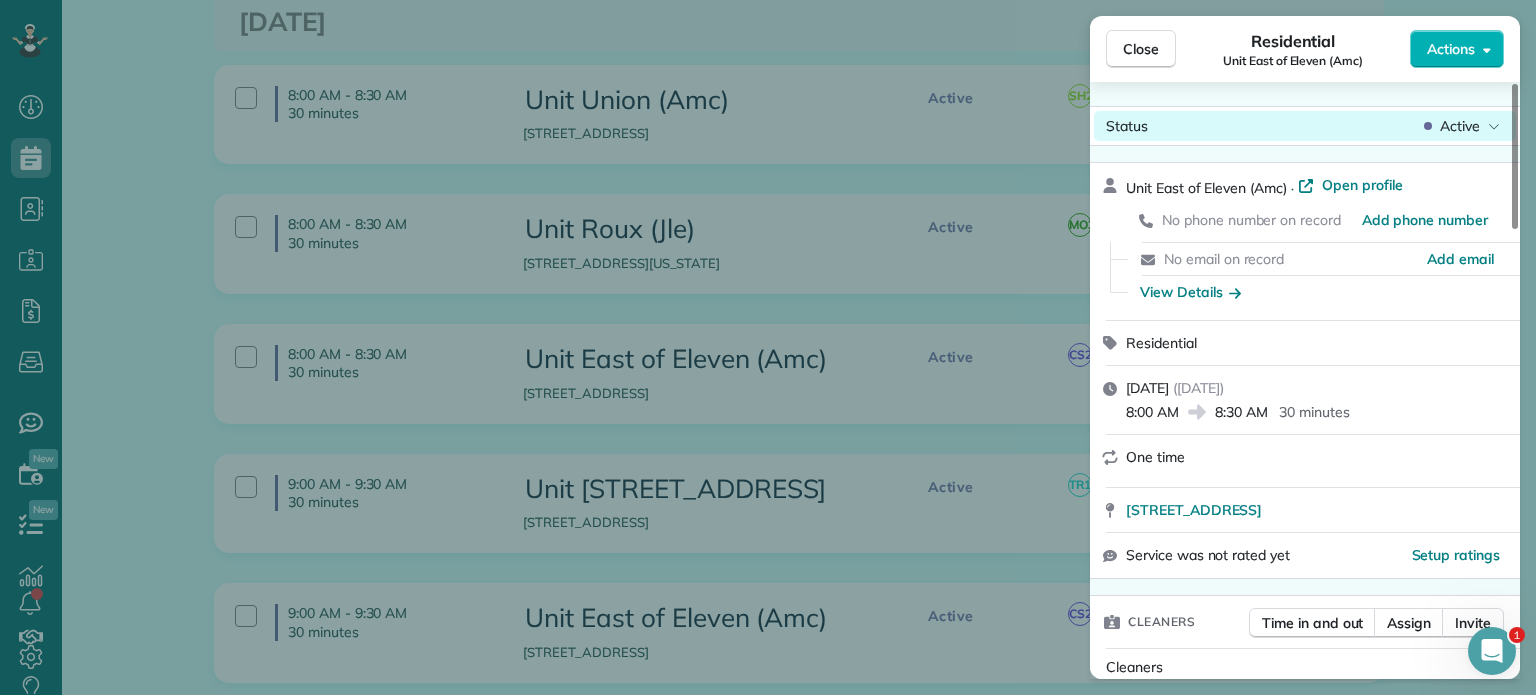 click on "Active" at bounding box center [1460, 126] 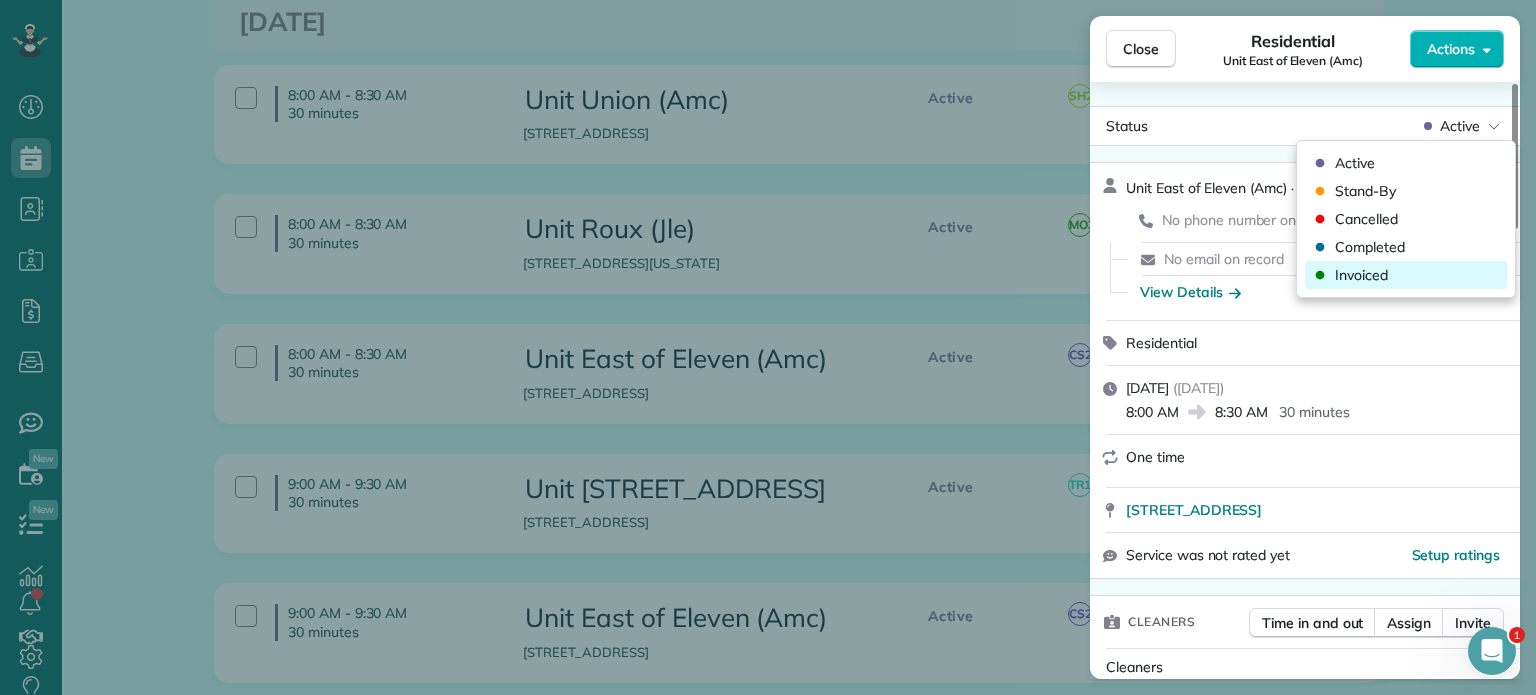 click on "Invoiced" at bounding box center (1361, 275) 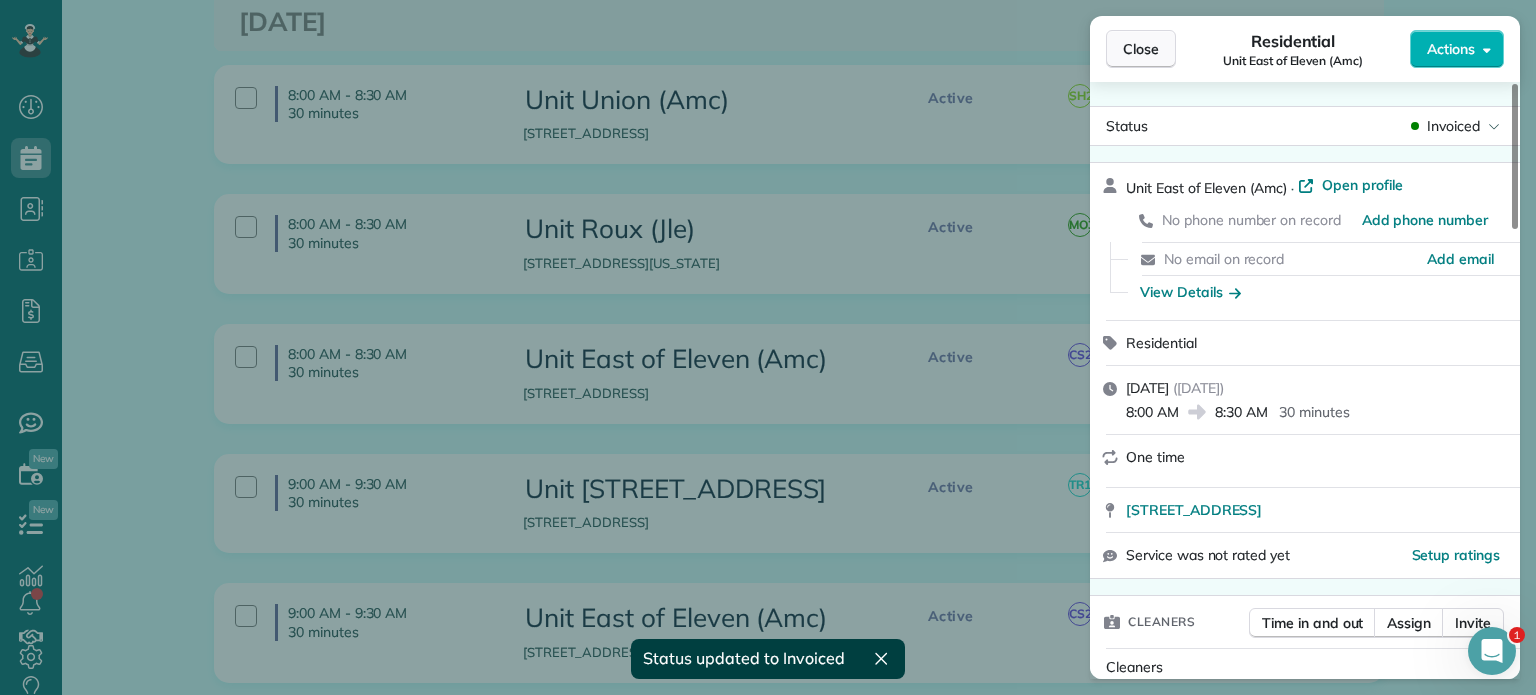 click on "Close" at bounding box center (1141, 49) 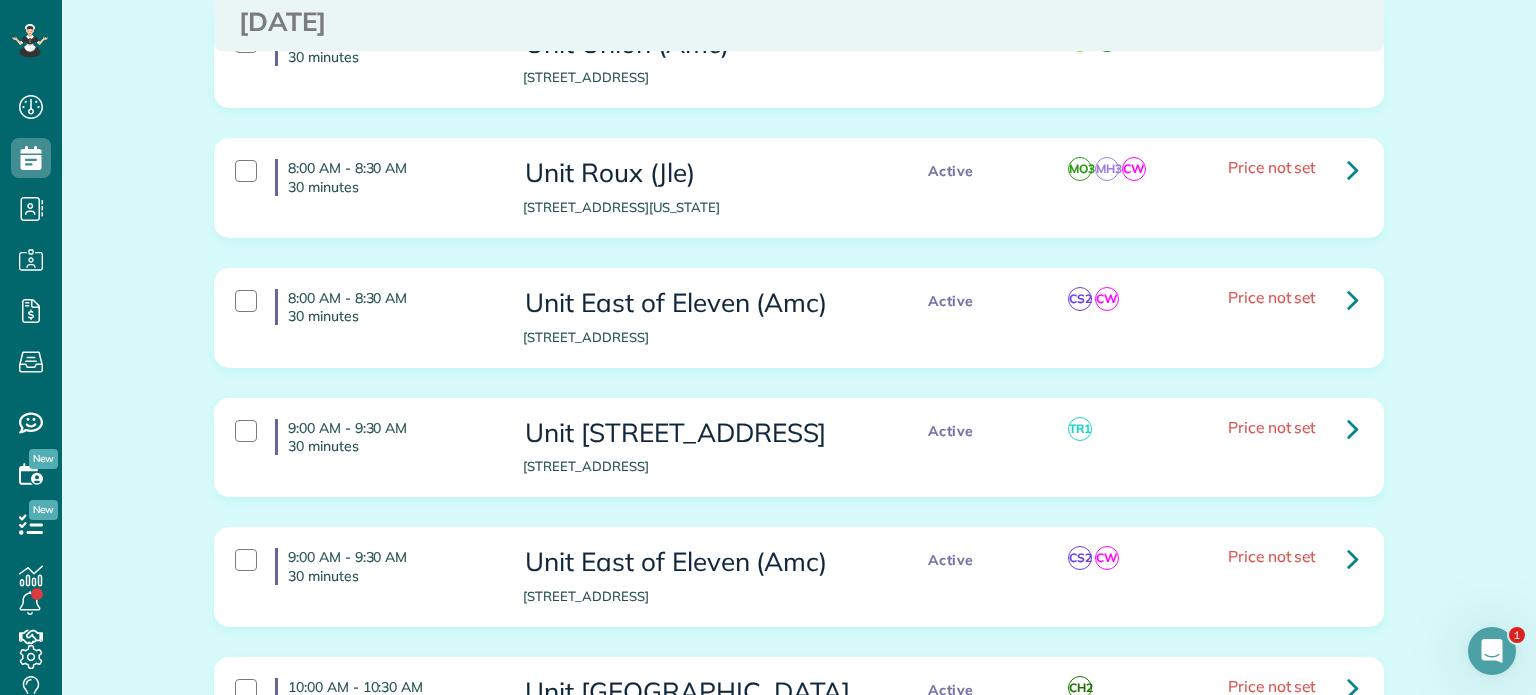 scroll, scrollTop: 2800, scrollLeft: 0, axis: vertical 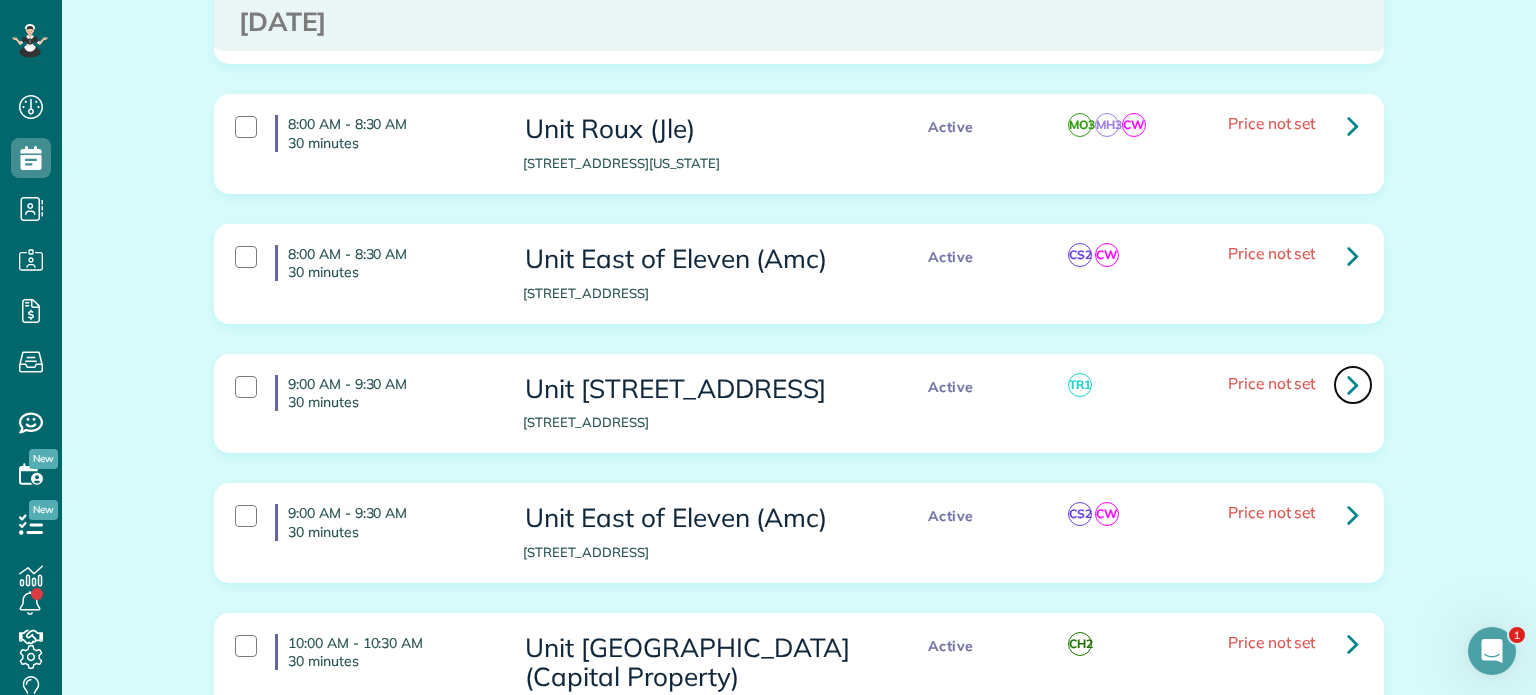 click at bounding box center (1353, 384) 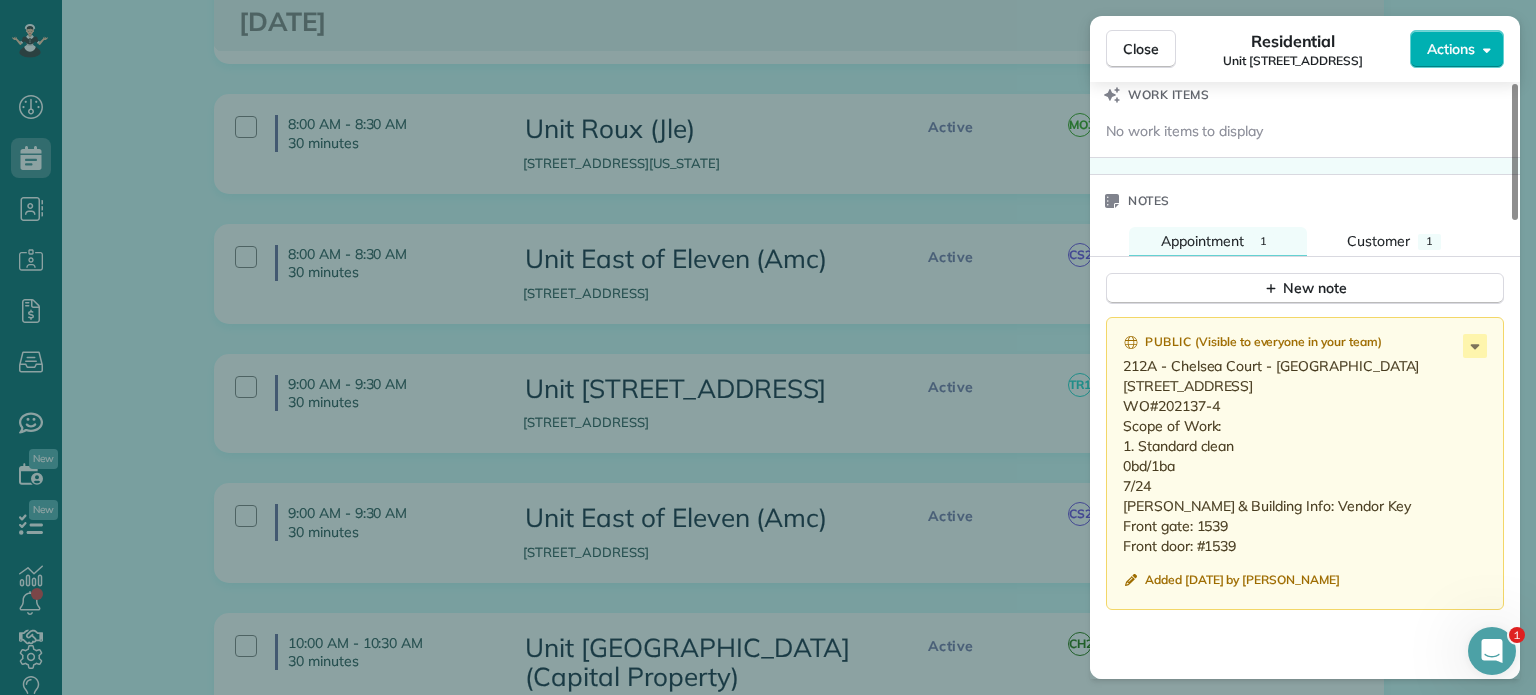 scroll, scrollTop: 1500, scrollLeft: 0, axis: vertical 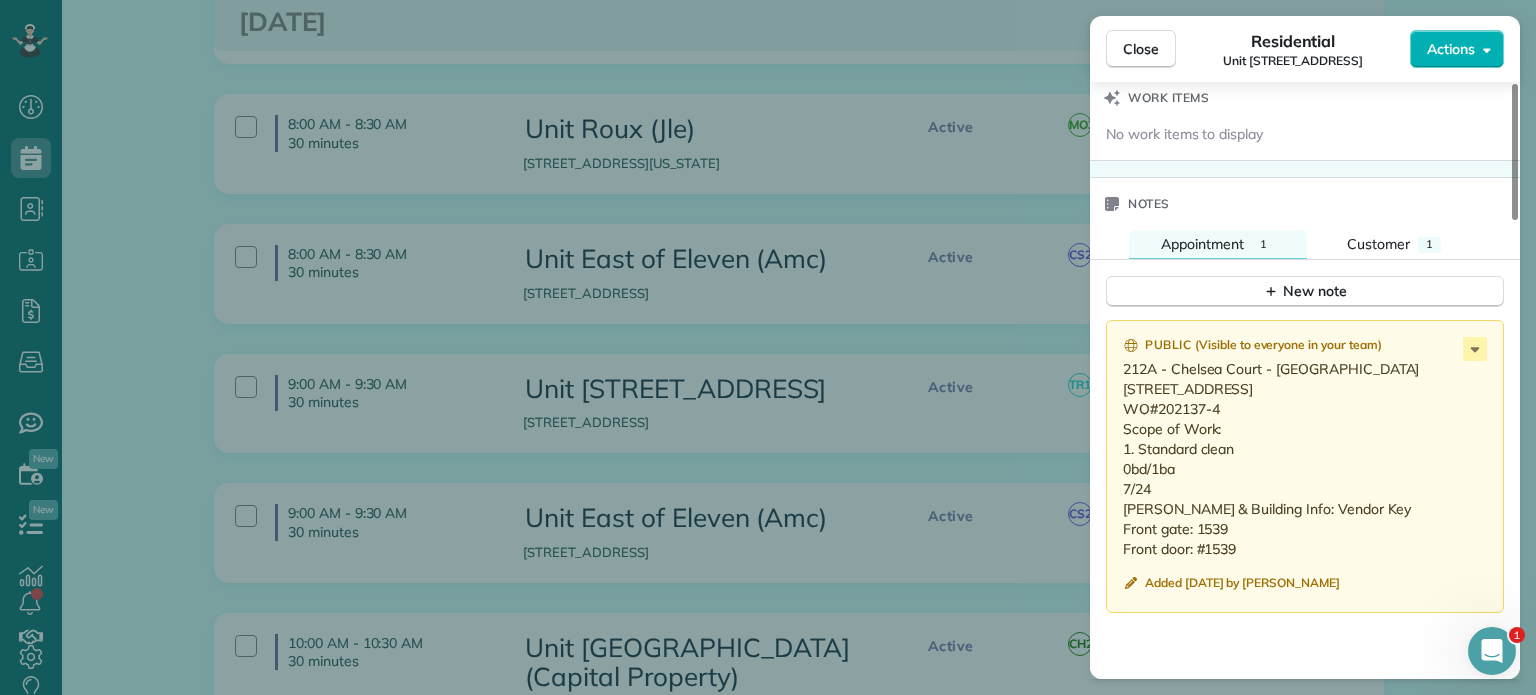 drag, startPoint x: 1165, startPoint y: 534, endPoint x: 1108, endPoint y: 376, distance: 167.96725 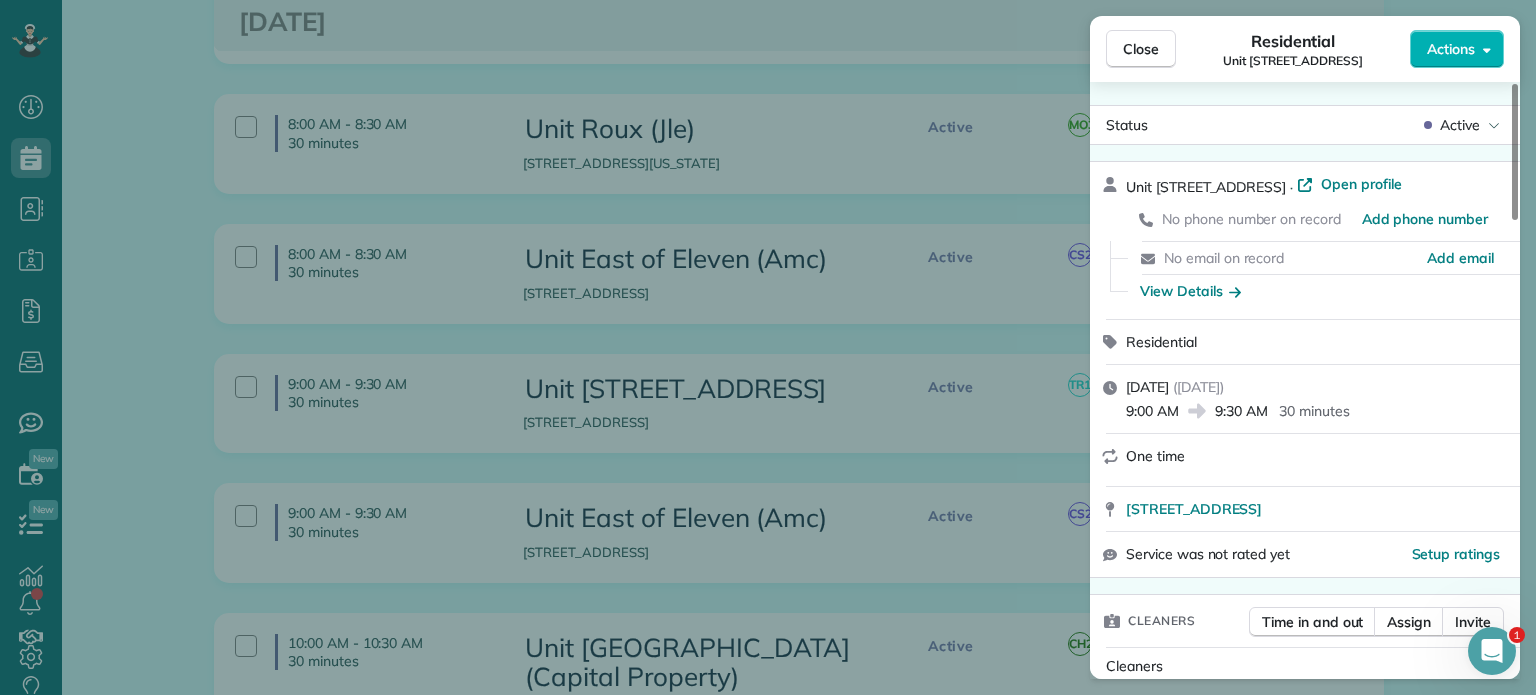 scroll, scrollTop: 0, scrollLeft: 0, axis: both 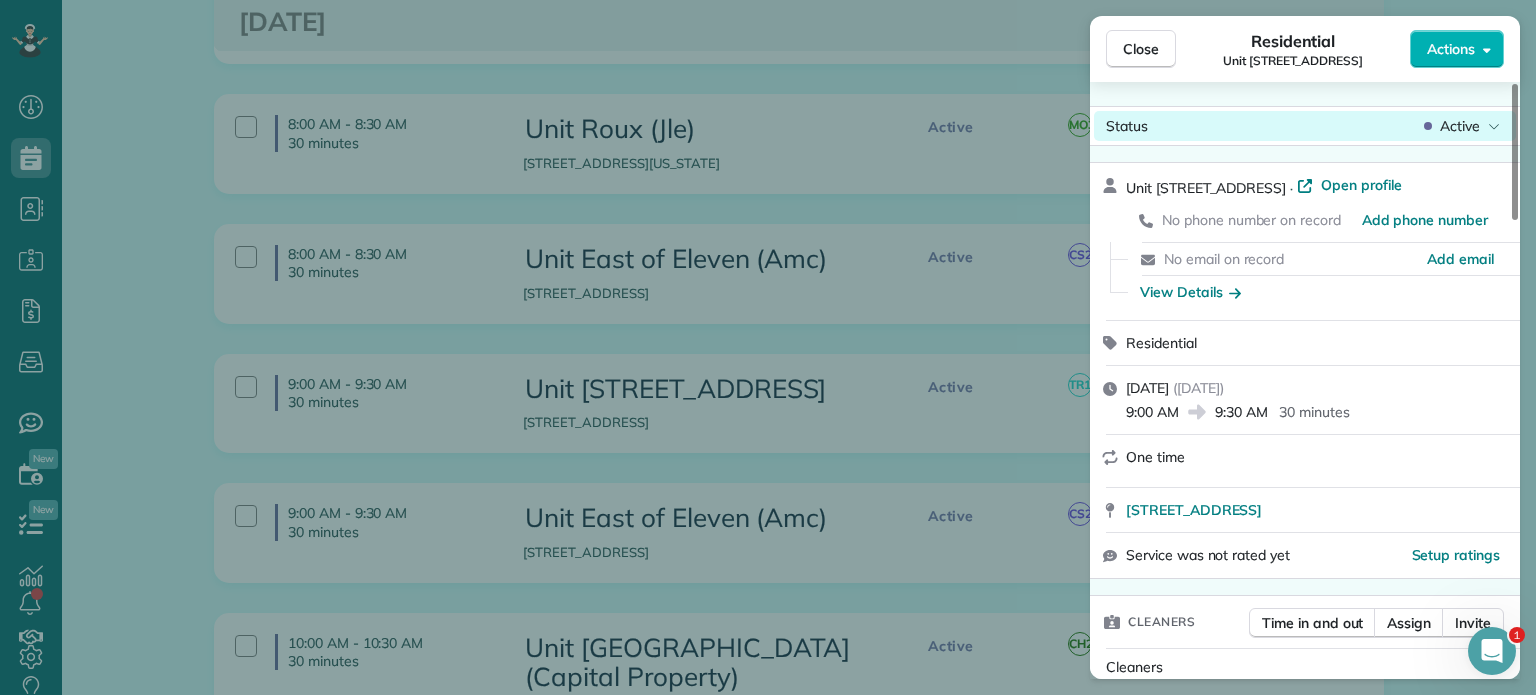 click on "Active" at bounding box center [1460, 126] 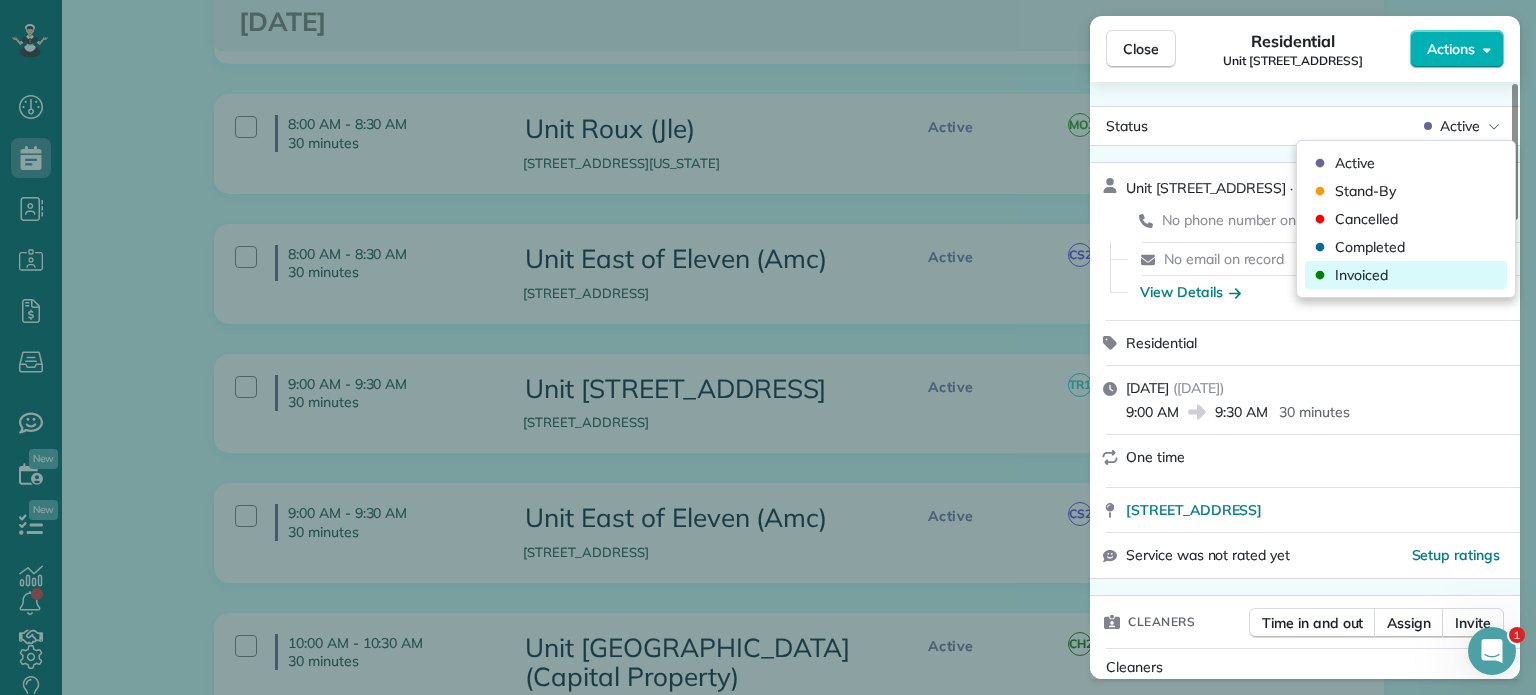 click on "Invoiced" at bounding box center (1361, 275) 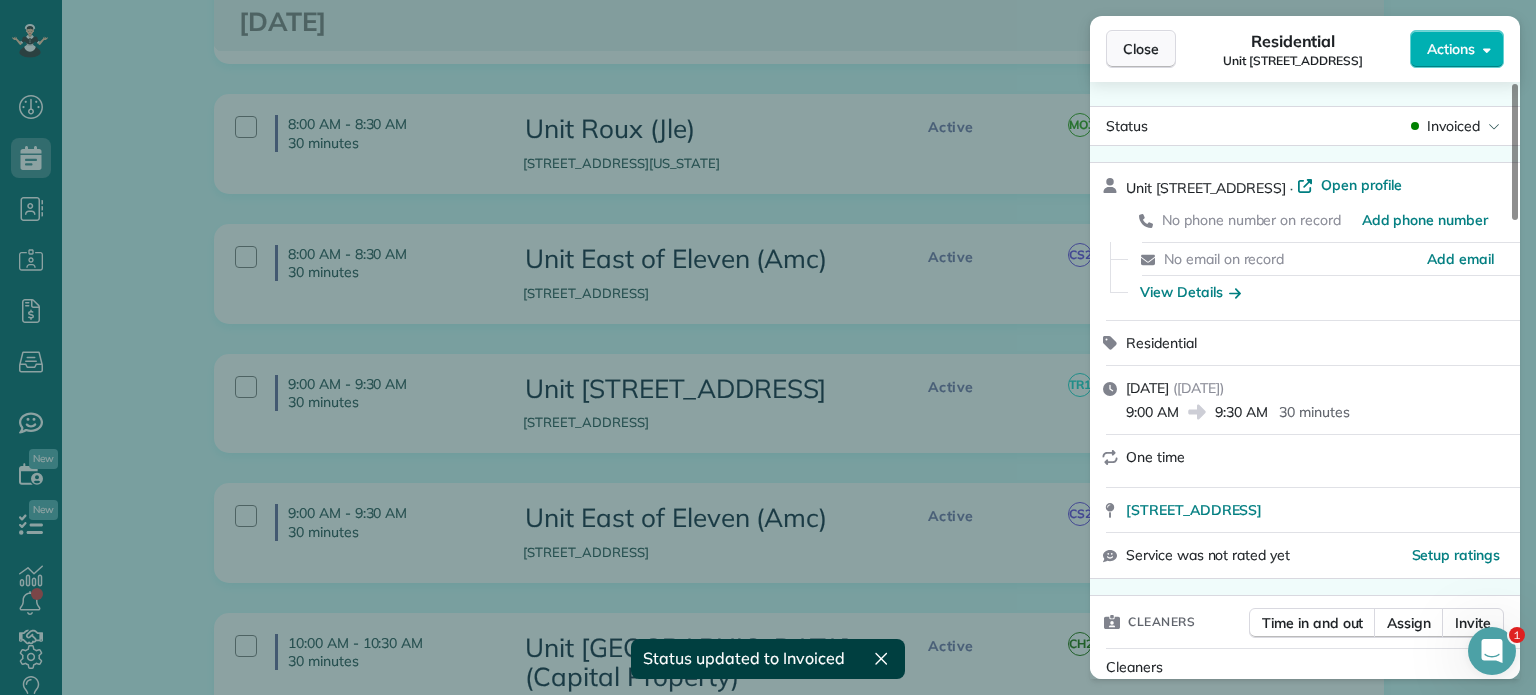 click on "Close" at bounding box center [1141, 49] 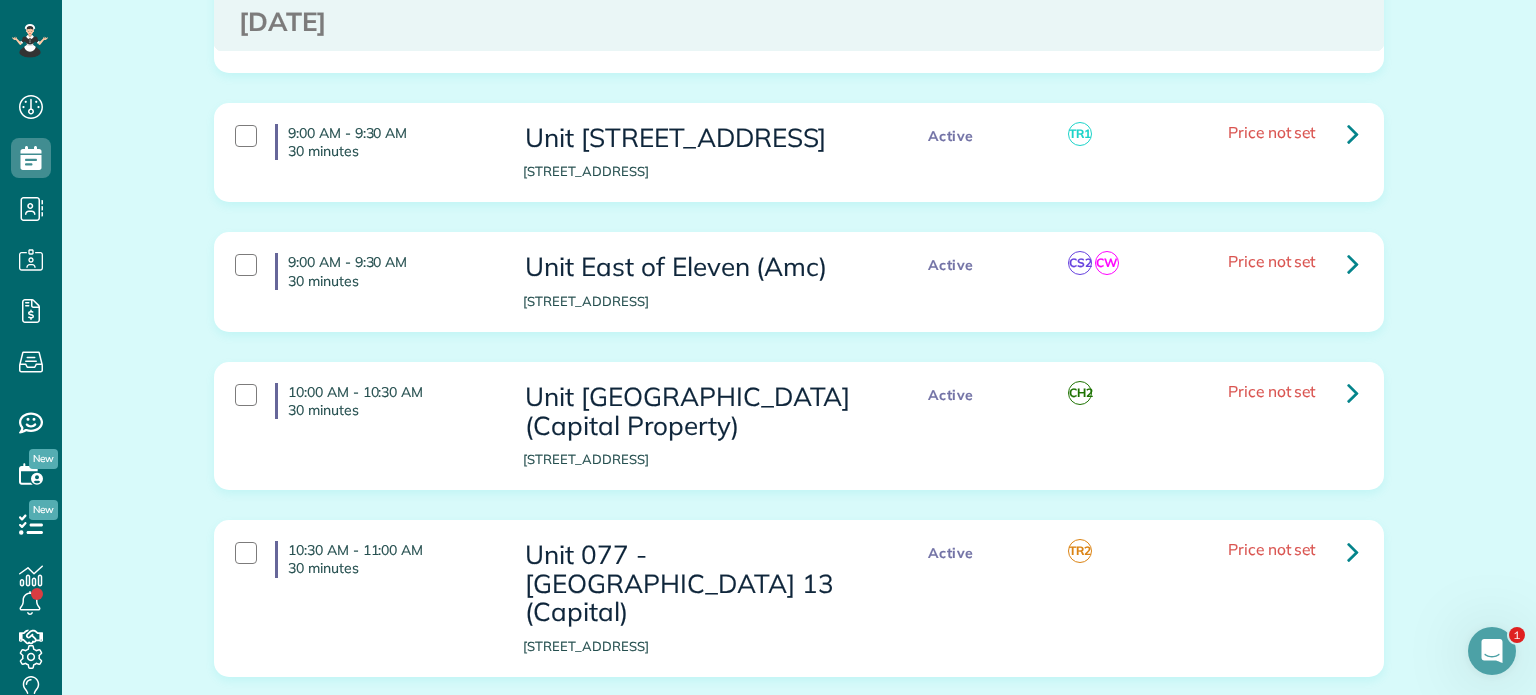 scroll, scrollTop: 3100, scrollLeft: 0, axis: vertical 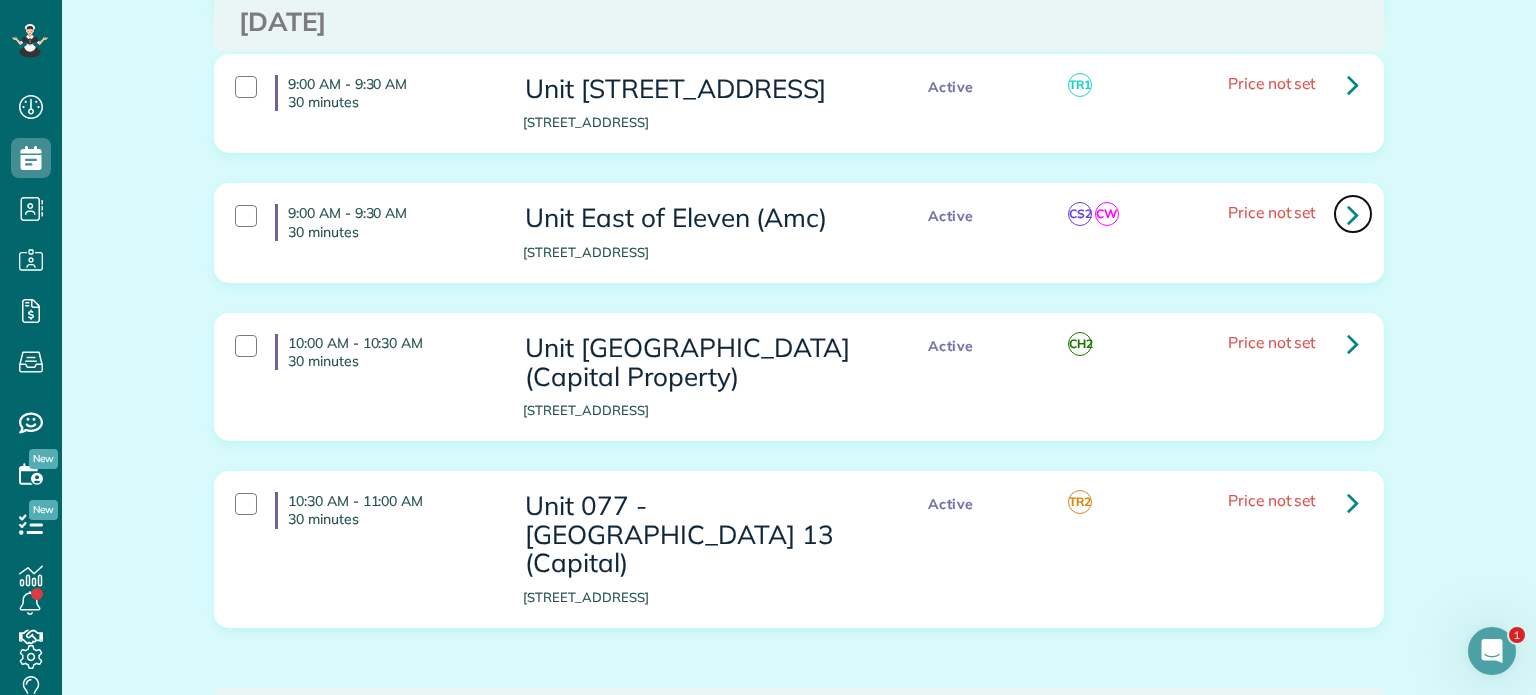 click at bounding box center [1353, 214] 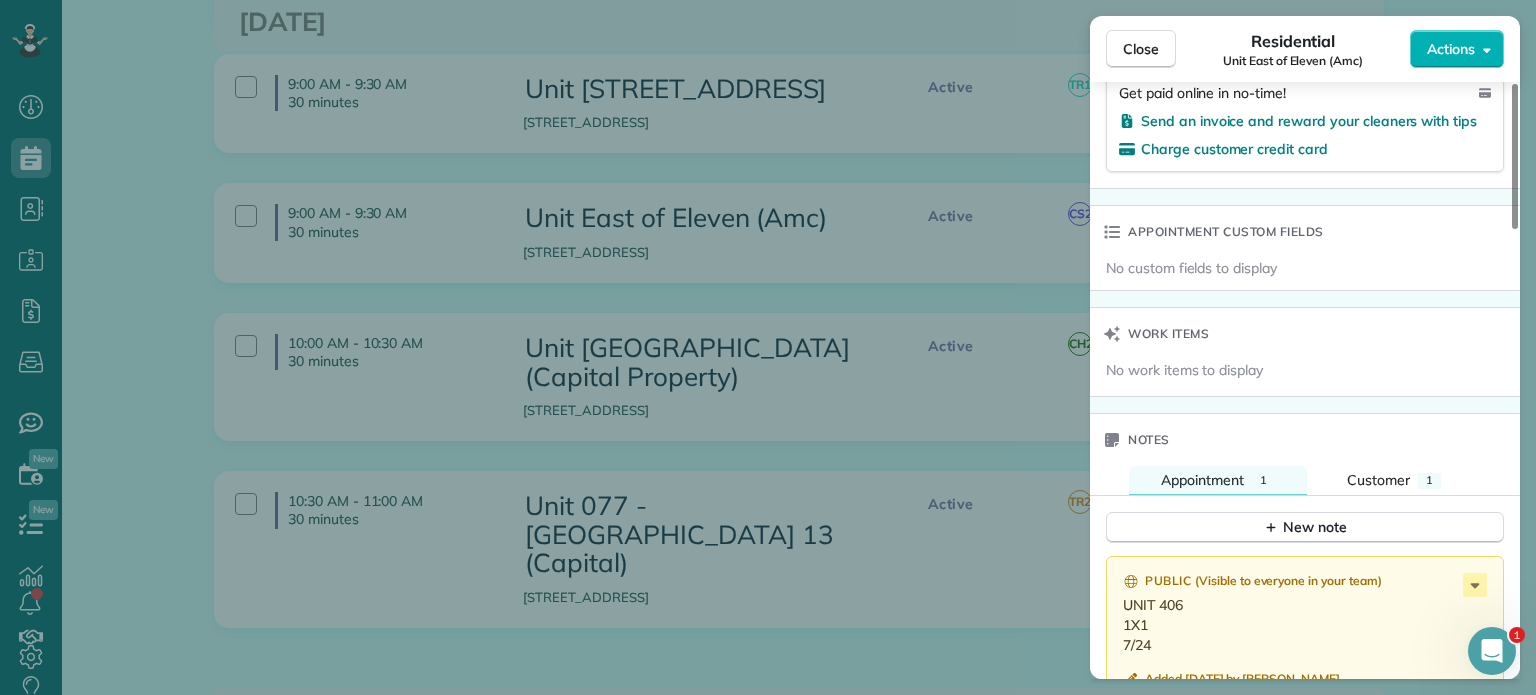 scroll, scrollTop: 1600, scrollLeft: 0, axis: vertical 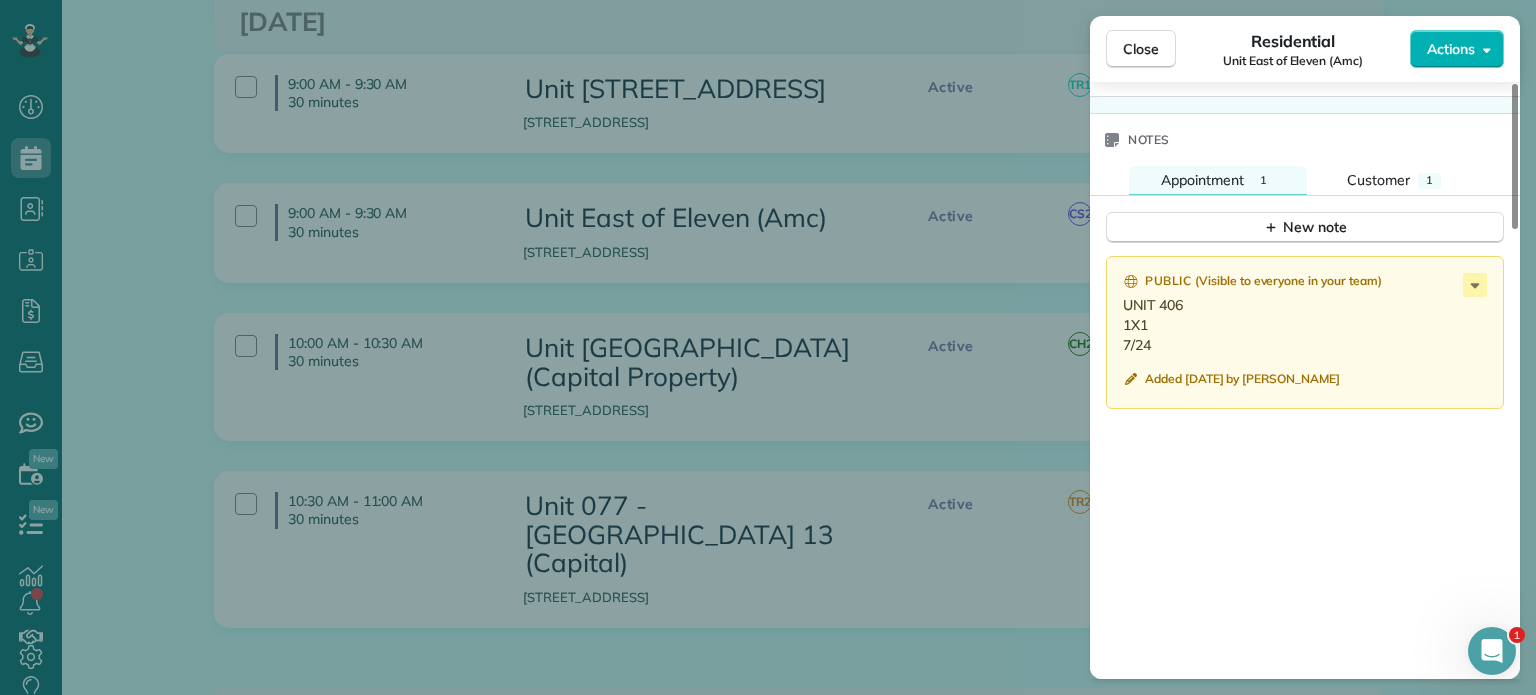 drag, startPoint x: 1153, startPoint y: 350, endPoint x: 1120, endPoint y: 315, distance: 48.104053 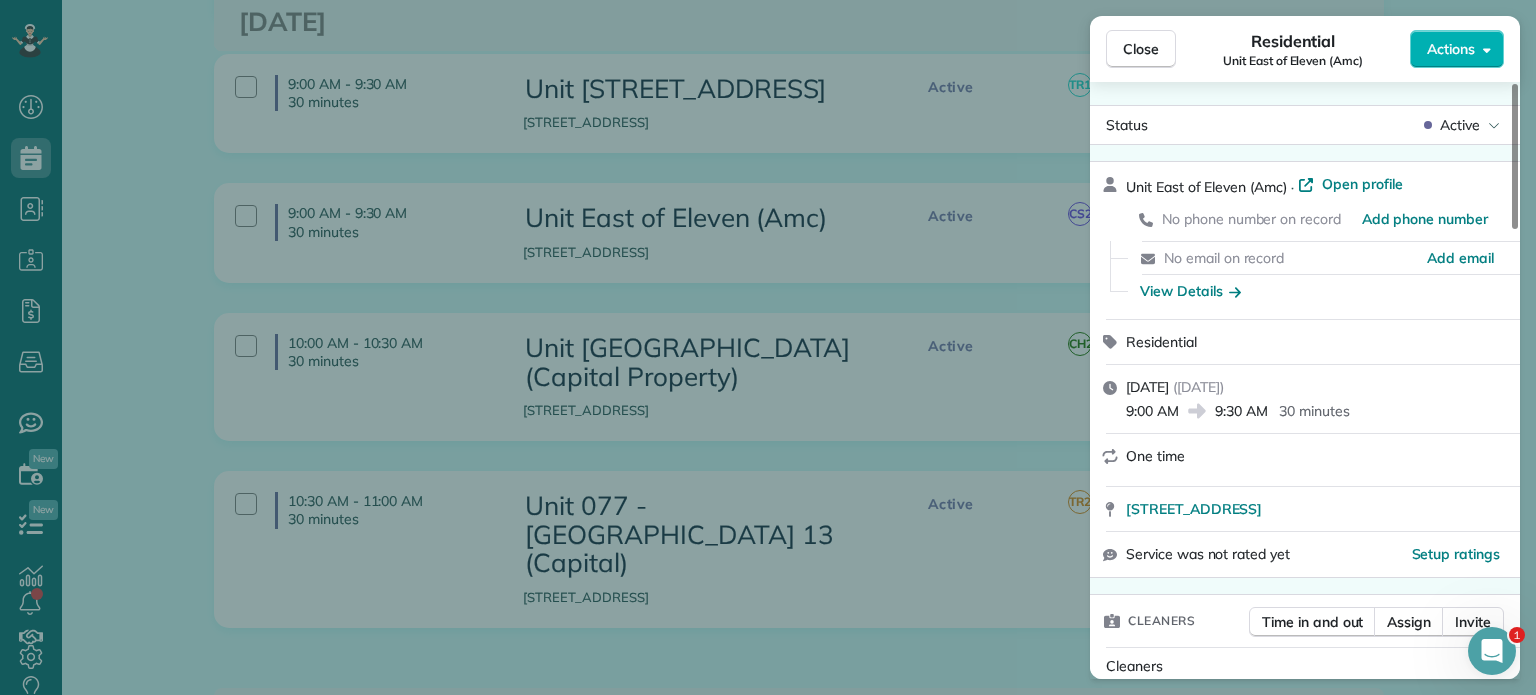scroll, scrollTop: 0, scrollLeft: 0, axis: both 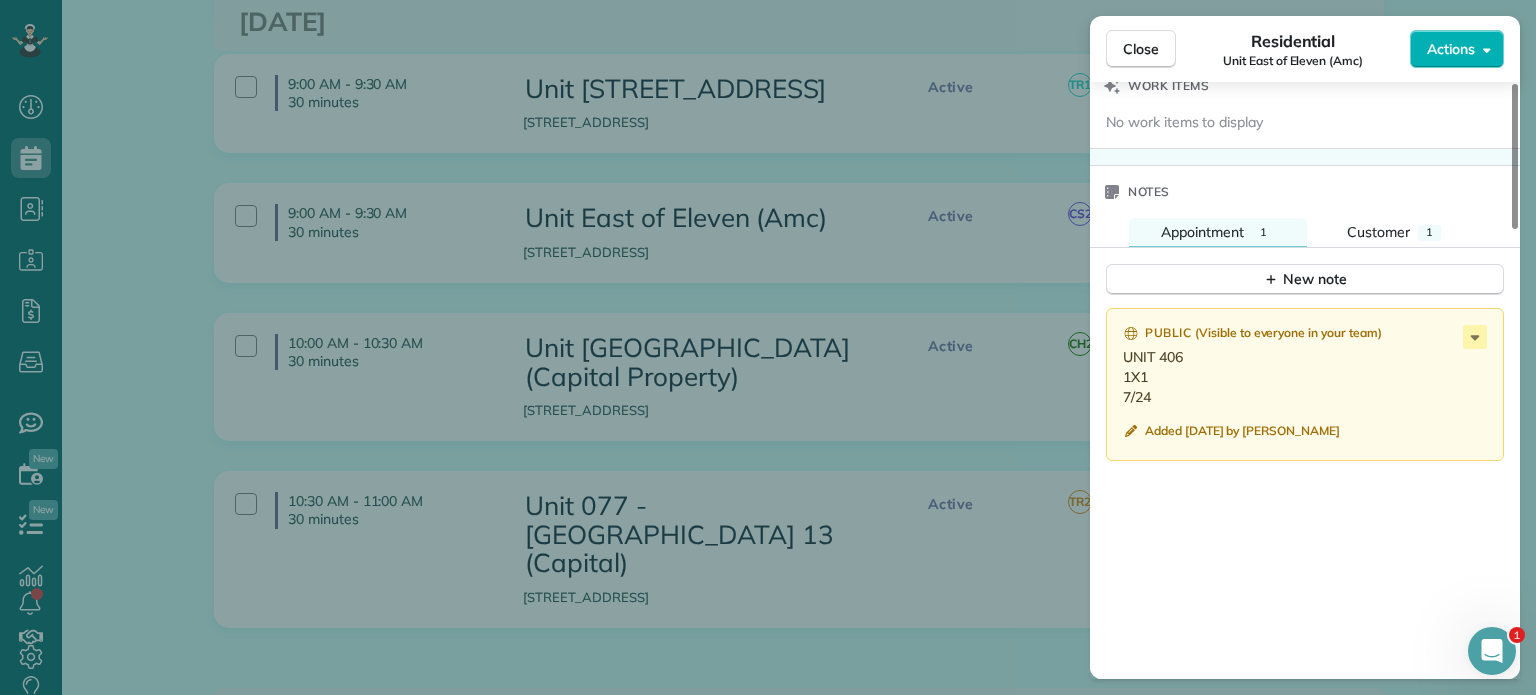 type 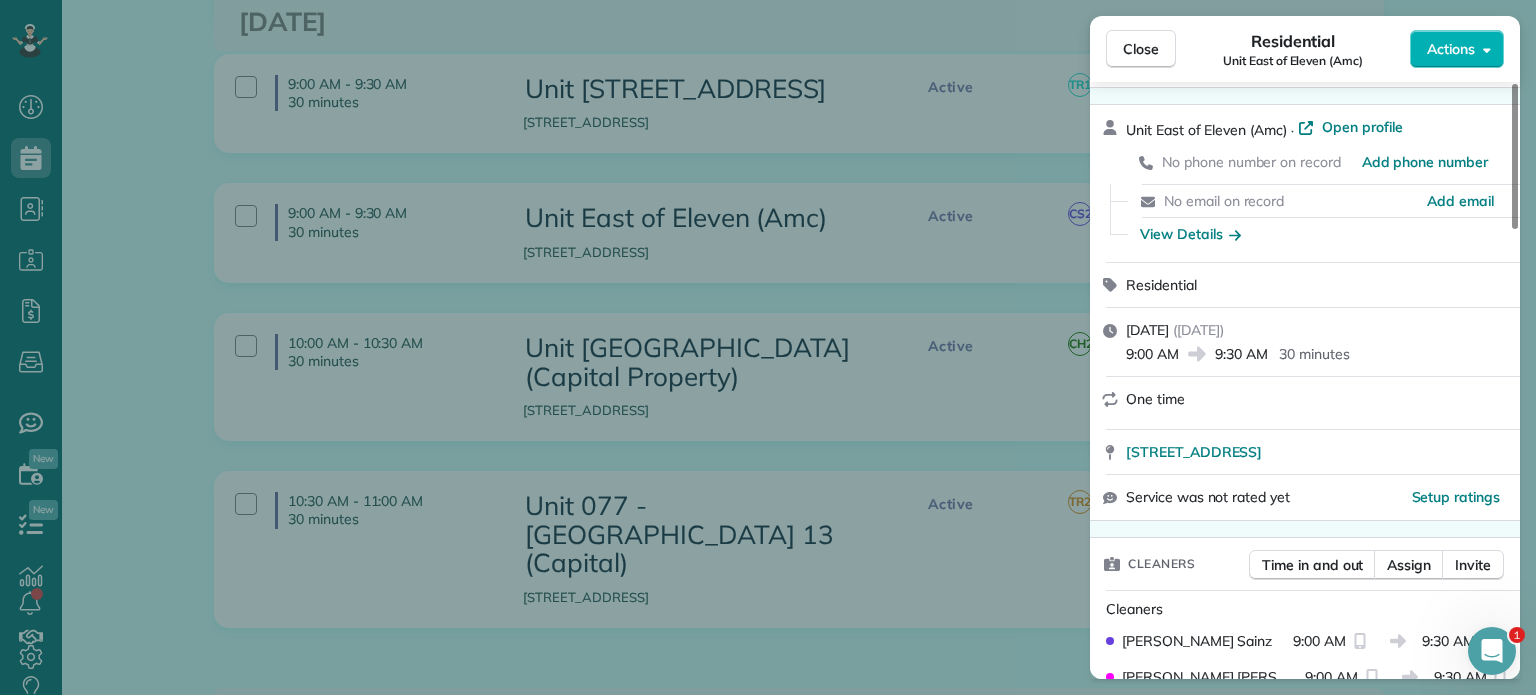 scroll, scrollTop: 0, scrollLeft: 0, axis: both 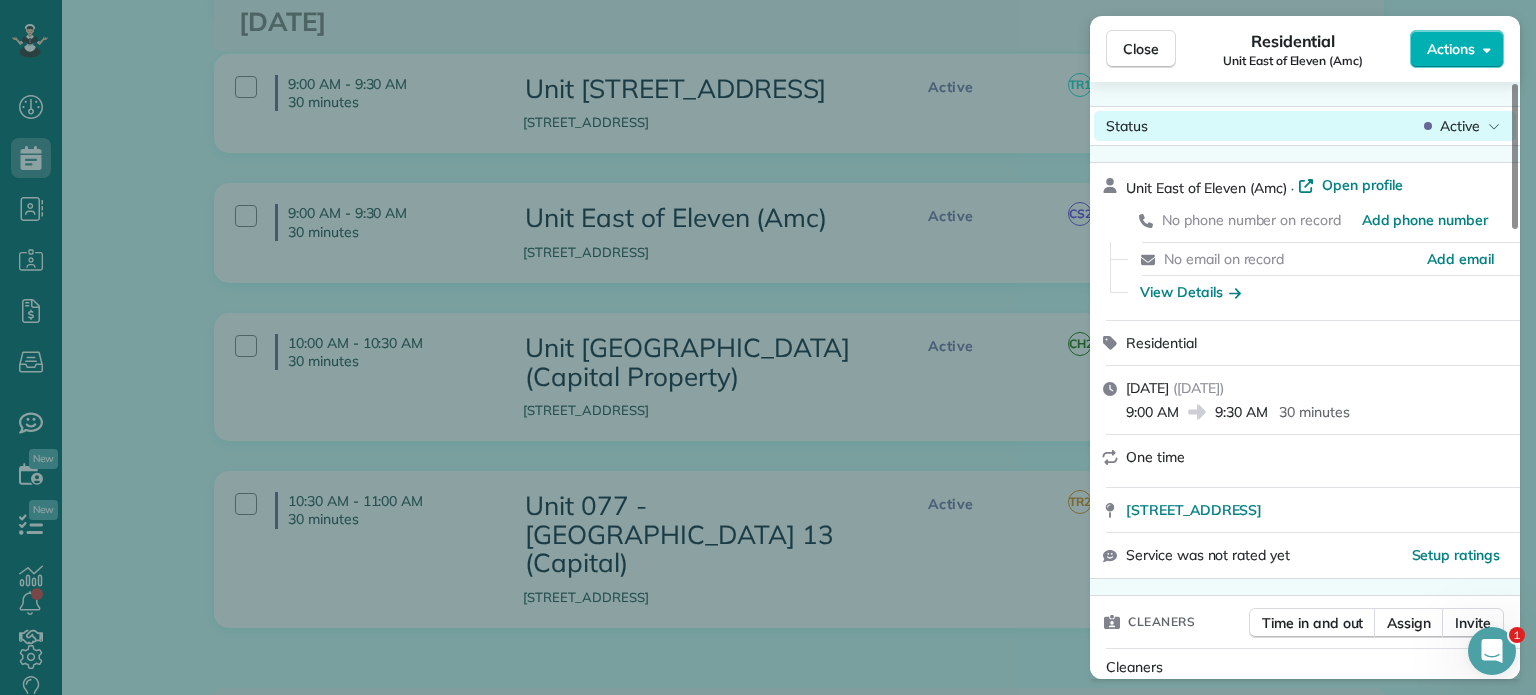 click on "Status Active" at bounding box center [1305, 126] 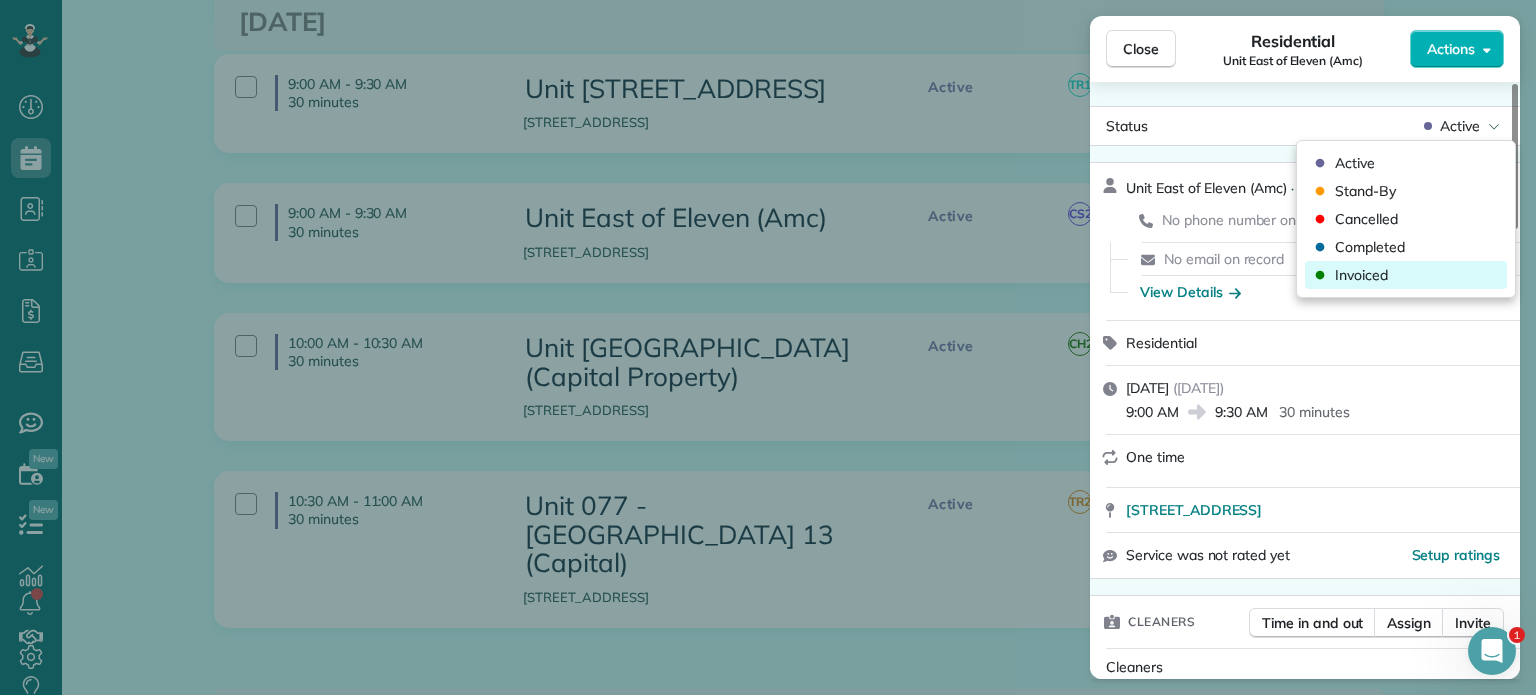 click on "Invoiced" at bounding box center (1406, 275) 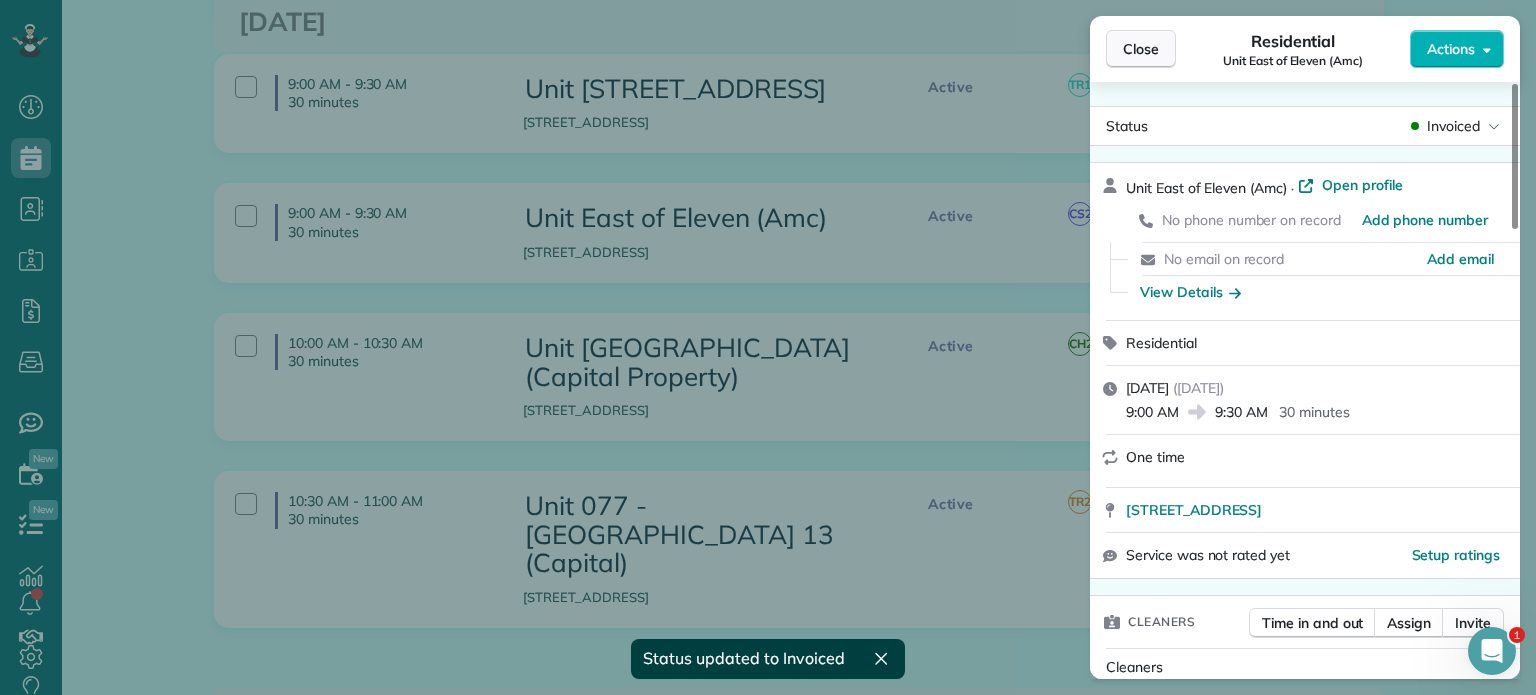 click on "Close" at bounding box center [1141, 49] 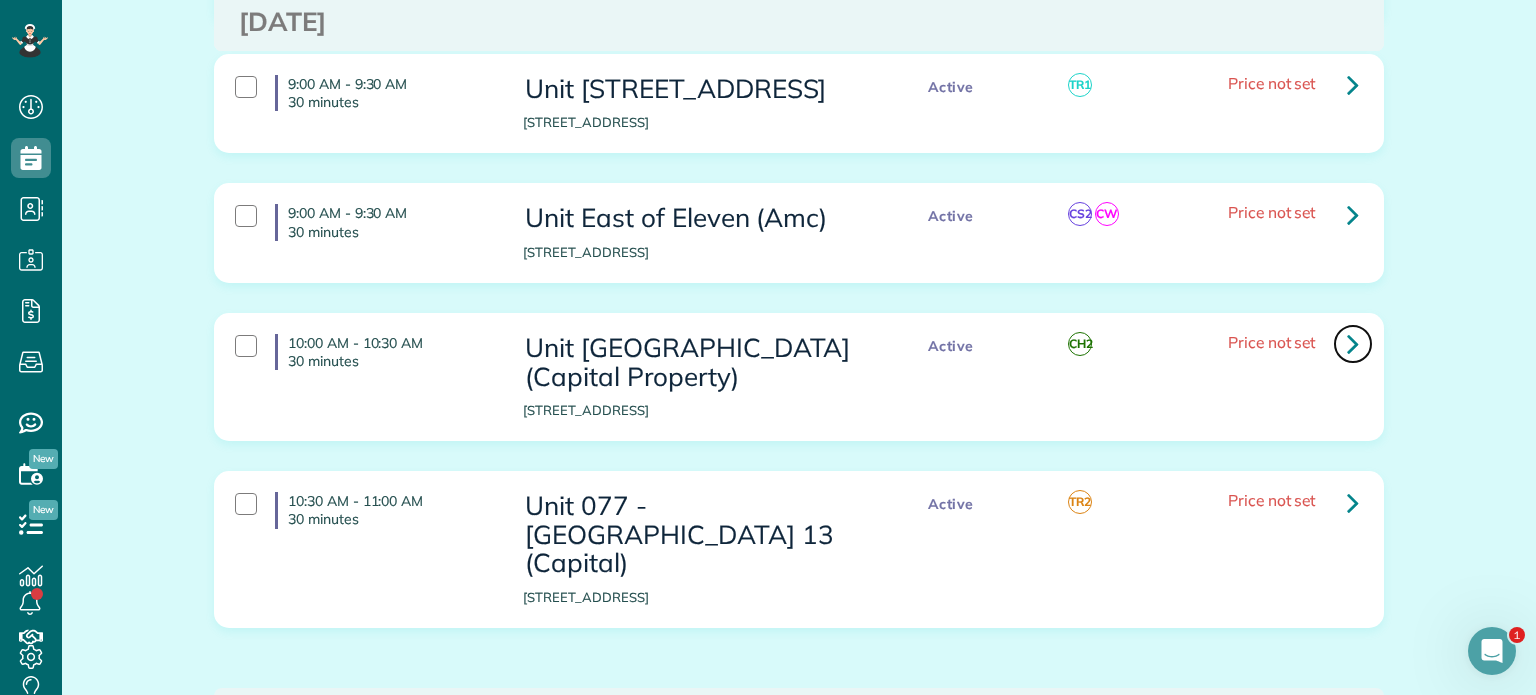 click at bounding box center [1353, 344] 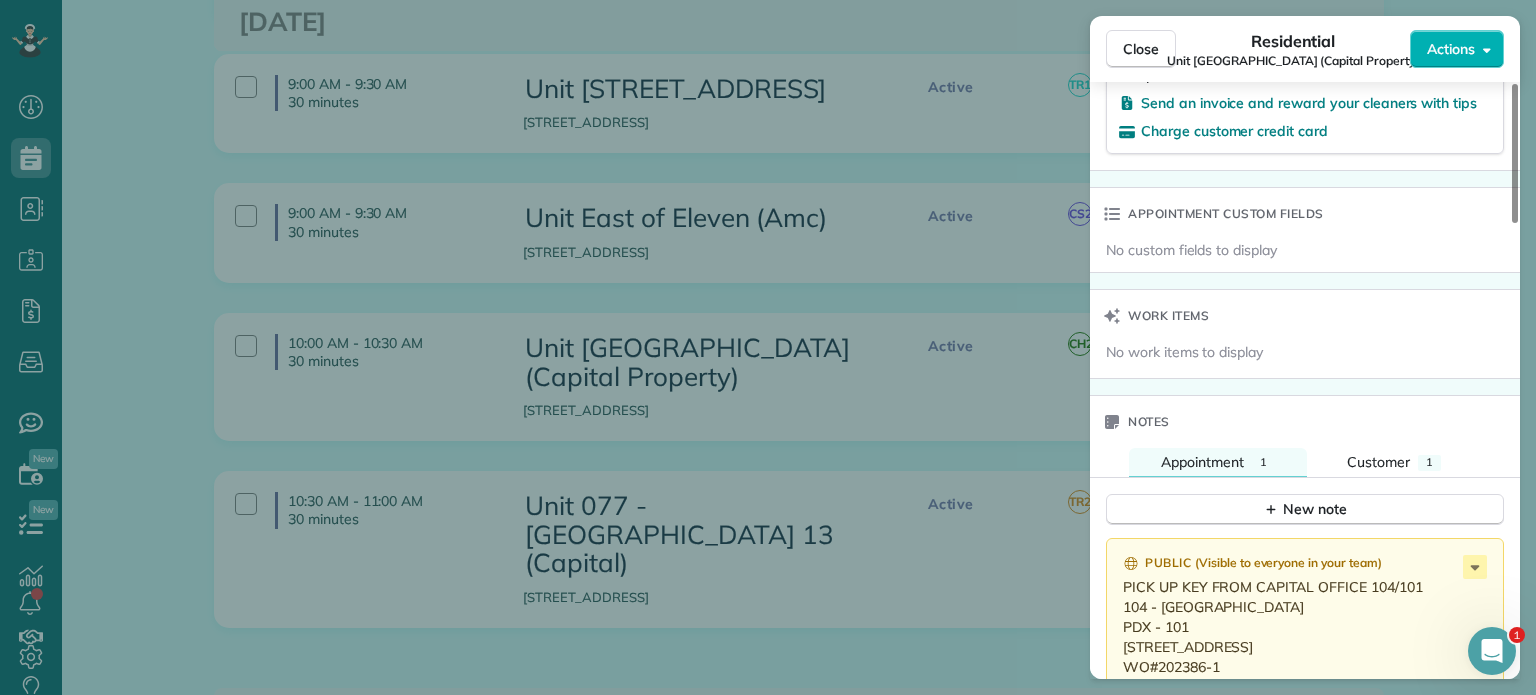 scroll, scrollTop: 1500, scrollLeft: 0, axis: vertical 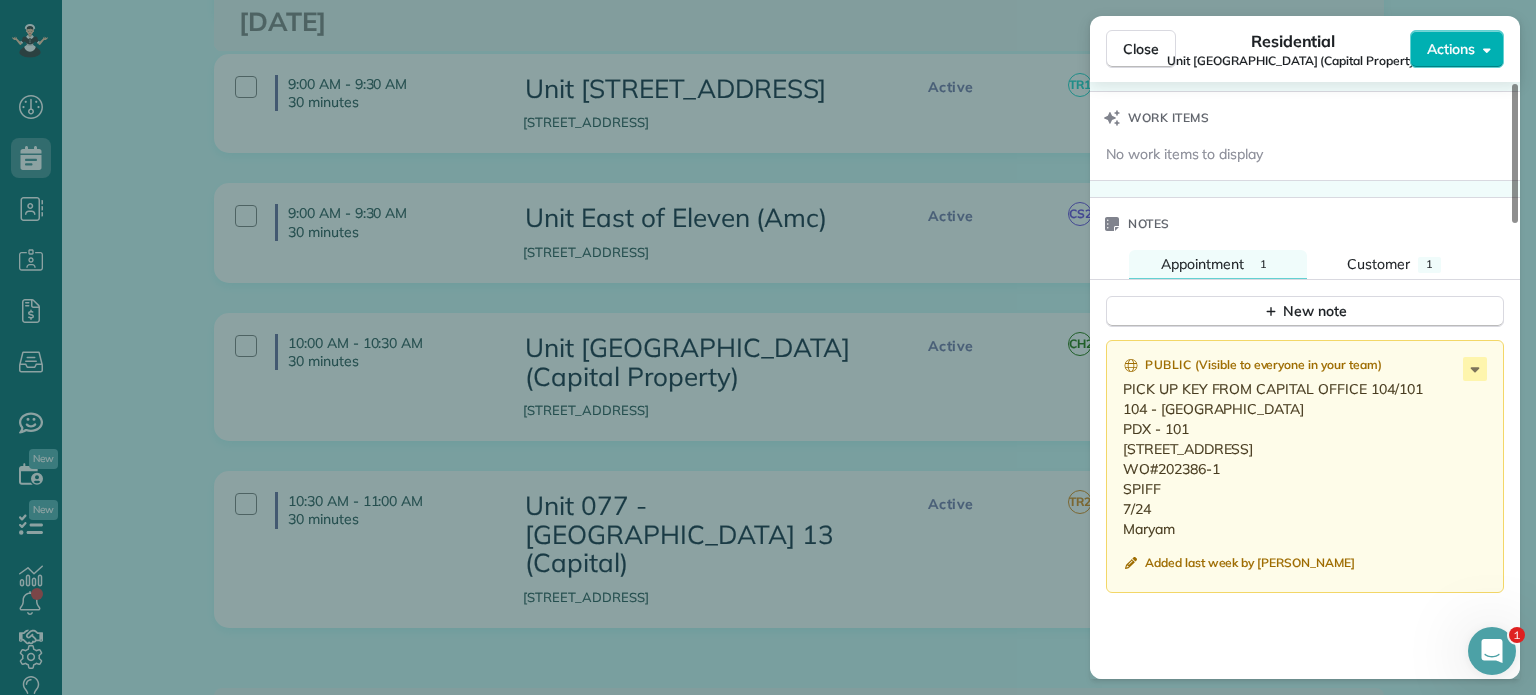 drag, startPoint x: 1177, startPoint y: 562, endPoint x: 1115, endPoint y: 425, distance: 150.37619 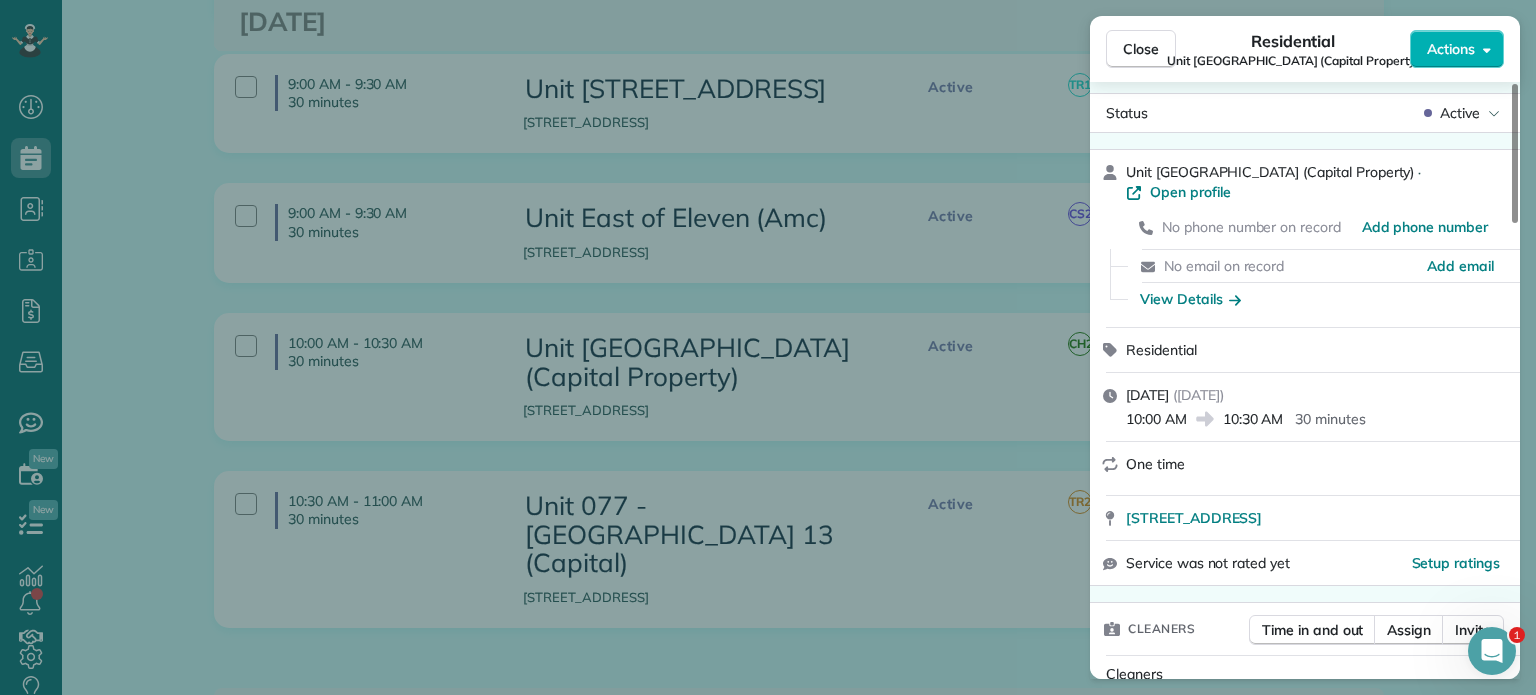 scroll, scrollTop: 0, scrollLeft: 0, axis: both 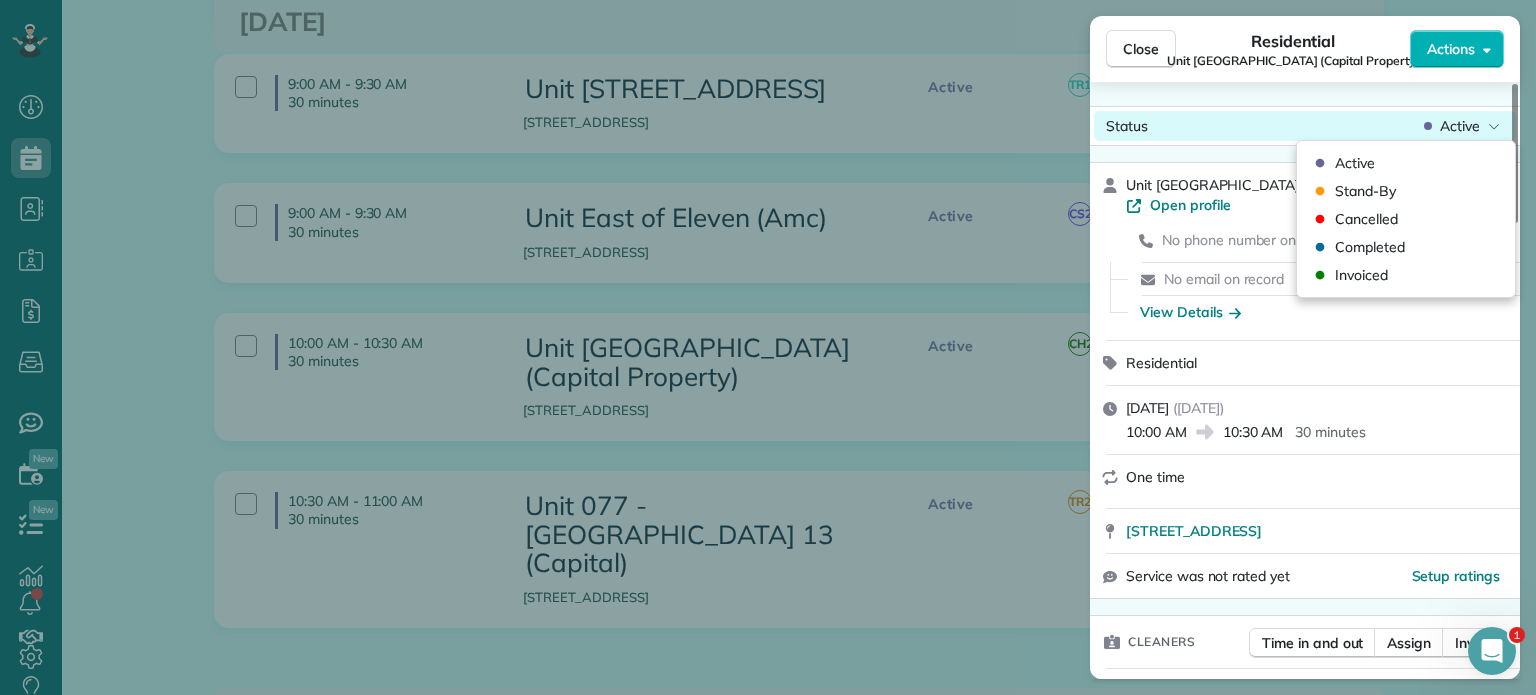 click on "Status Active" at bounding box center [1305, 126] 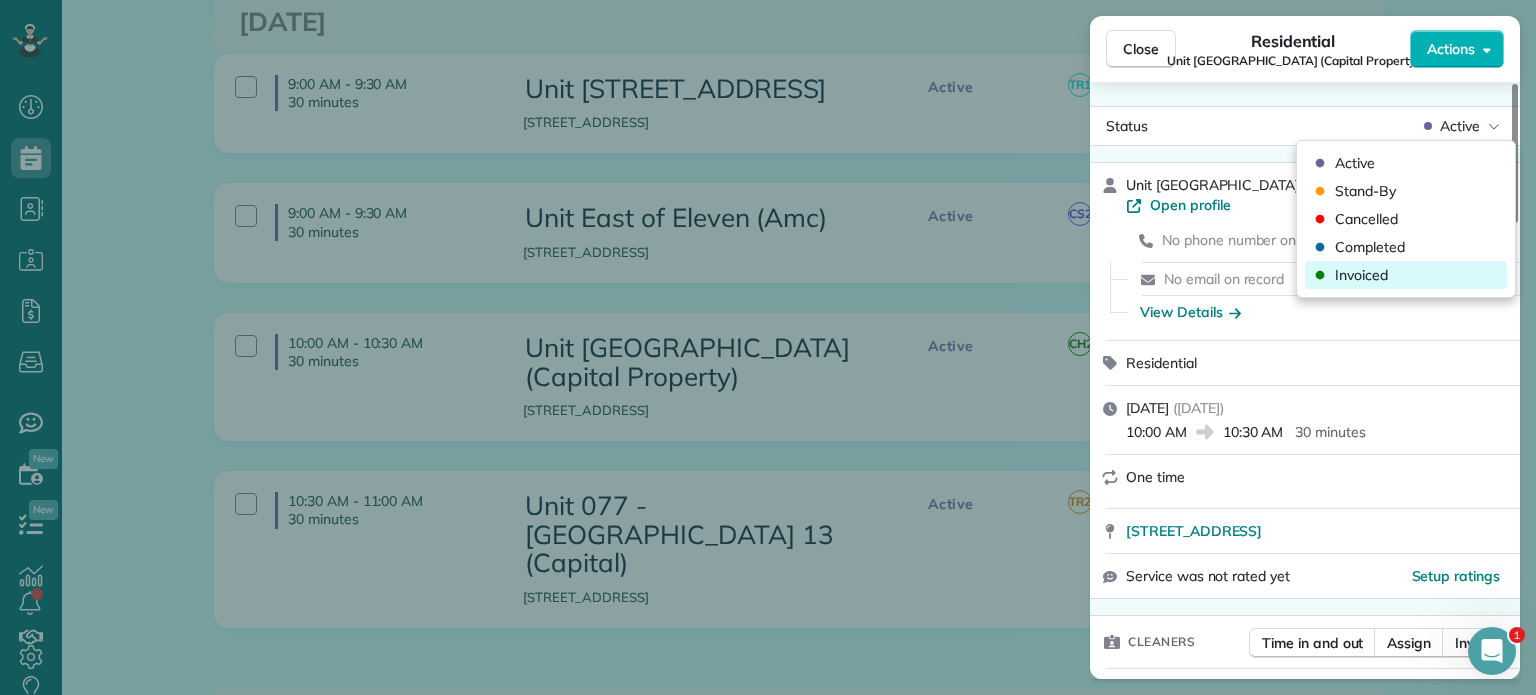 click on "Invoiced" at bounding box center (1406, 275) 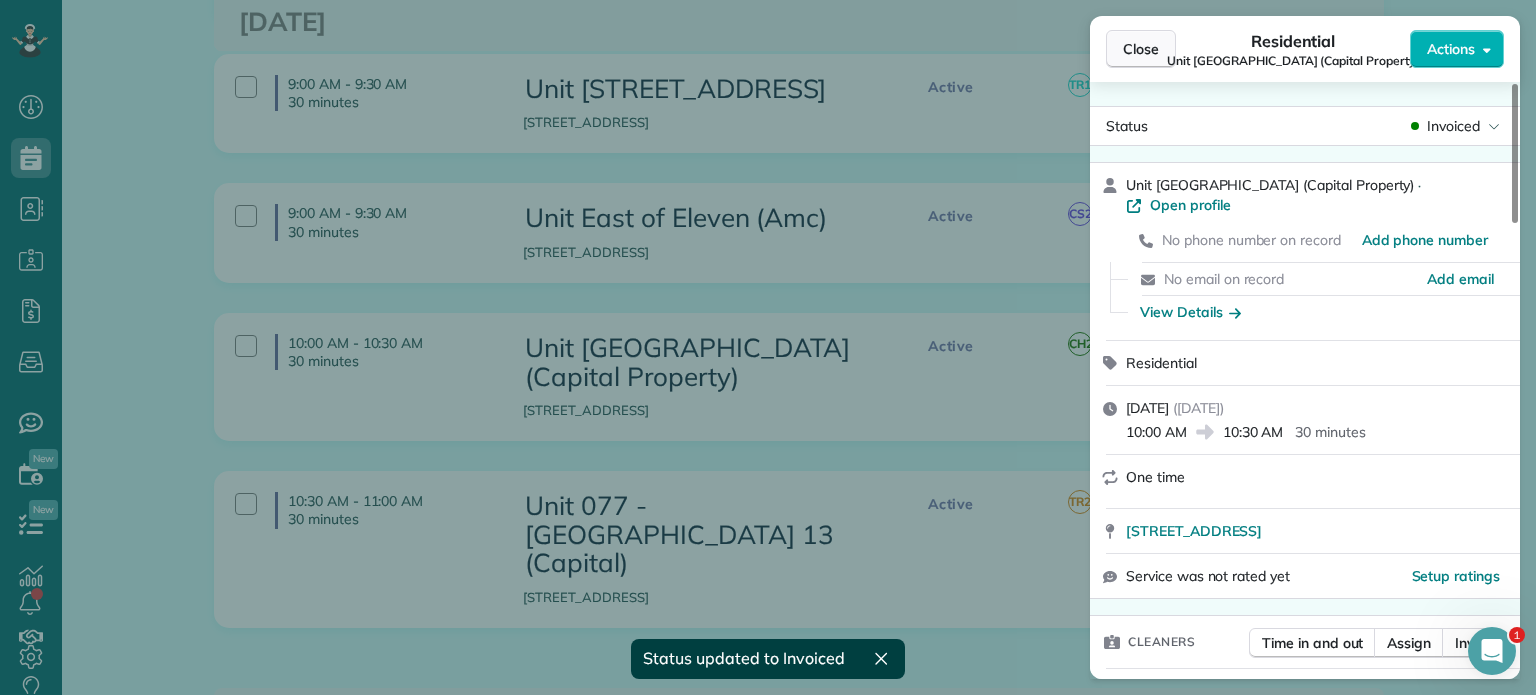 click on "Close" at bounding box center [1141, 49] 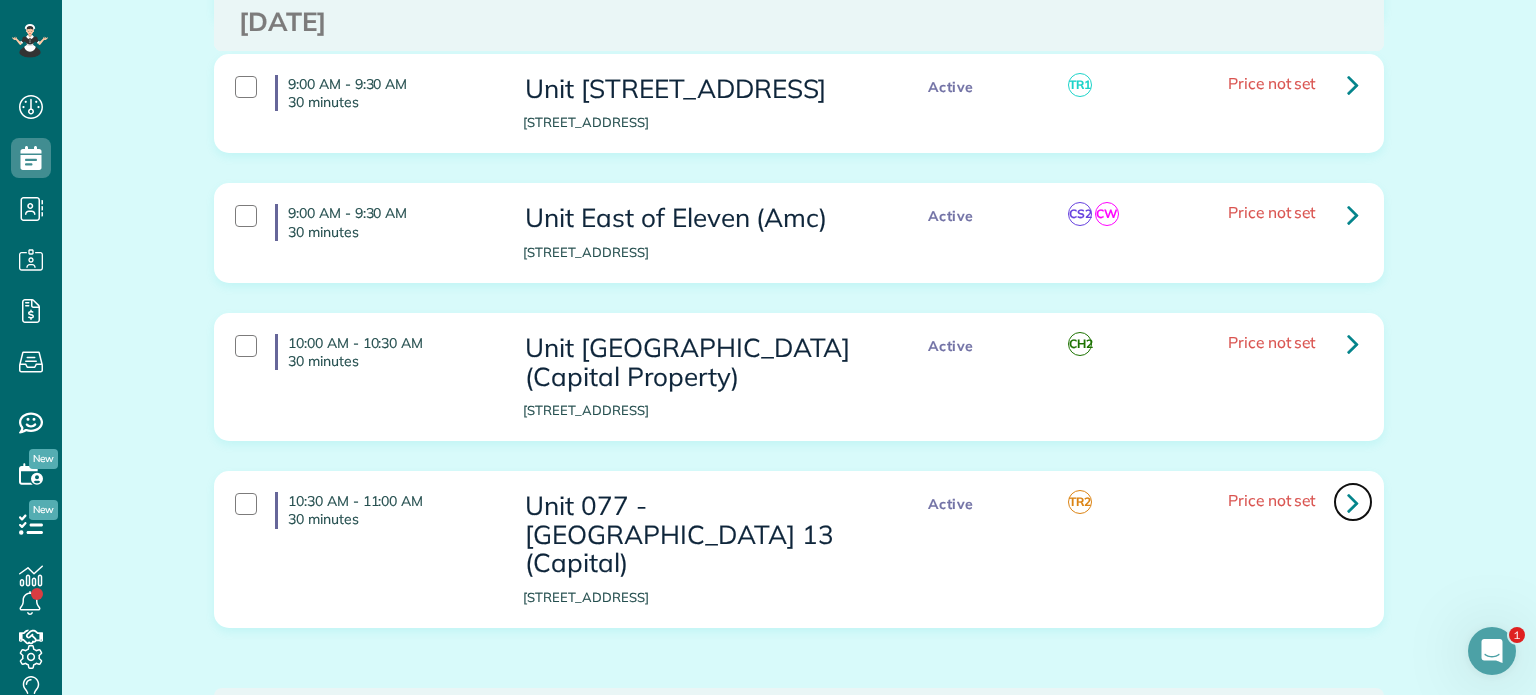 click at bounding box center (1353, 502) 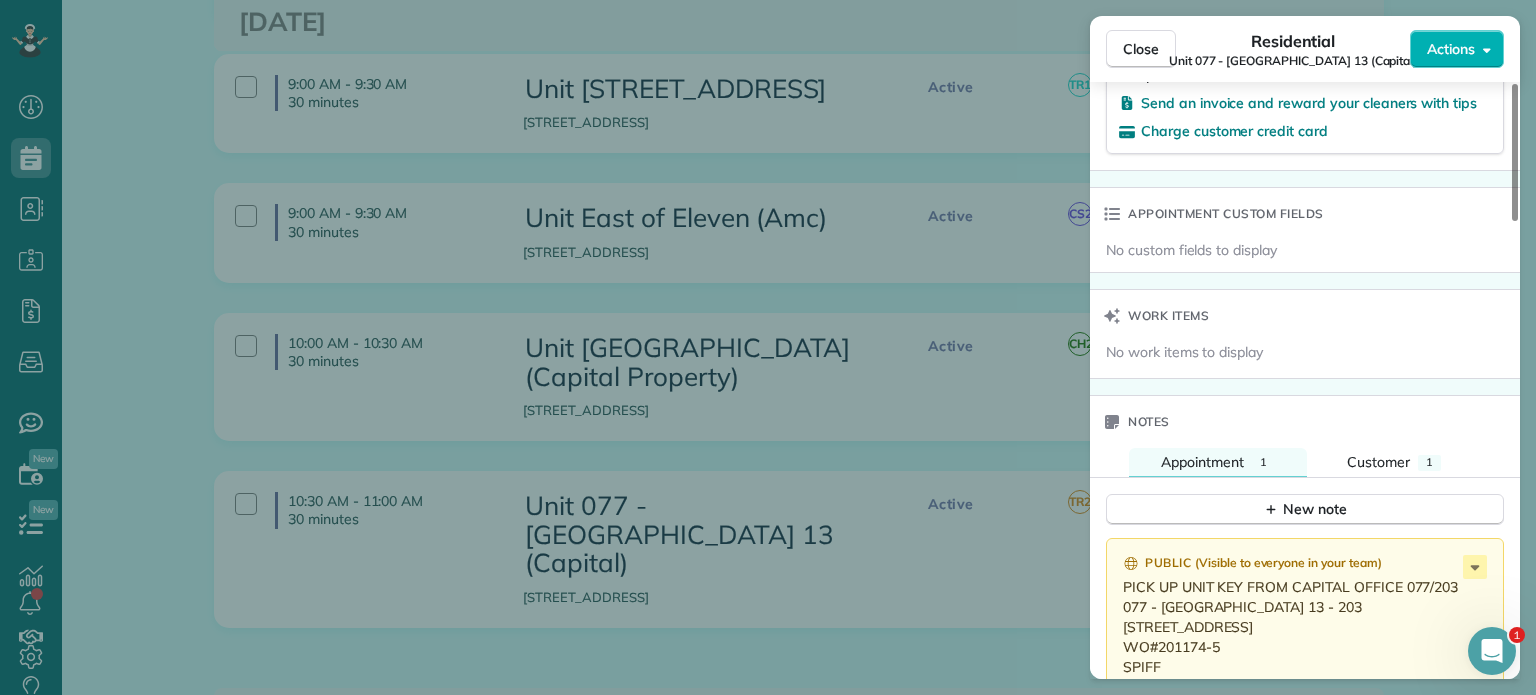 scroll, scrollTop: 1500, scrollLeft: 0, axis: vertical 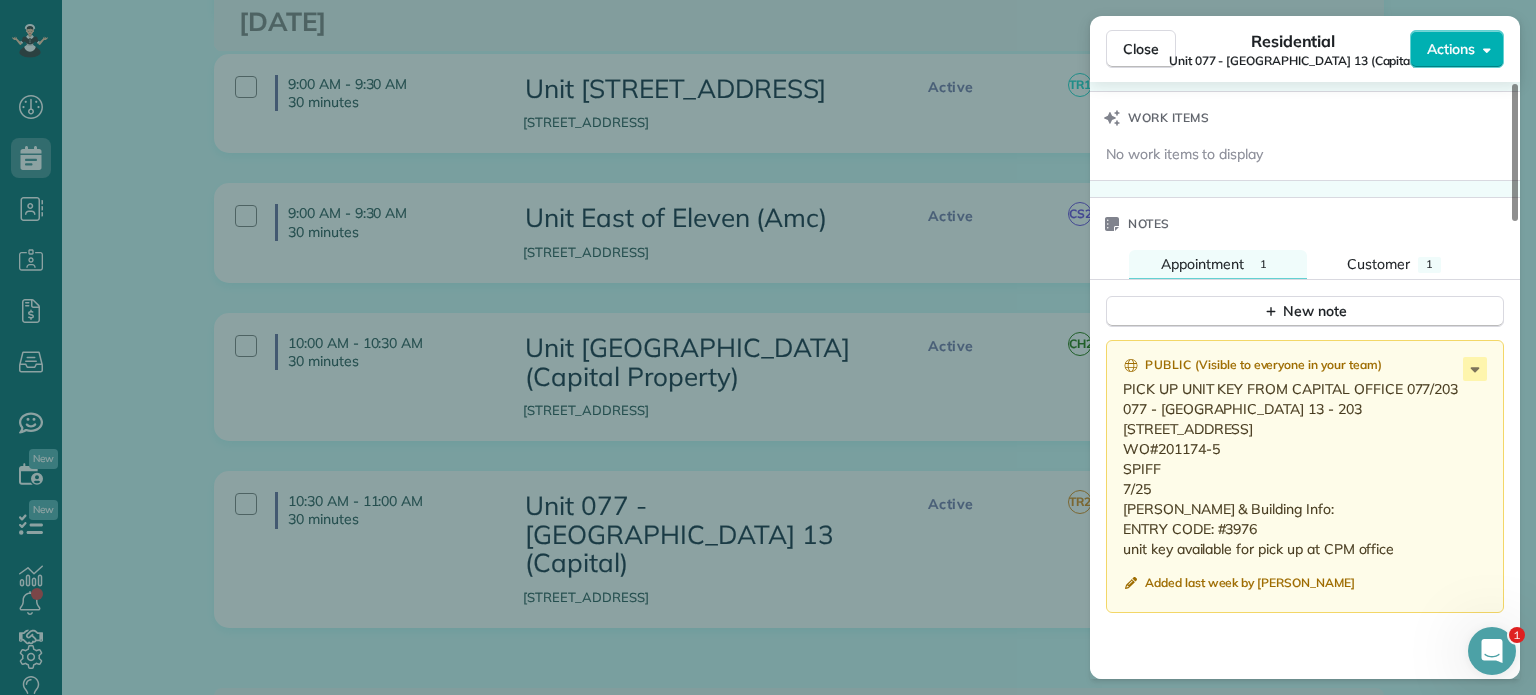 drag, startPoint x: 1166, startPoint y: 512, endPoint x: 1118, endPoint y: 404, distance: 118.186295 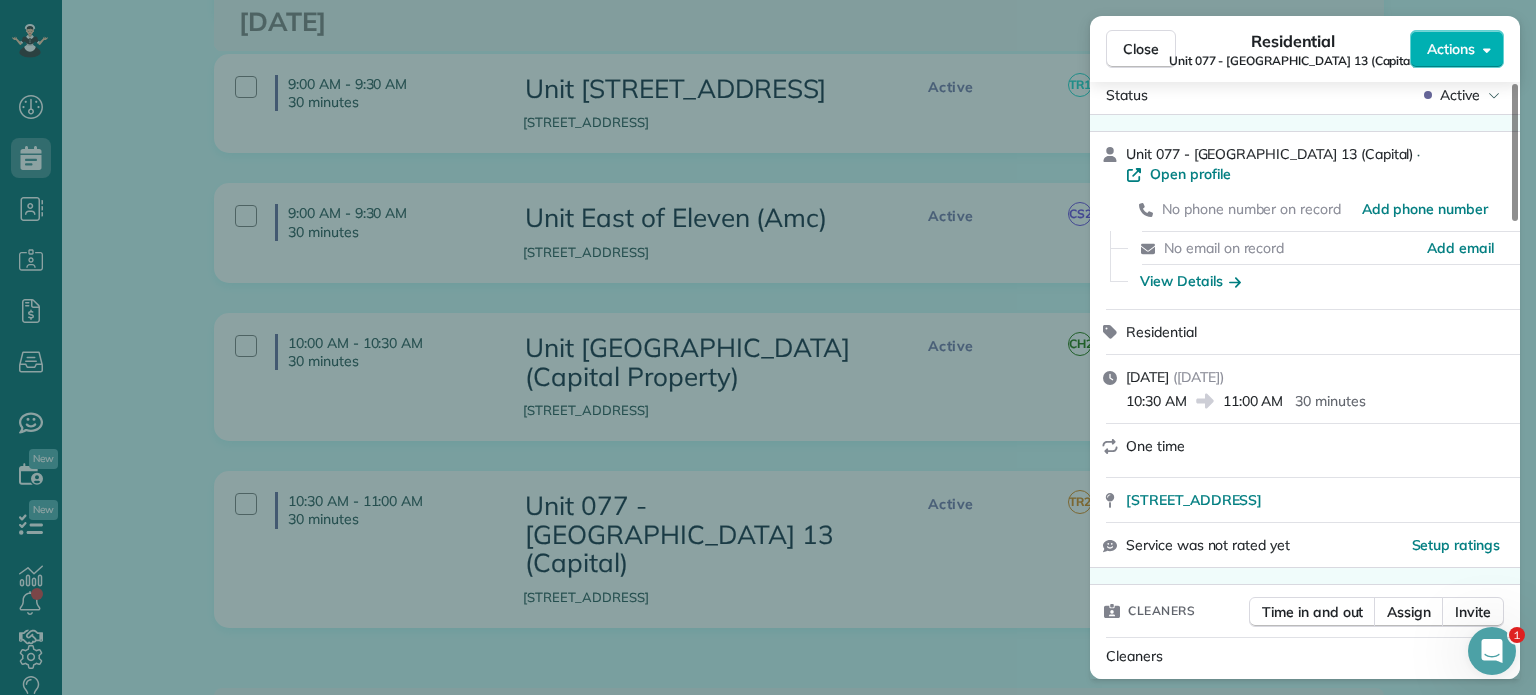 scroll, scrollTop: 0, scrollLeft: 0, axis: both 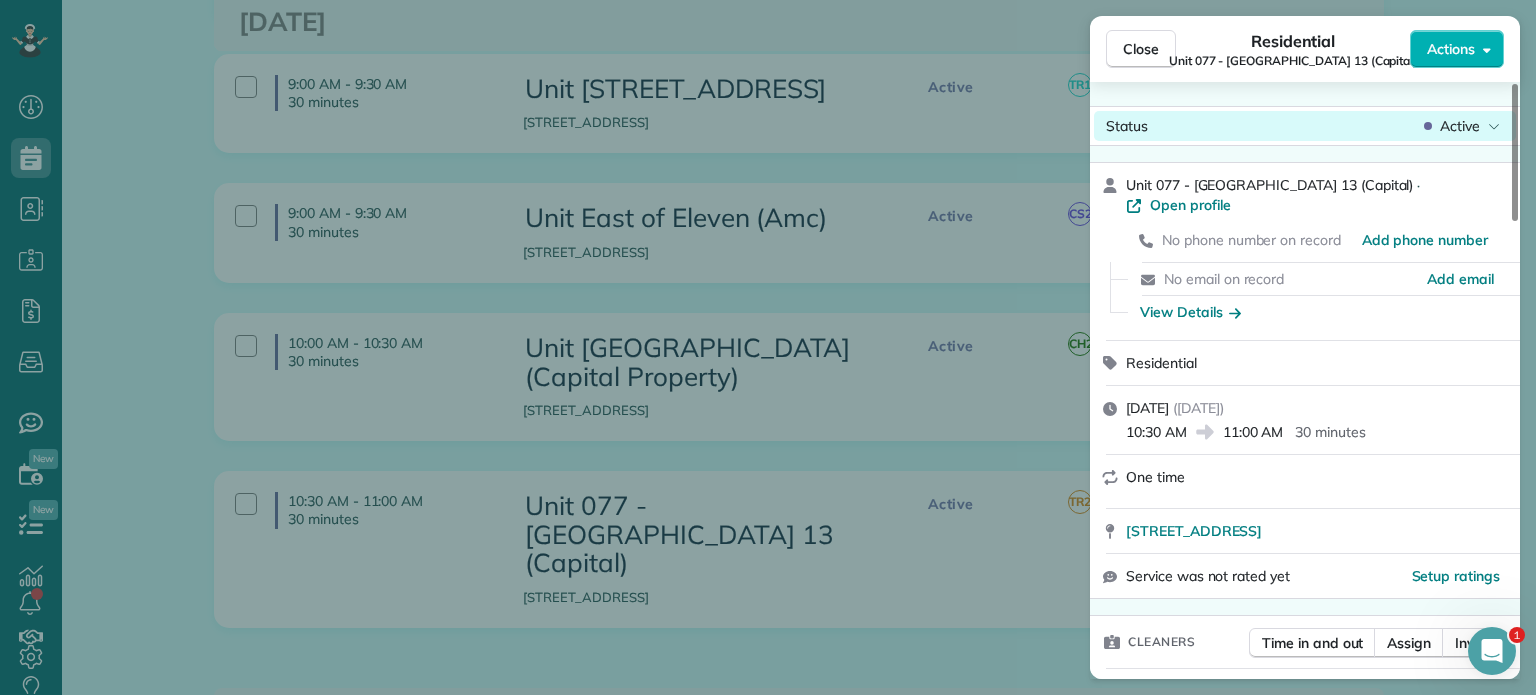 click on "Active" at bounding box center (1460, 126) 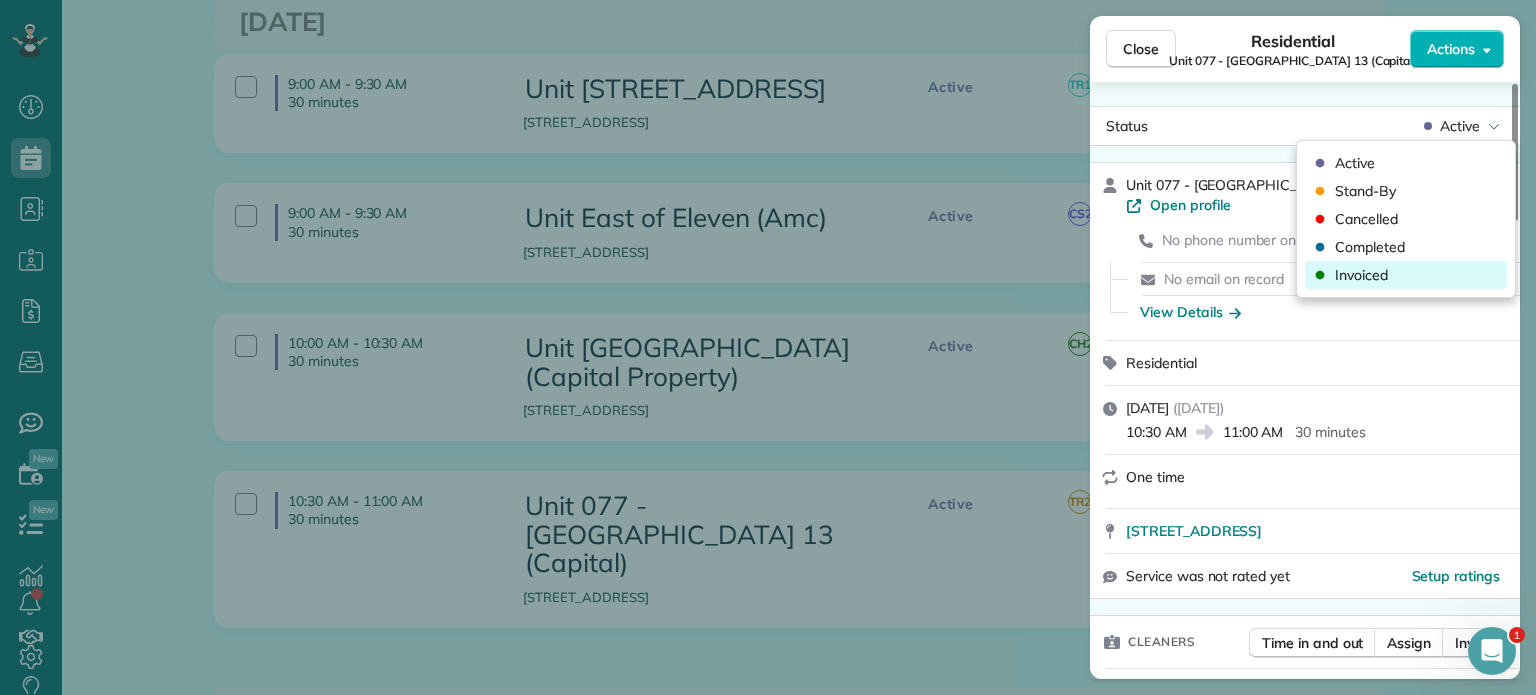 click on "Invoiced" at bounding box center (1406, 275) 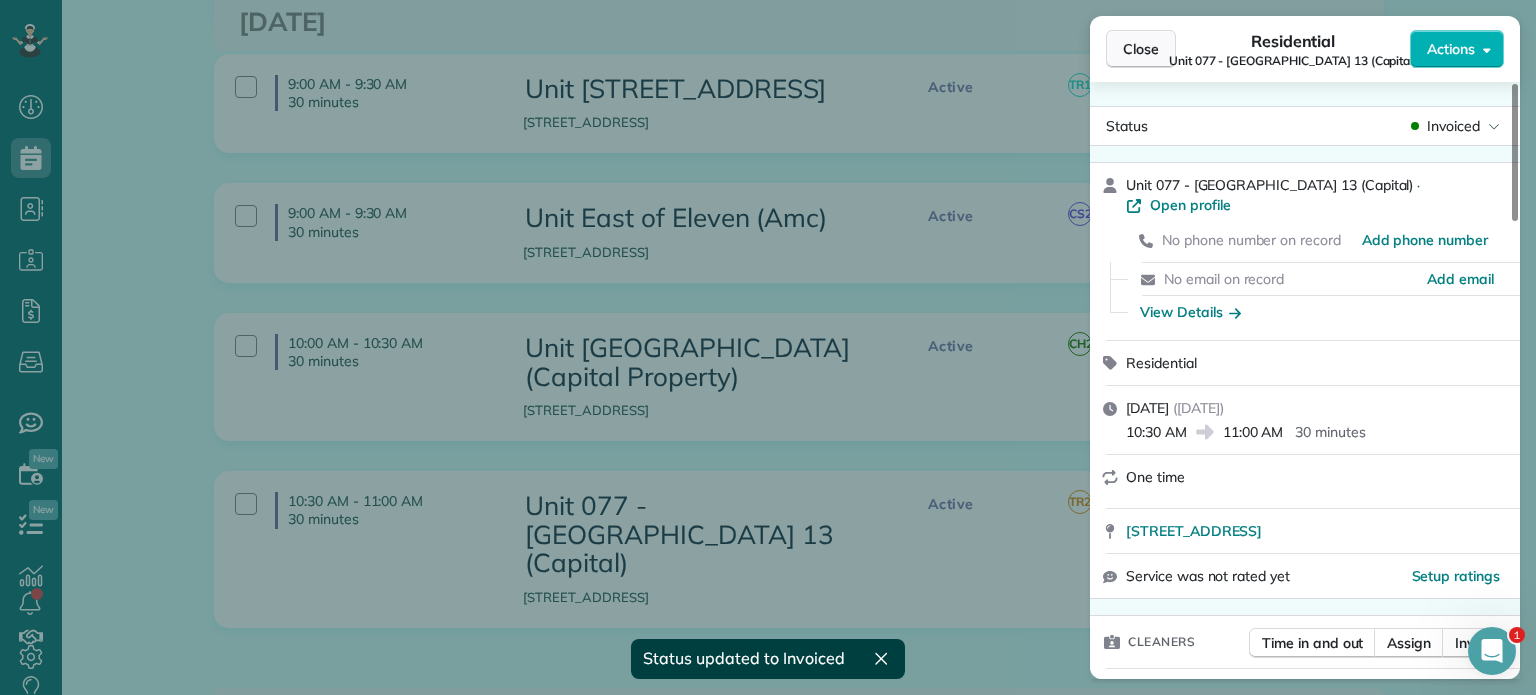 click on "Close" at bounding box center [1141, 49] 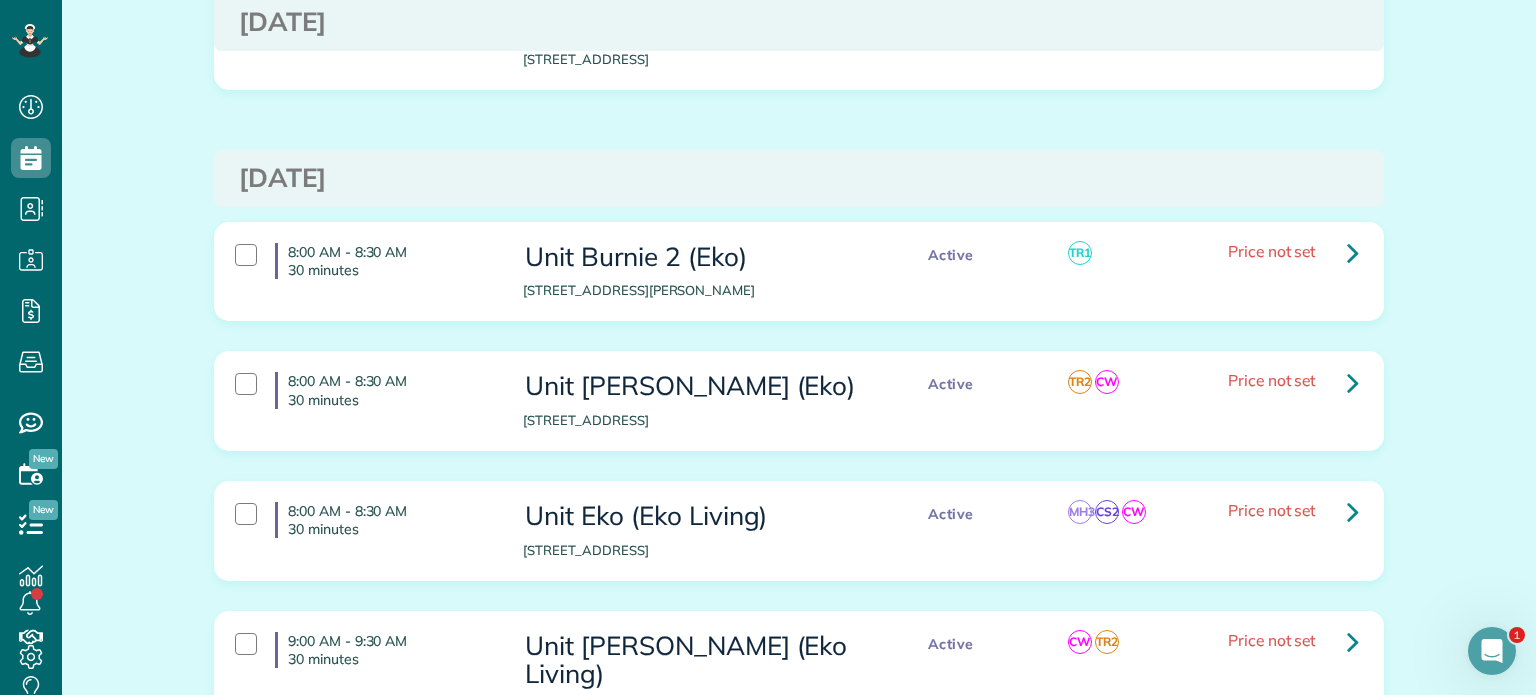 scroll, scrollTop: 3626, scrollLeft: 0, axis: vertical 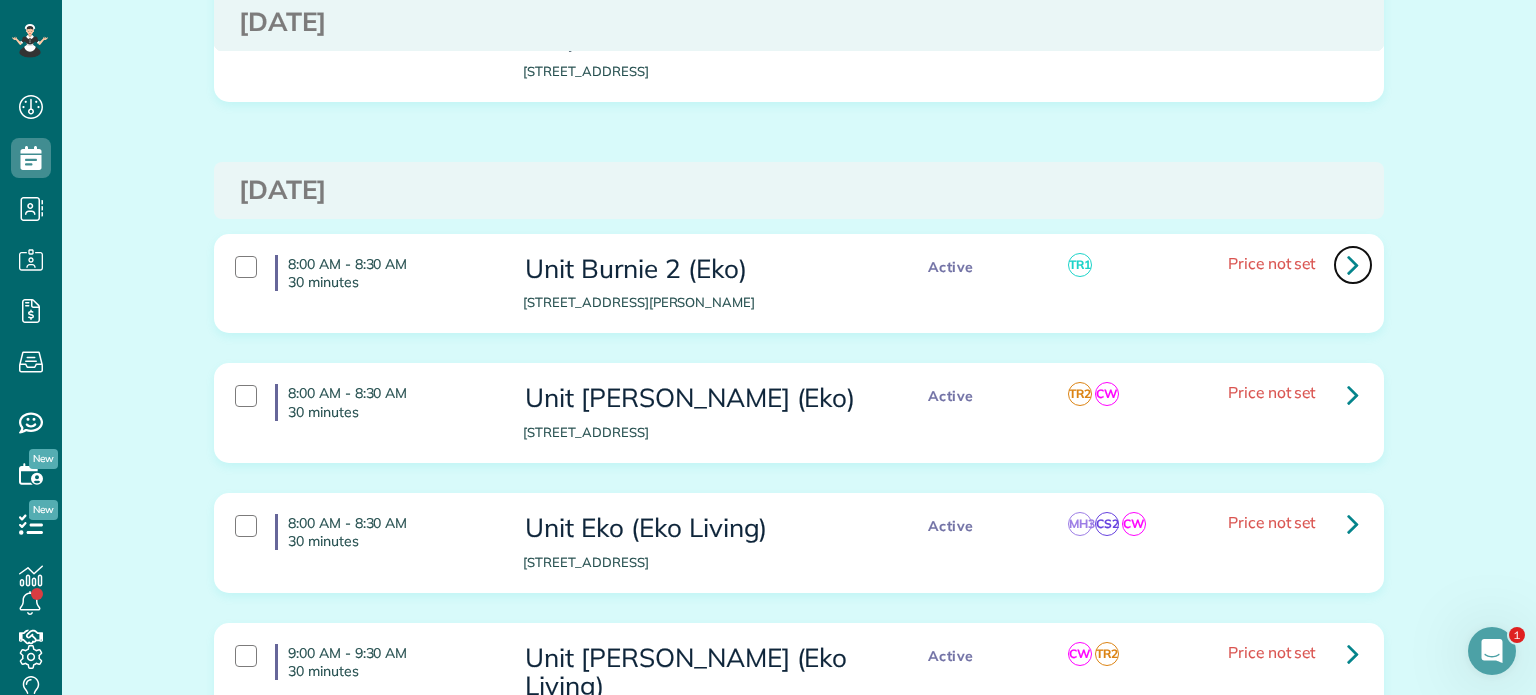 click at bounding box center (1353, 264) 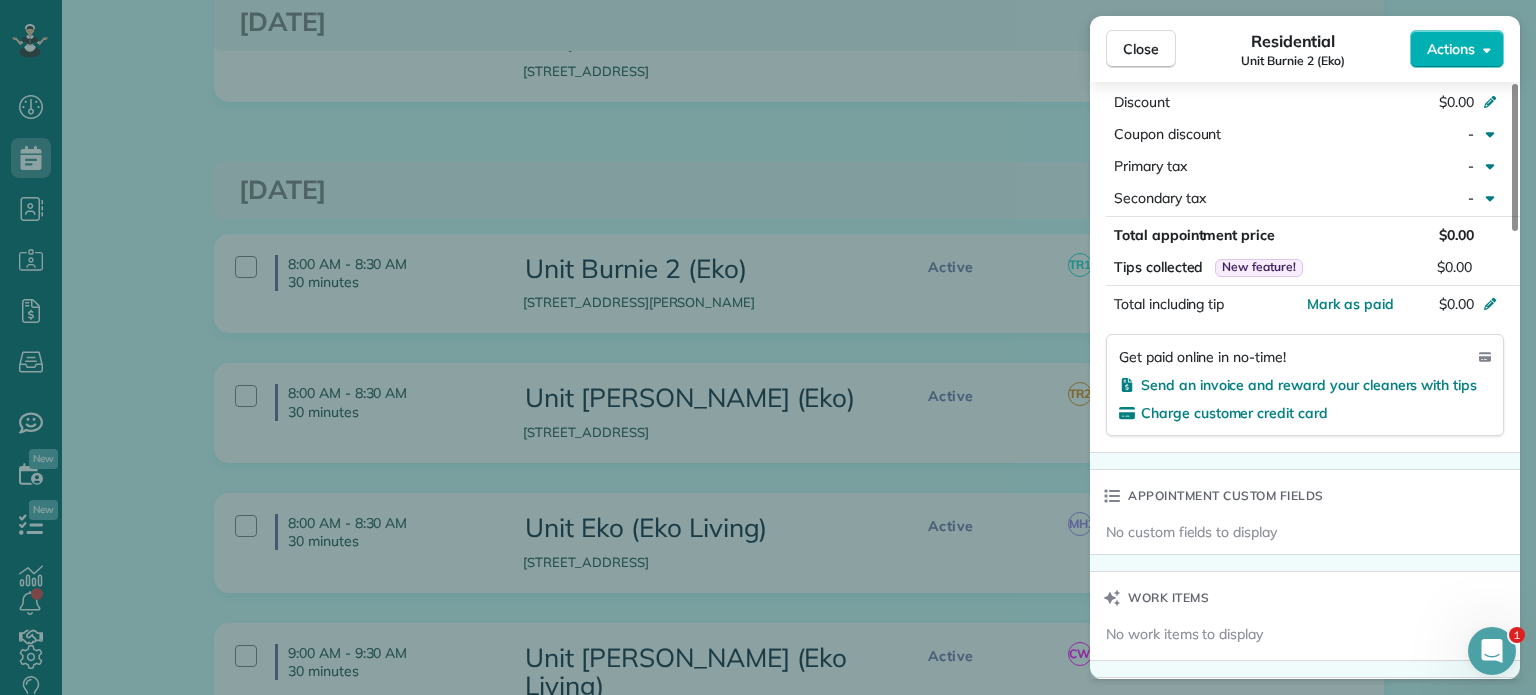 scroll, scrollTop: 1400, scrollLeft: 0, axis: vertical 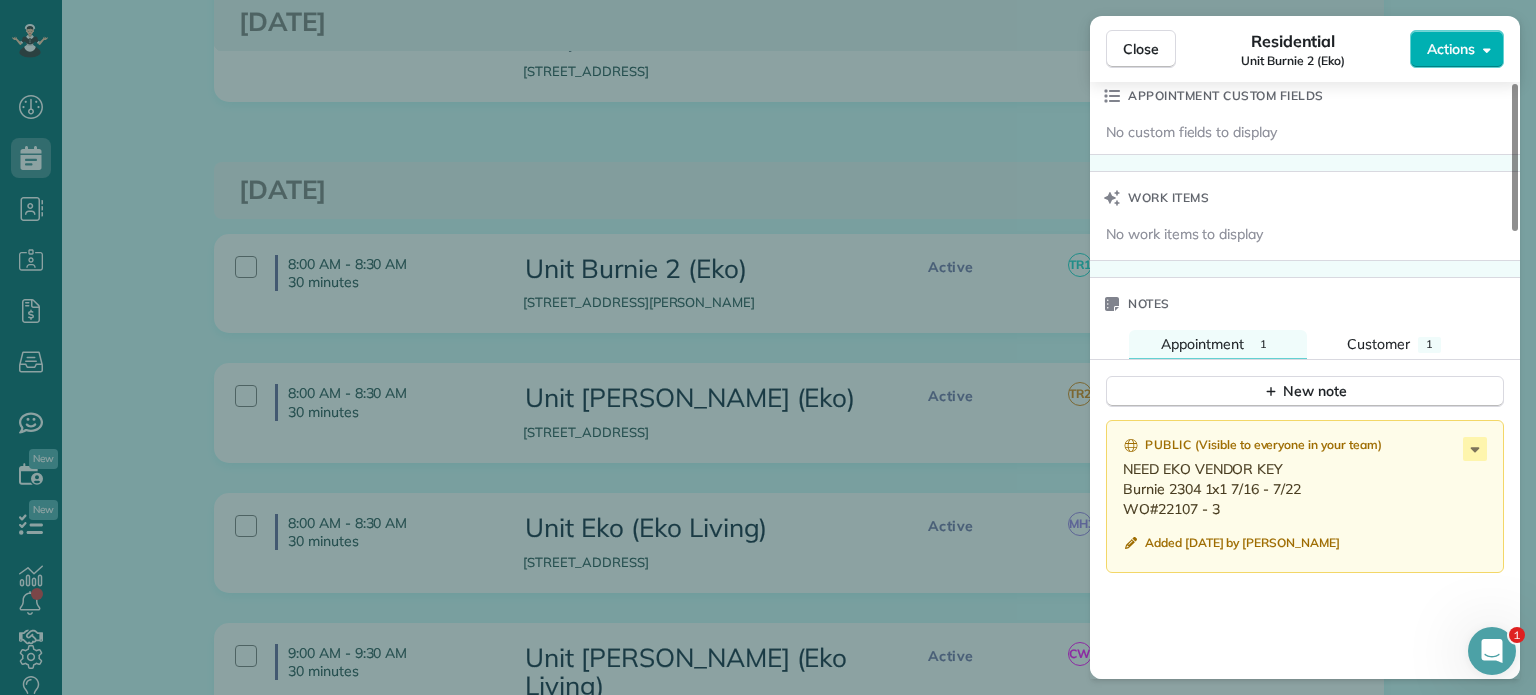 click on "Close Residential Unit Burnie 2 (Eko) Actions Status Active Unit Burnie 2 (Eko) · Open profile No phone number on record Add phone number No email on record Add email View Details Residential [DATE] ( [DATE] ) 8:00 AM 8:30 AM 30 minutes One time [STREET_ADDRESS][PERSON_NAME] Service was not rated yet Setup ratings Cleaners Time in and out Assign Invite Cleaners [PERSON_NAME] 8:00 AM 8:30 AM Checklist Try Now Keep this appointment up to your standards. Stay on top of every detail, keep your cleaners organised, and your client happy. Assign a checklist Watch a 5 min demo Billing Billing actions Service Add an item Overcharge $0.00 Discount $0.00 Coupon discount - Primary tax - Secondary tax - Total appointment price $0.00 Tips collected New feature! $0.00 [PERSON_NAME] as paid Total including tip $0.00 Get paid online in no-time! Send an invoice and reward your cleaners with tips Charge customer credit card Appointment custom fields No custom fields to display Work items Notes 1 1 (" at bounding box center (768, 347) 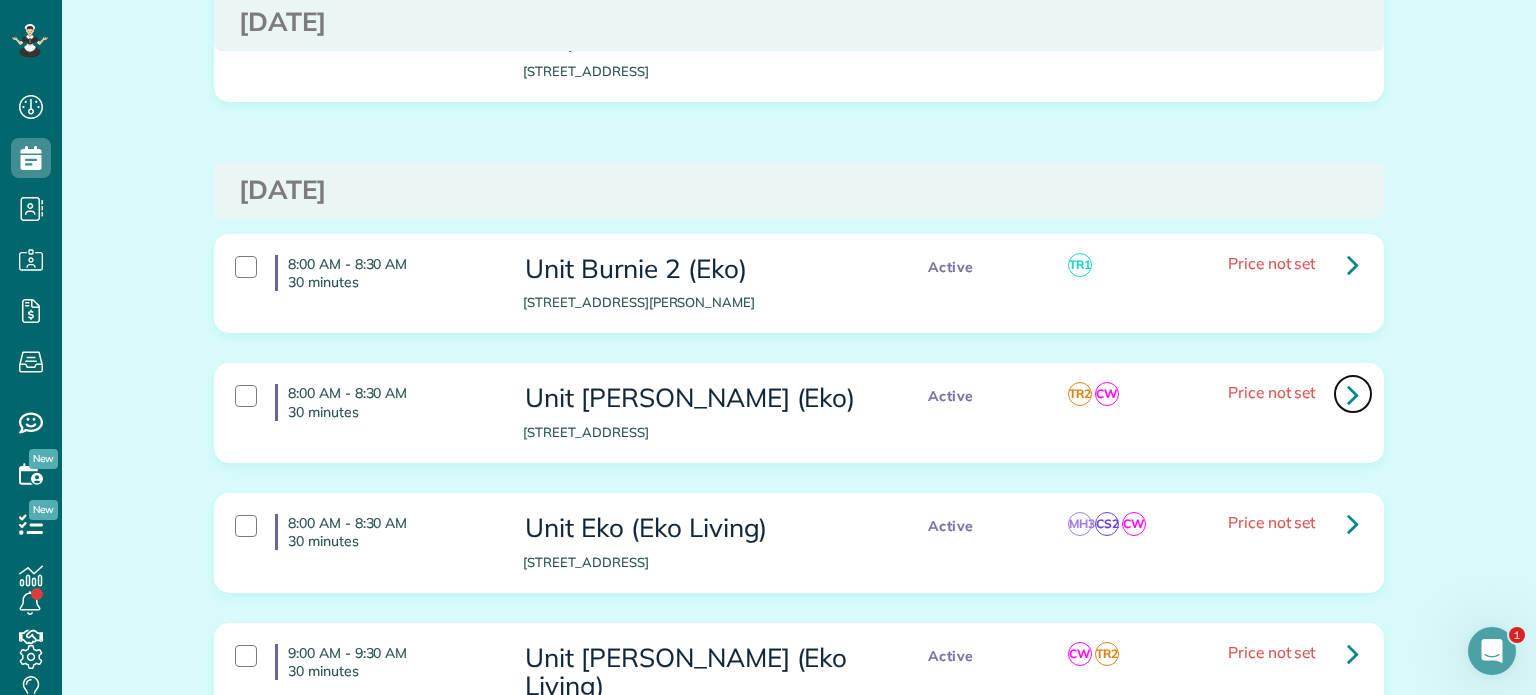 click at bounding box center (1353, 394) 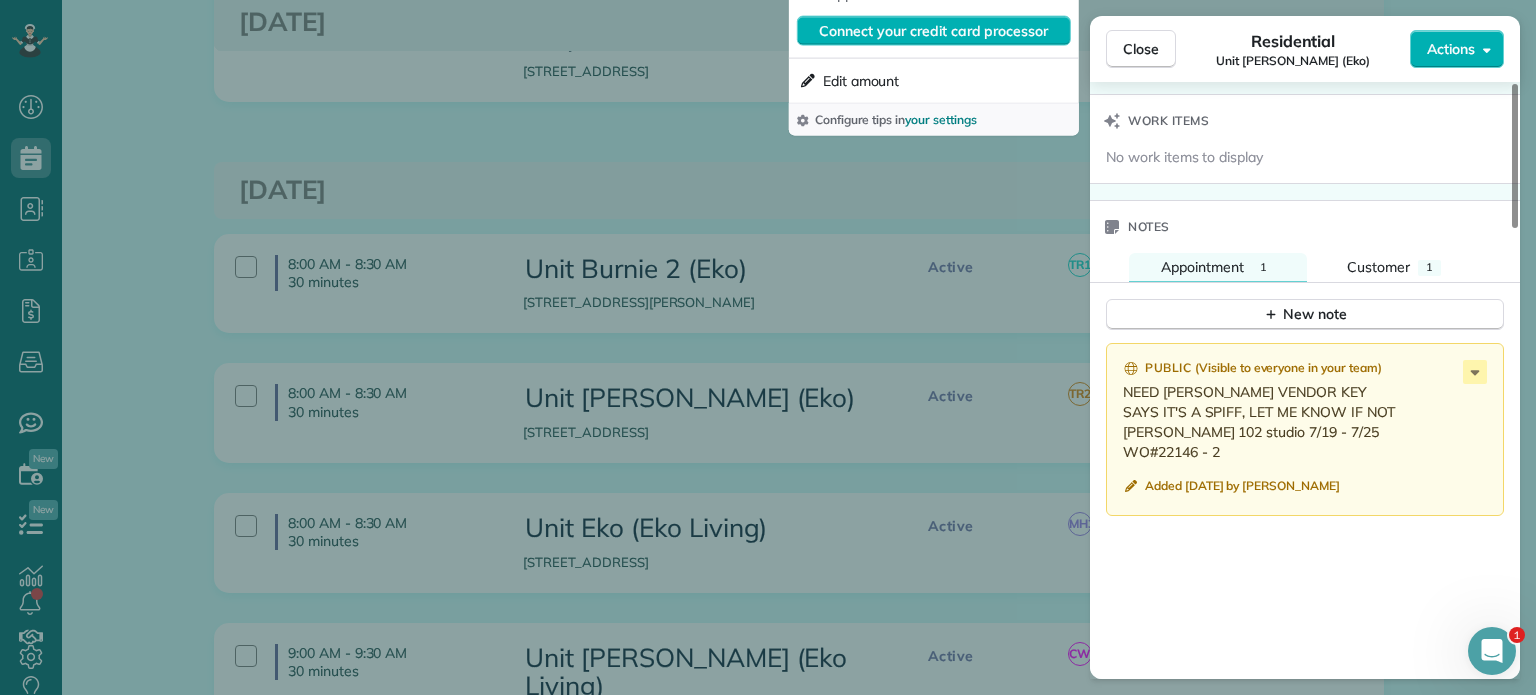scroll, scrollTop: 1600, scrollLeft: 0, axis: vertical 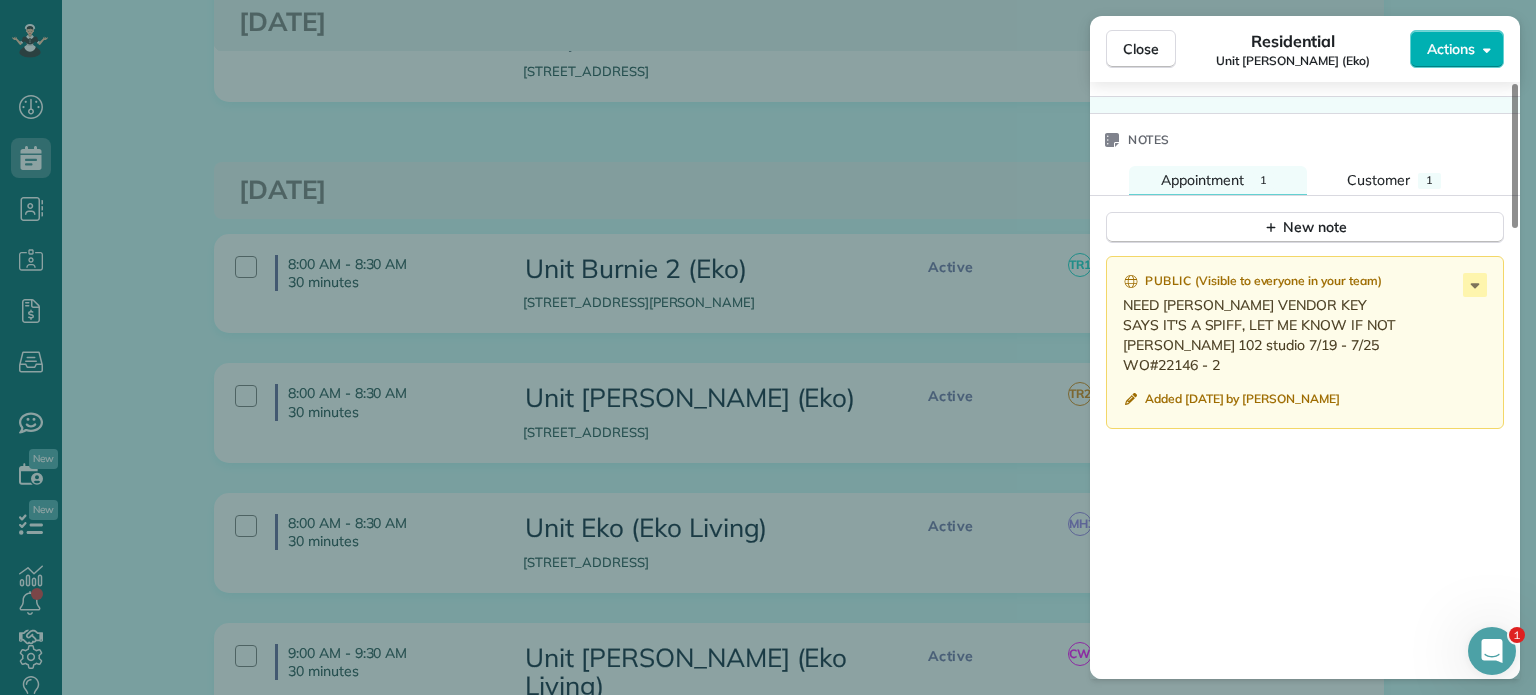 drag, startPoint x: 1222, startPoint y: 371, endPoint x: 1118, endPoint y: 352, distance: 105.72133 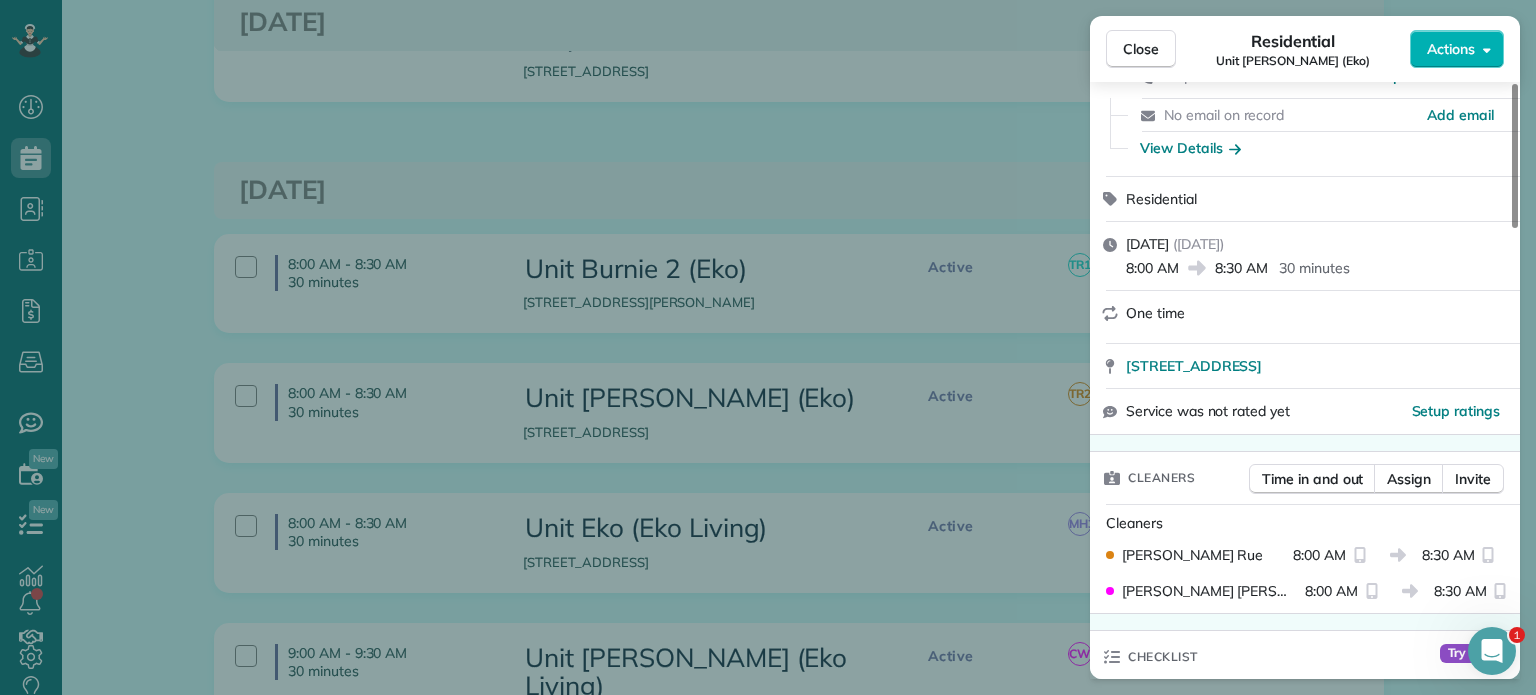 scroll, scrollTop: 0, scrollLeft: 0, axis: both 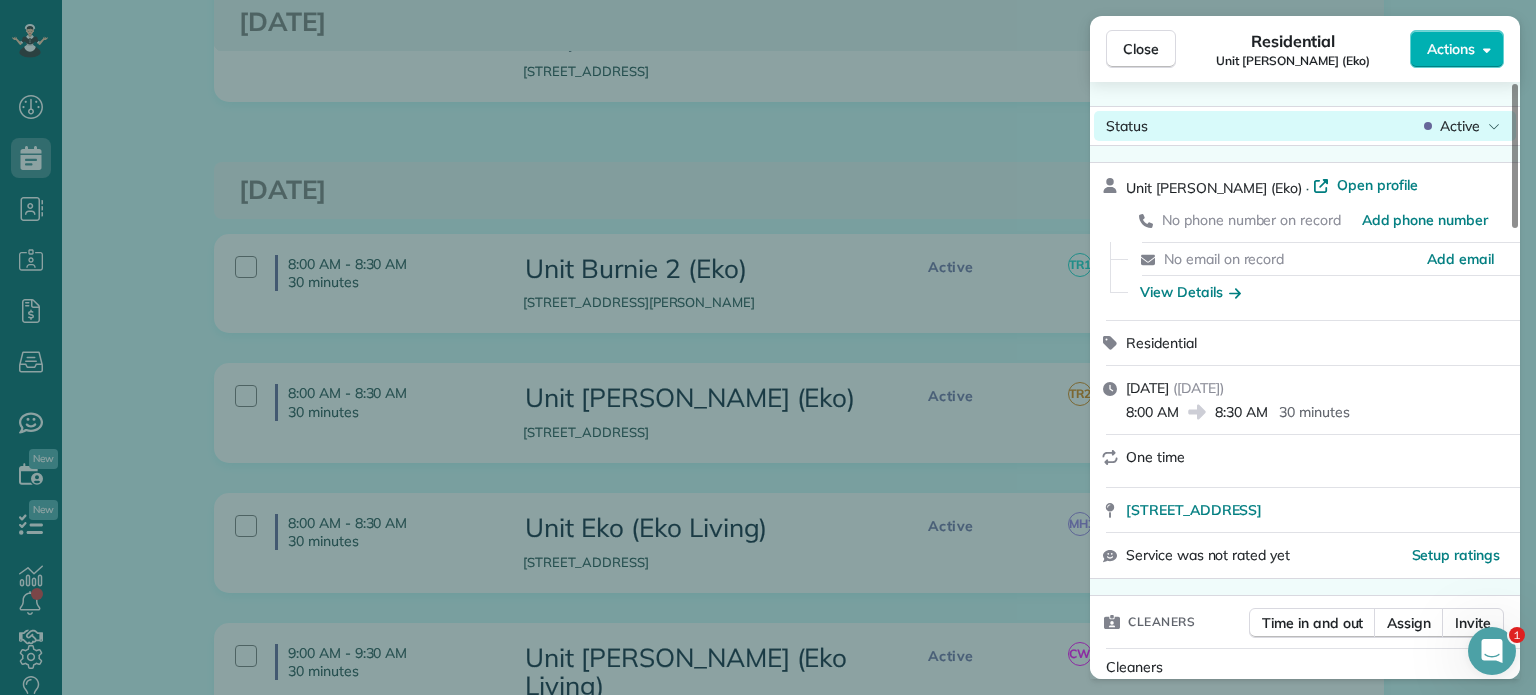 click on "Active" at bounding box center (1460, 126) 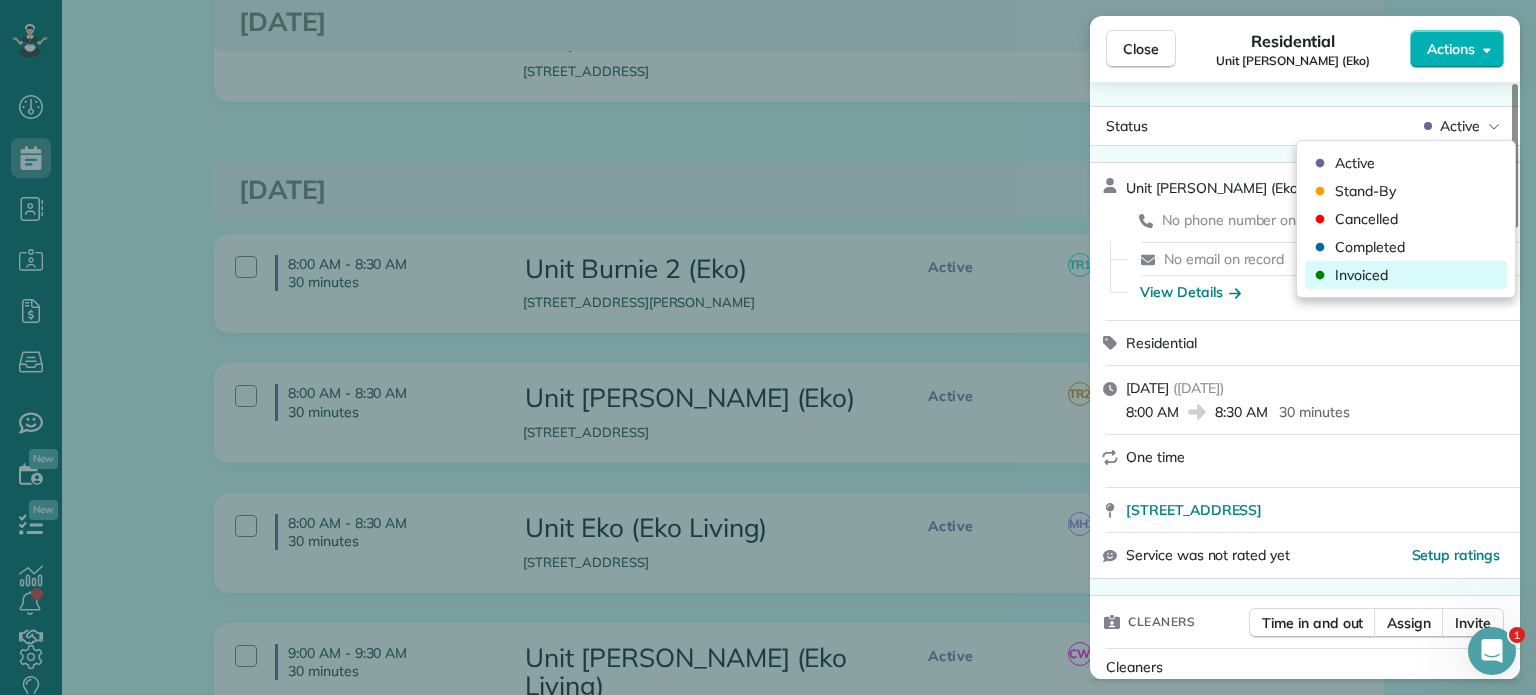 click on "Invoiced" at bounding box center (1361, 275) 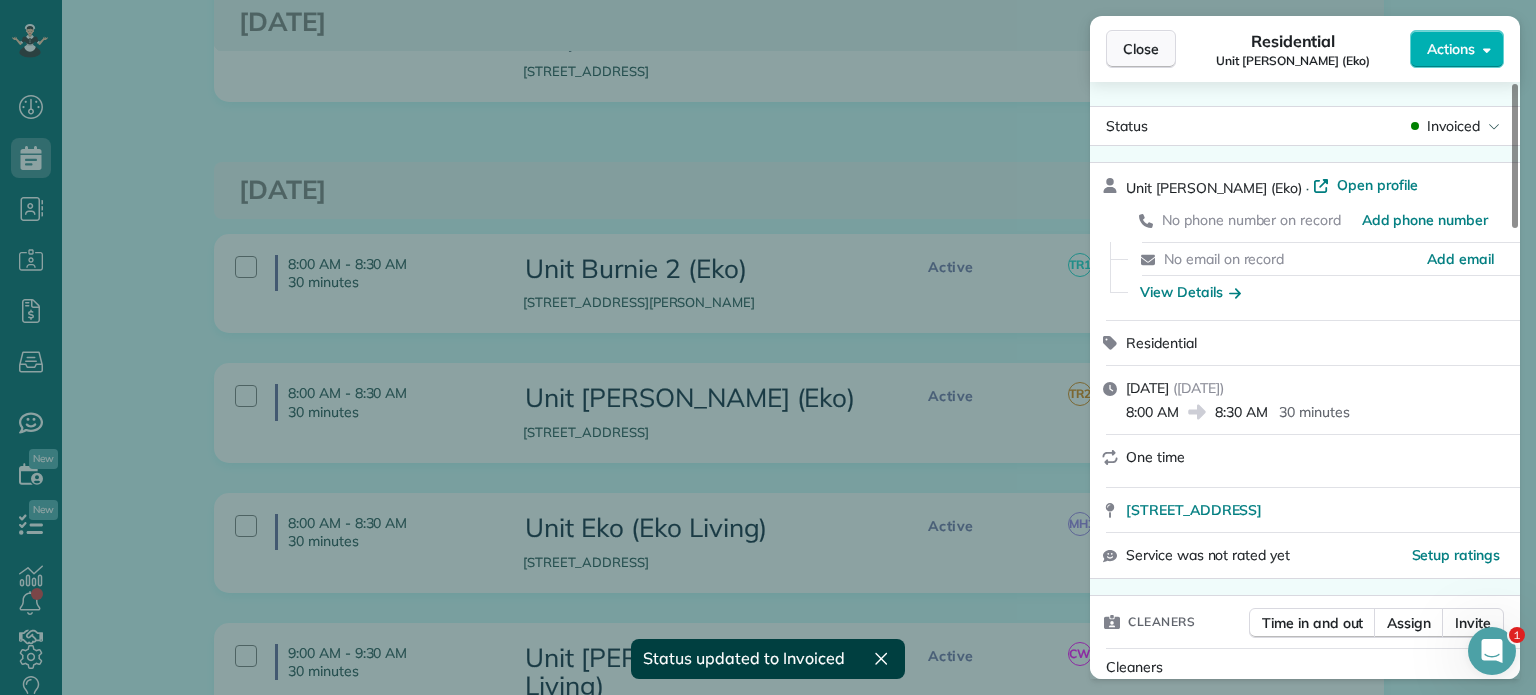click on "Close" at bounding box center [1141, 49] 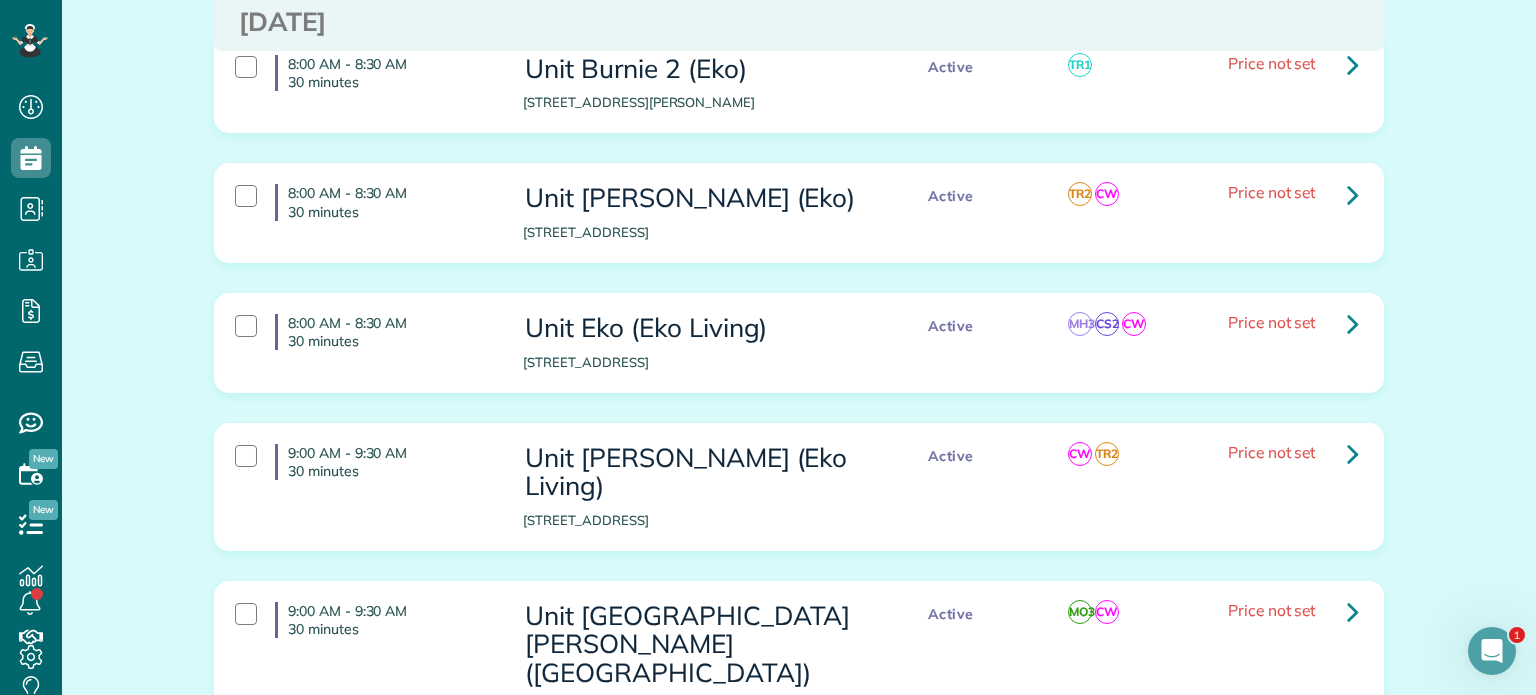 scroll, scrollTop: 3926, scrollLeft: 0, axis: vertical 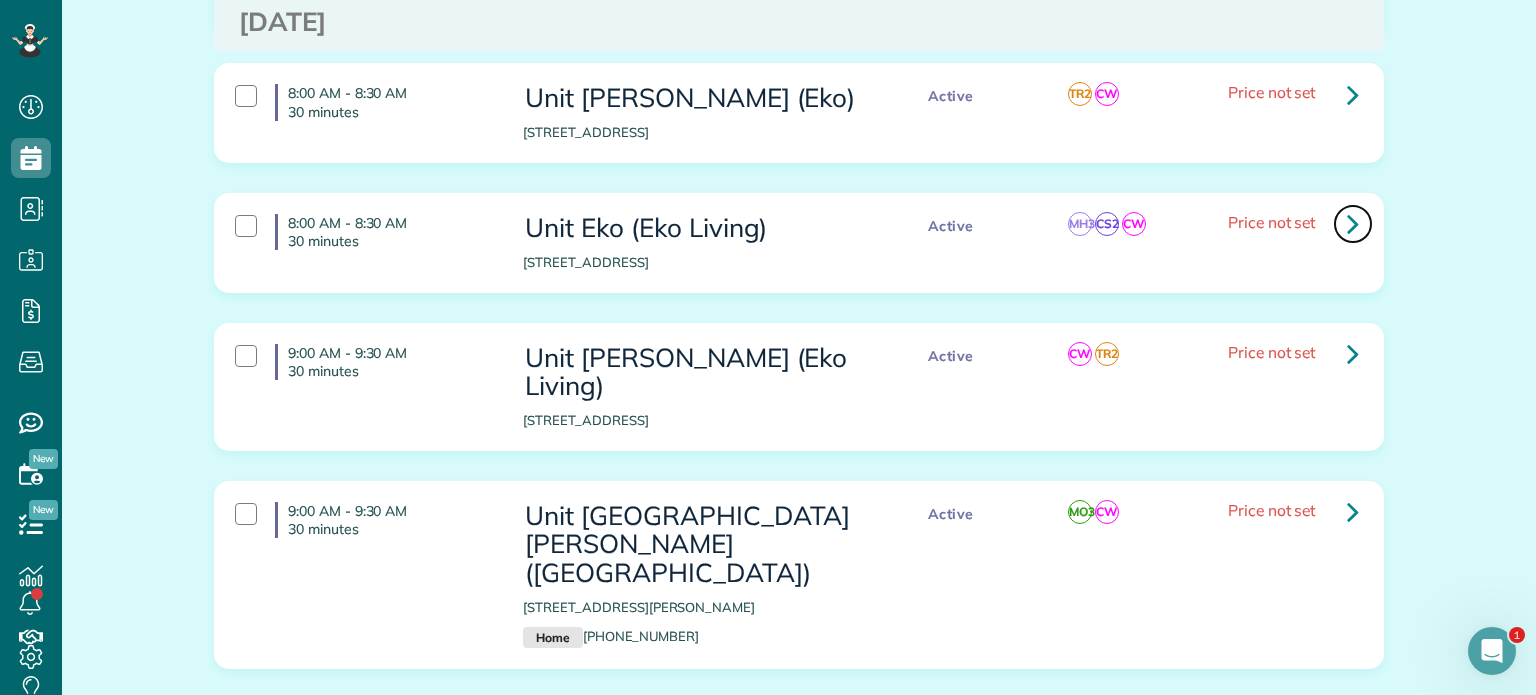 click at bounding box center (1353, 223) 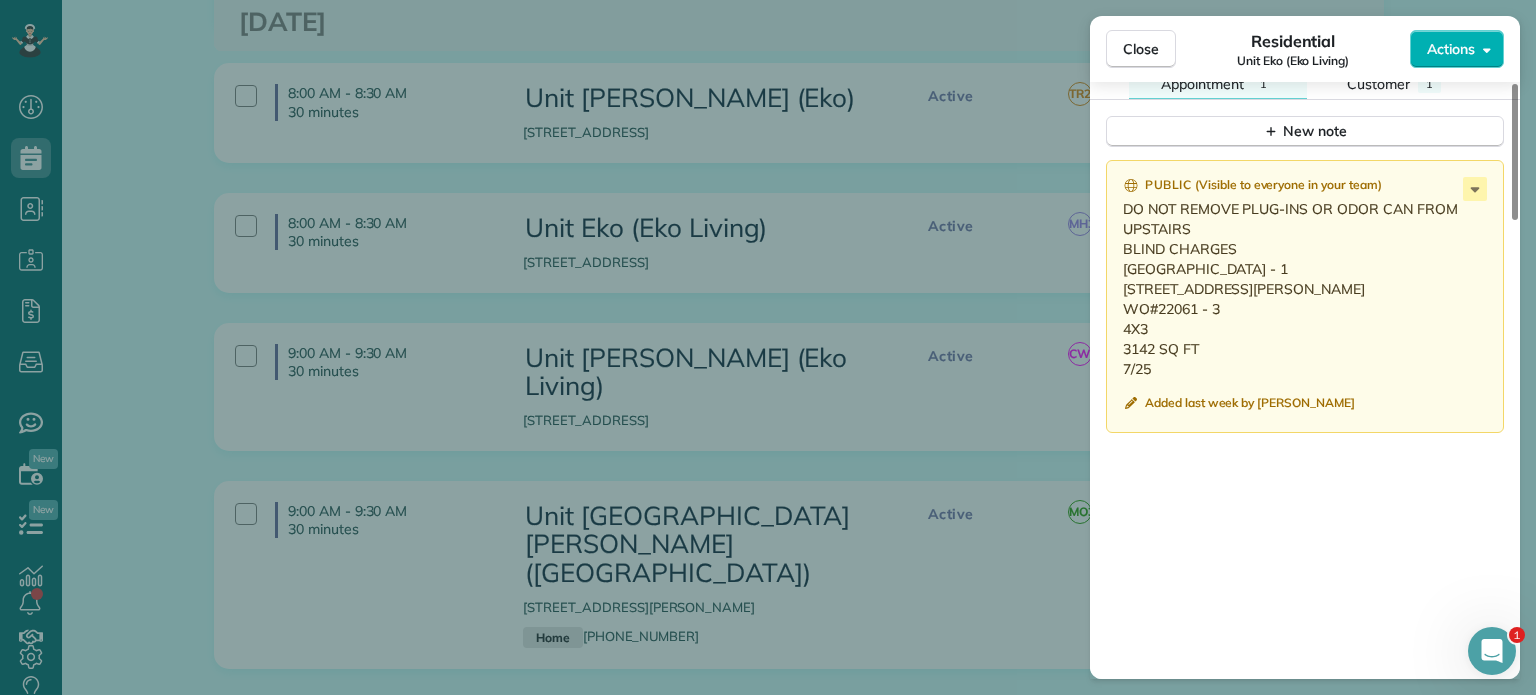 scroll, scrollTop: 1700, scrollLeft: 0, axis: vertical 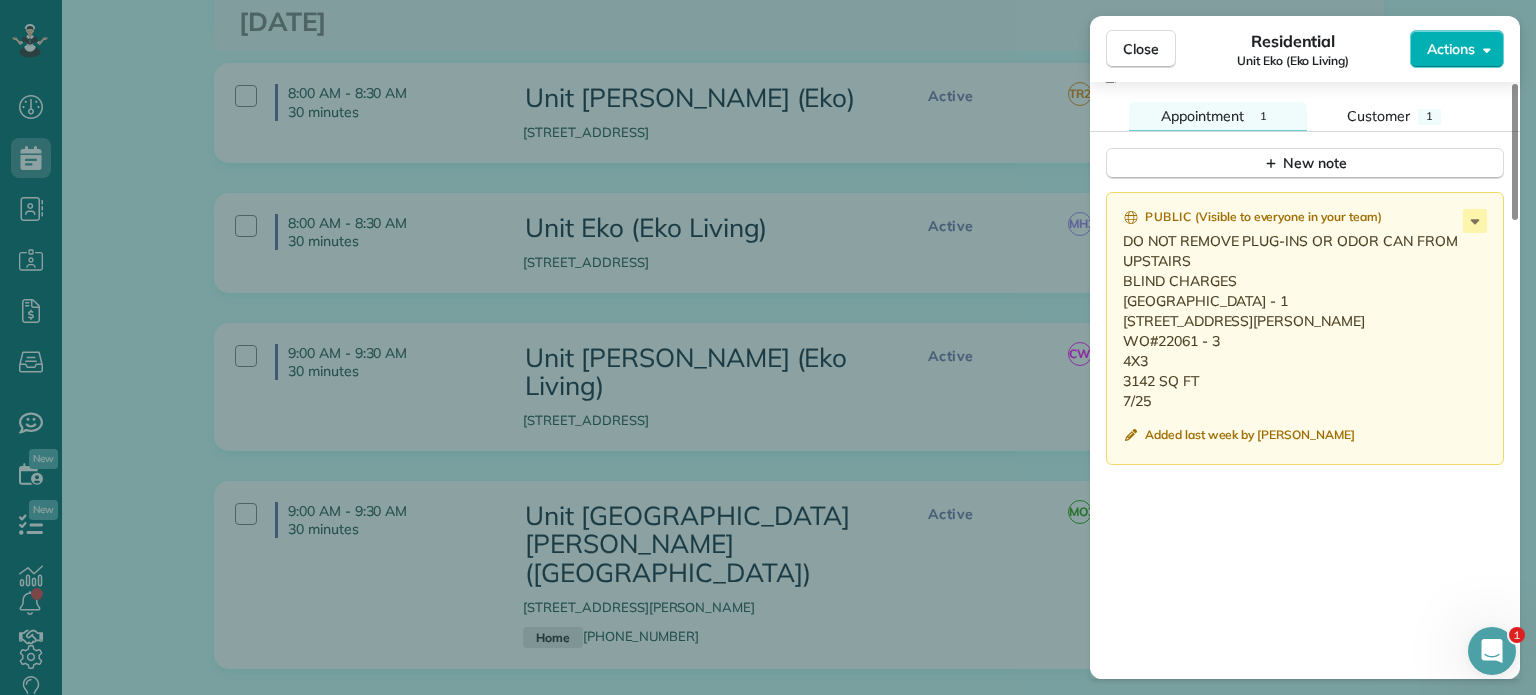 drag, startPoint x: 1154, startPoint y: 407, endPoint x: 1116, endPoint y: 299, distance: 114.49017 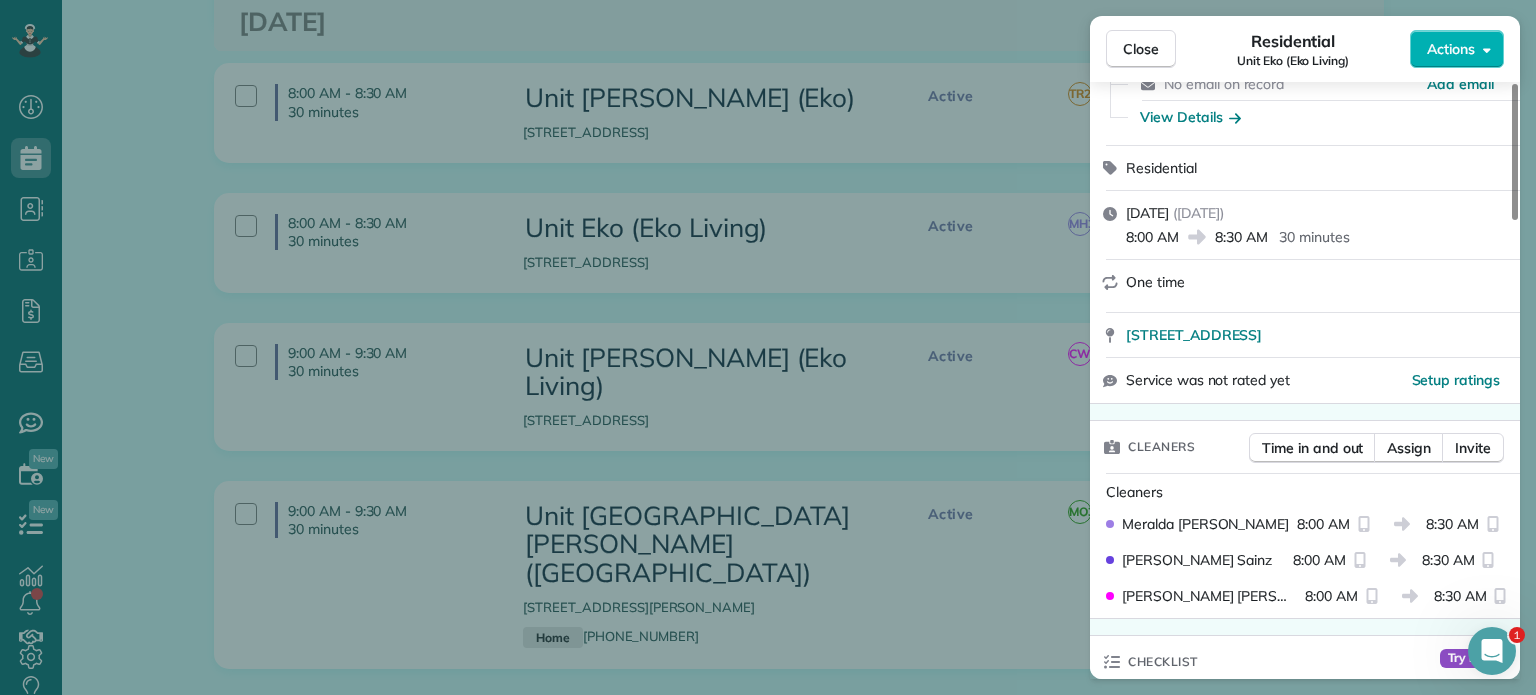 scroll, scrollTop: 0, scrollLeft: 0, axis: both 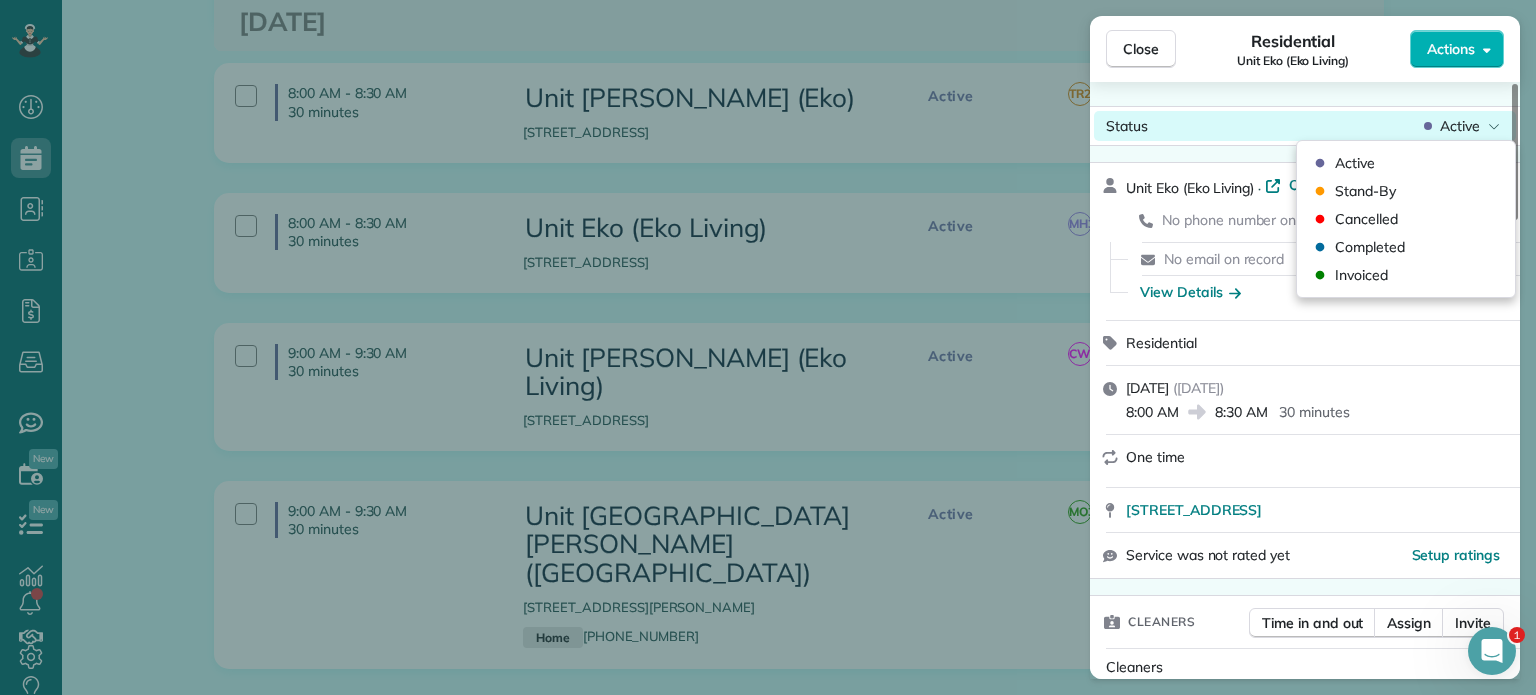 click on "Active" at bounding box center [1460, 126] 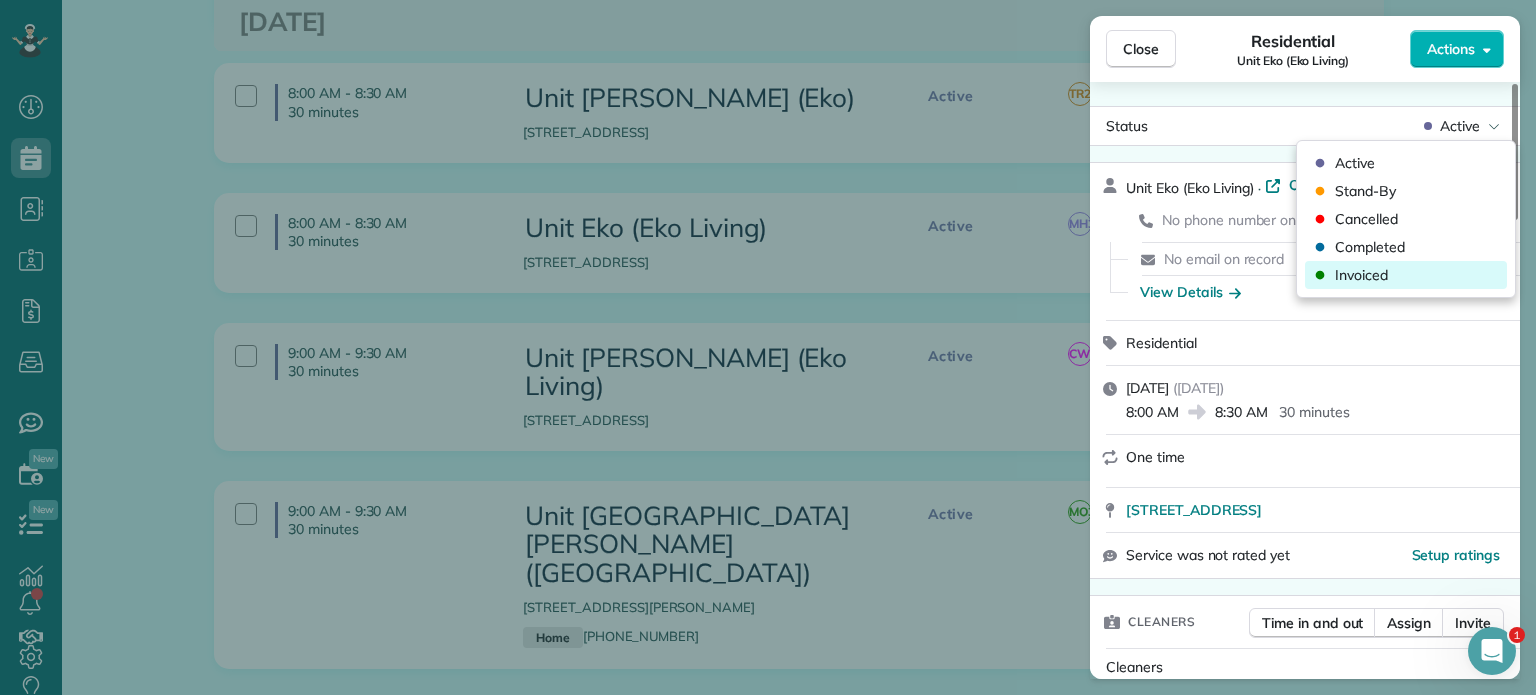 click on "Invoiced" at bounding box center (1406, 275) 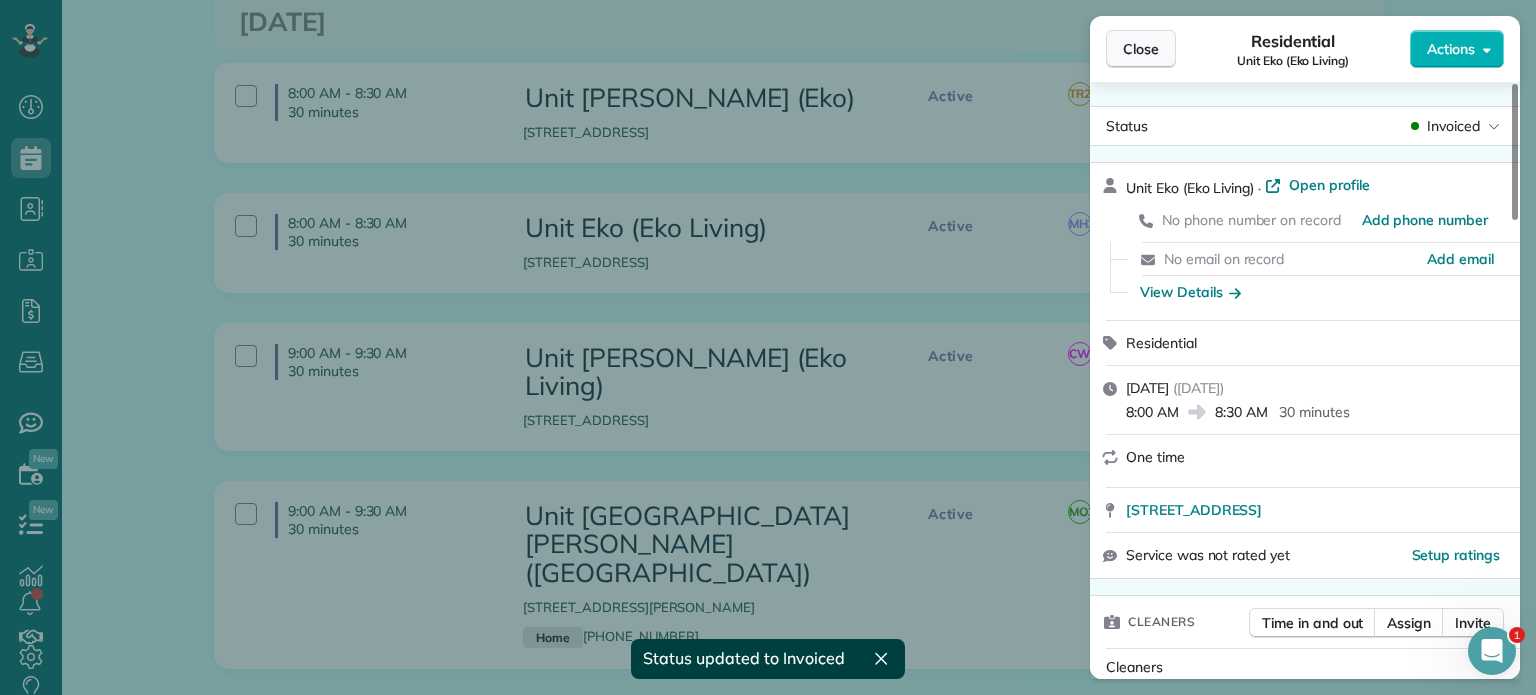 click on "Close" at bounding box center [1141, 49] 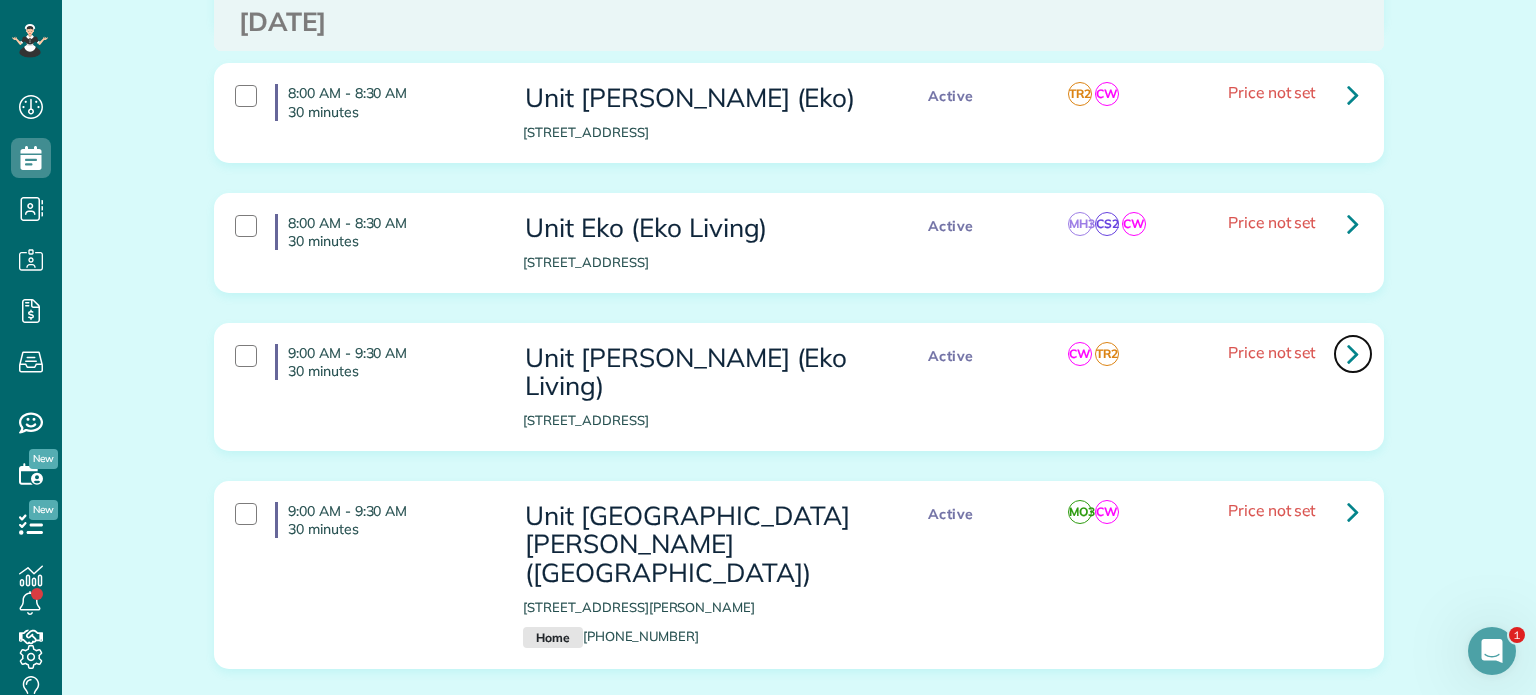 click at bounding box center (1353, 353) 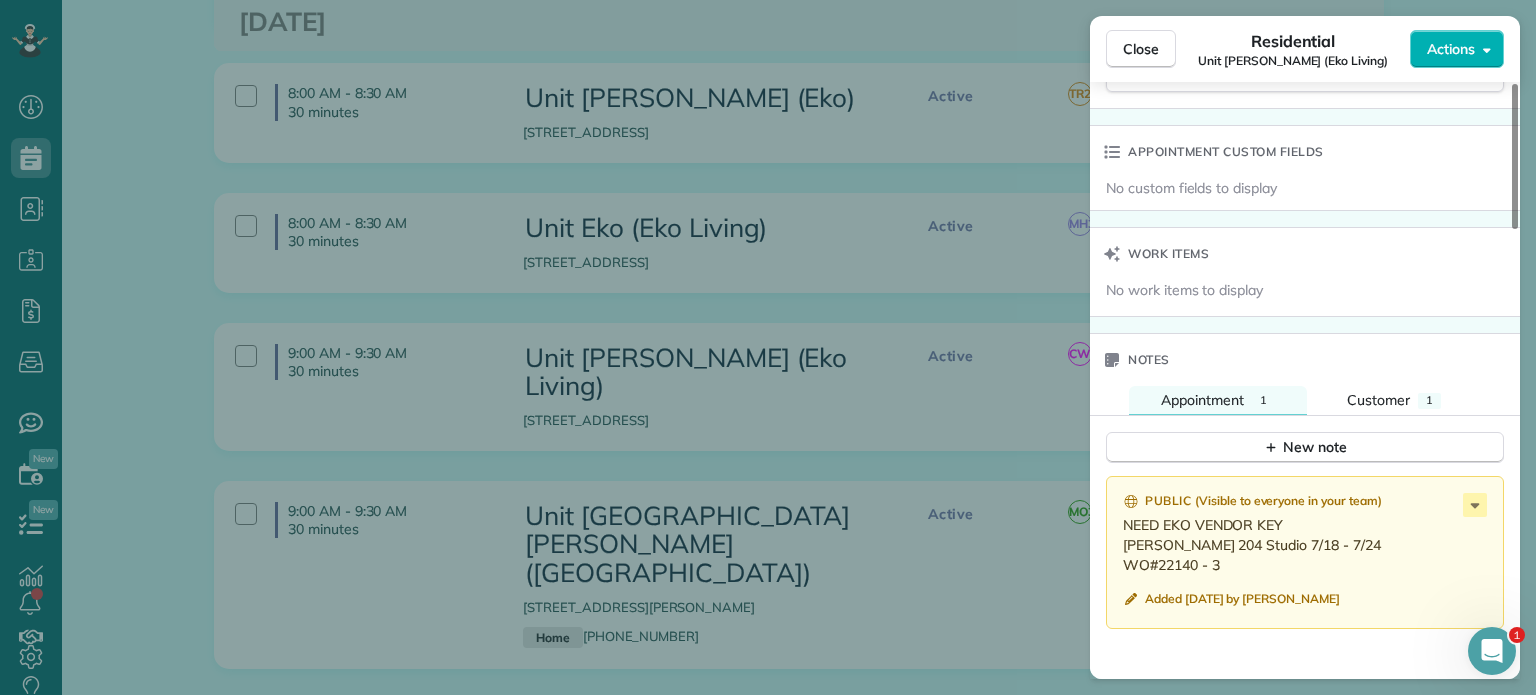 scroll, scrollTop: 1400, scrollLeft: 0, axis: vertical 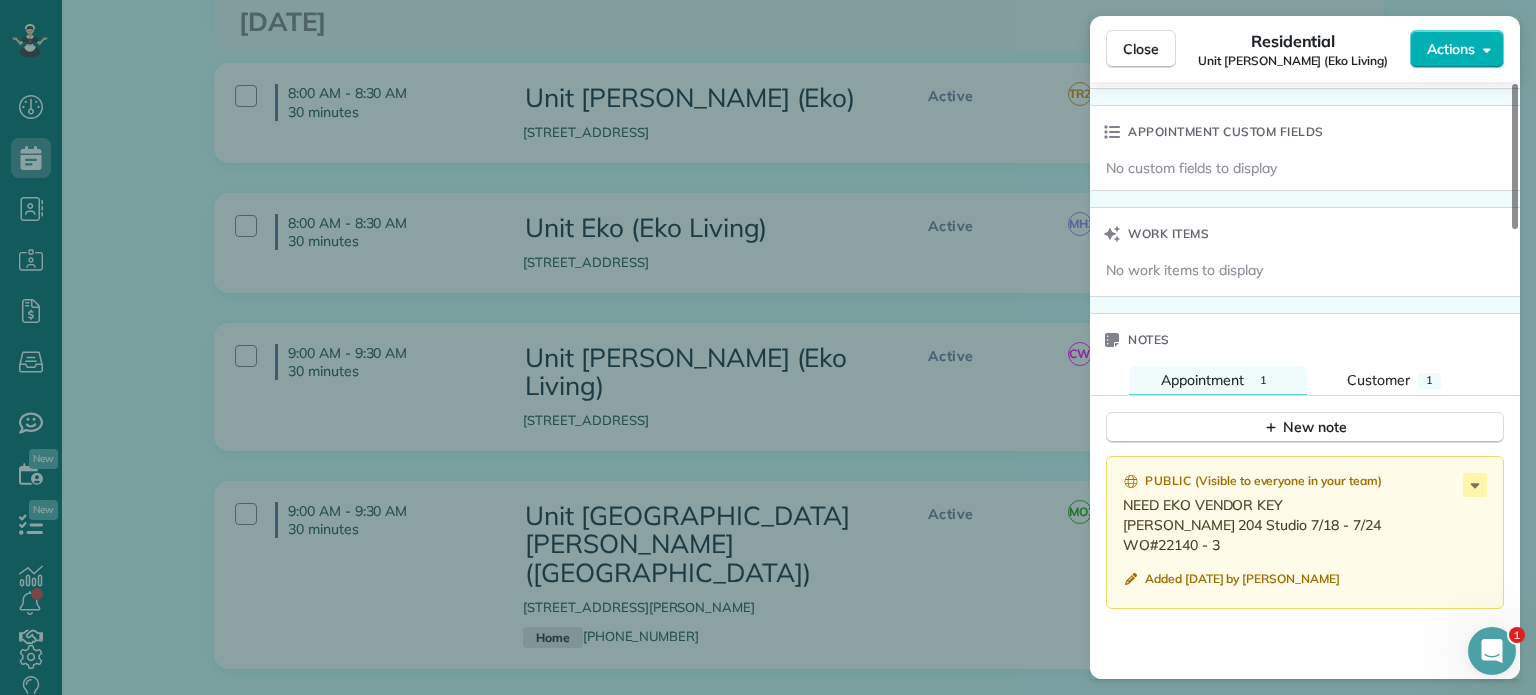 drag, startPoint x: 1222, startPoint y: 550, endPoint x: 1123, endPoint y: 541, distance: 99.40825 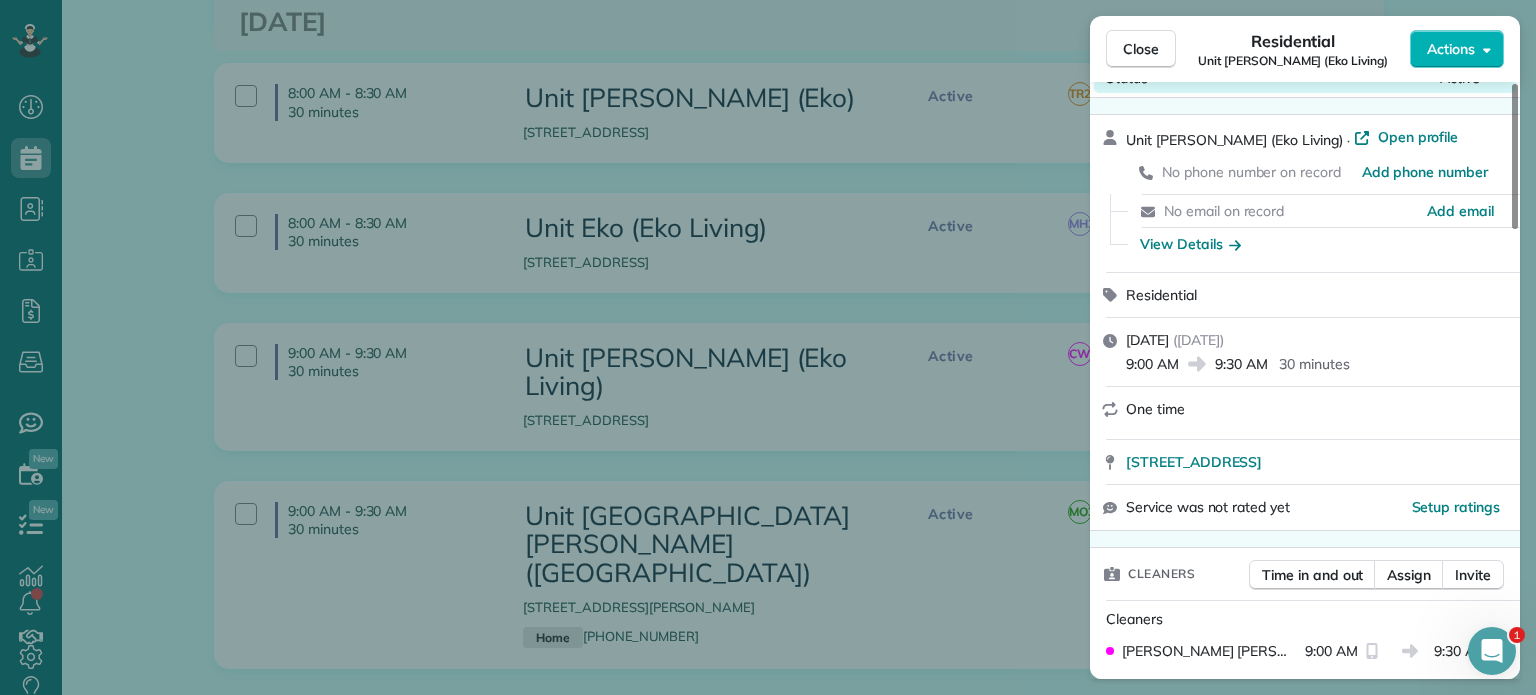 scroll, scrollTop: 0, scrollLeft: 0, axis: both 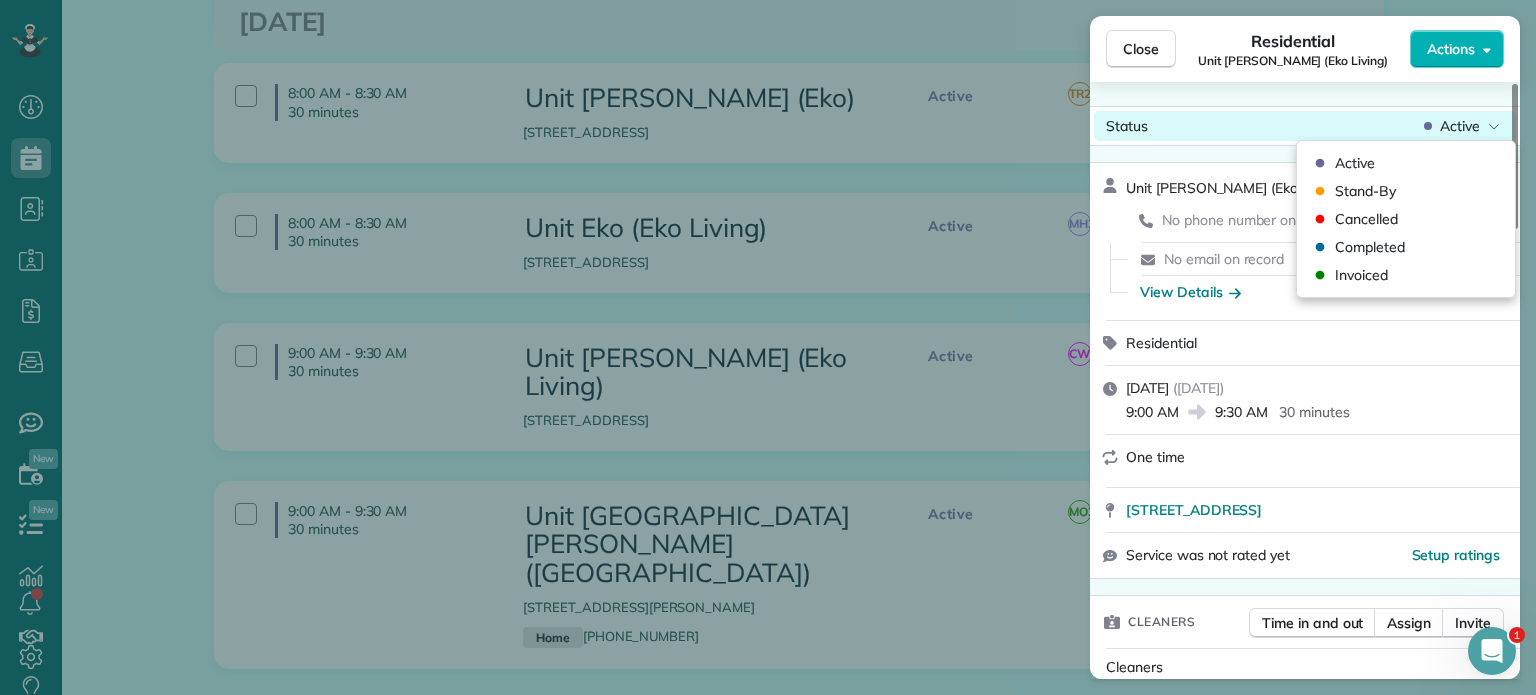 click on "Status Active" at bounding box center (1305, 126) 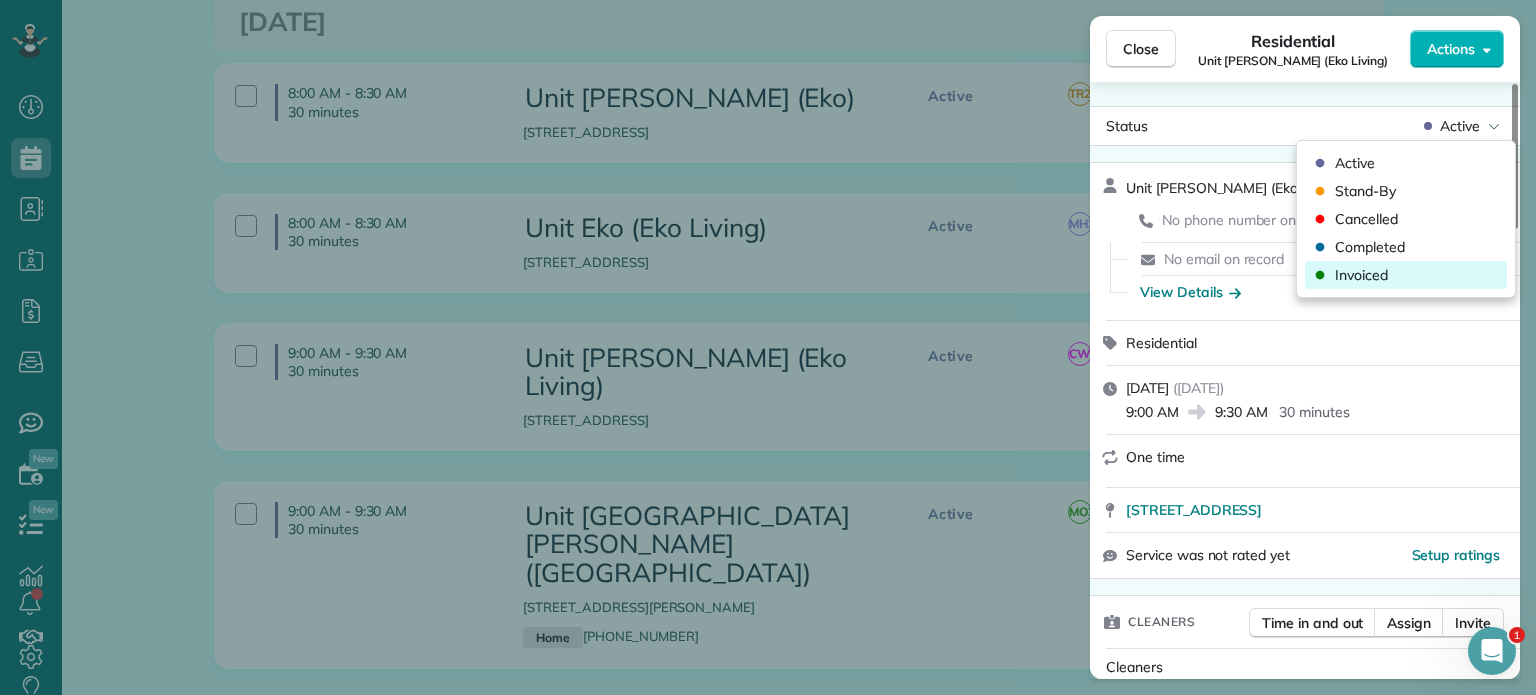 click on "Invoiced" at bounding box center [1406, 275] 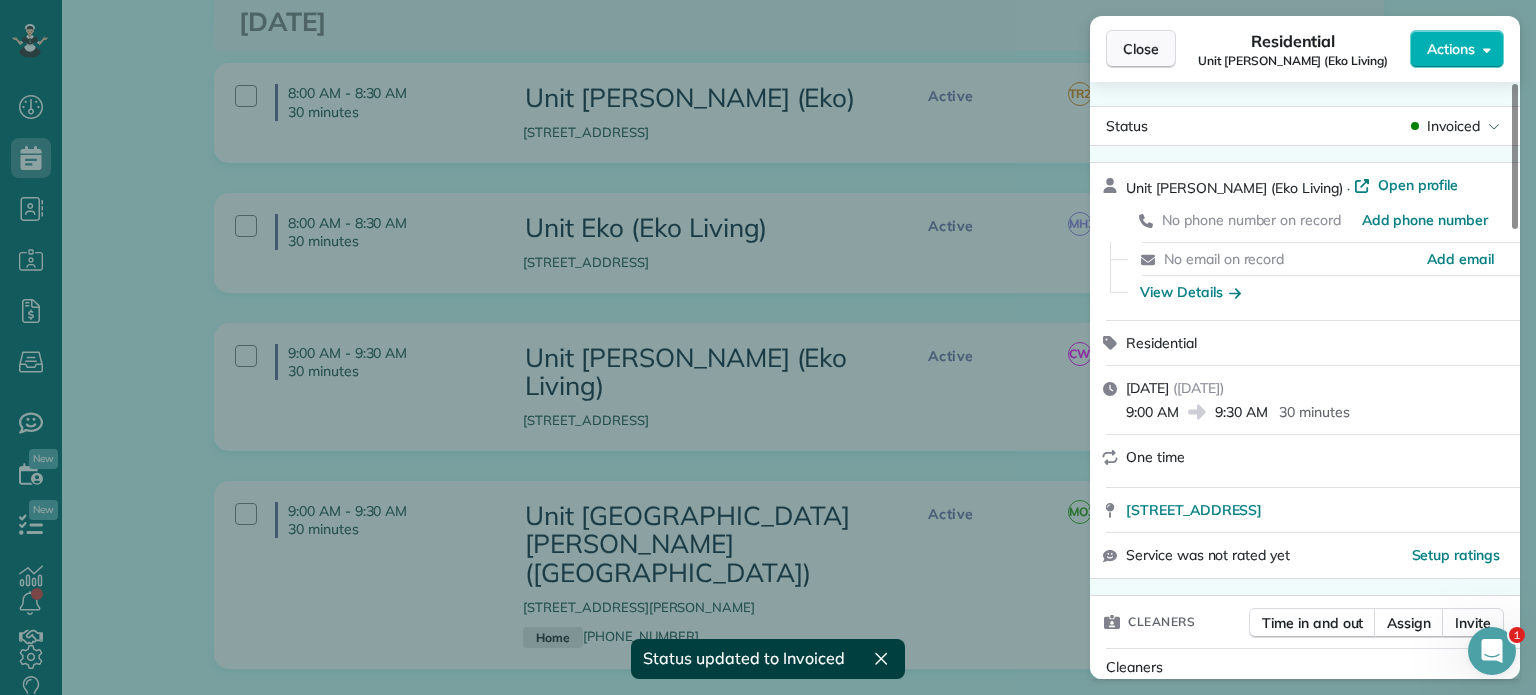 click on "Close" at bounding box center [1141, 49] 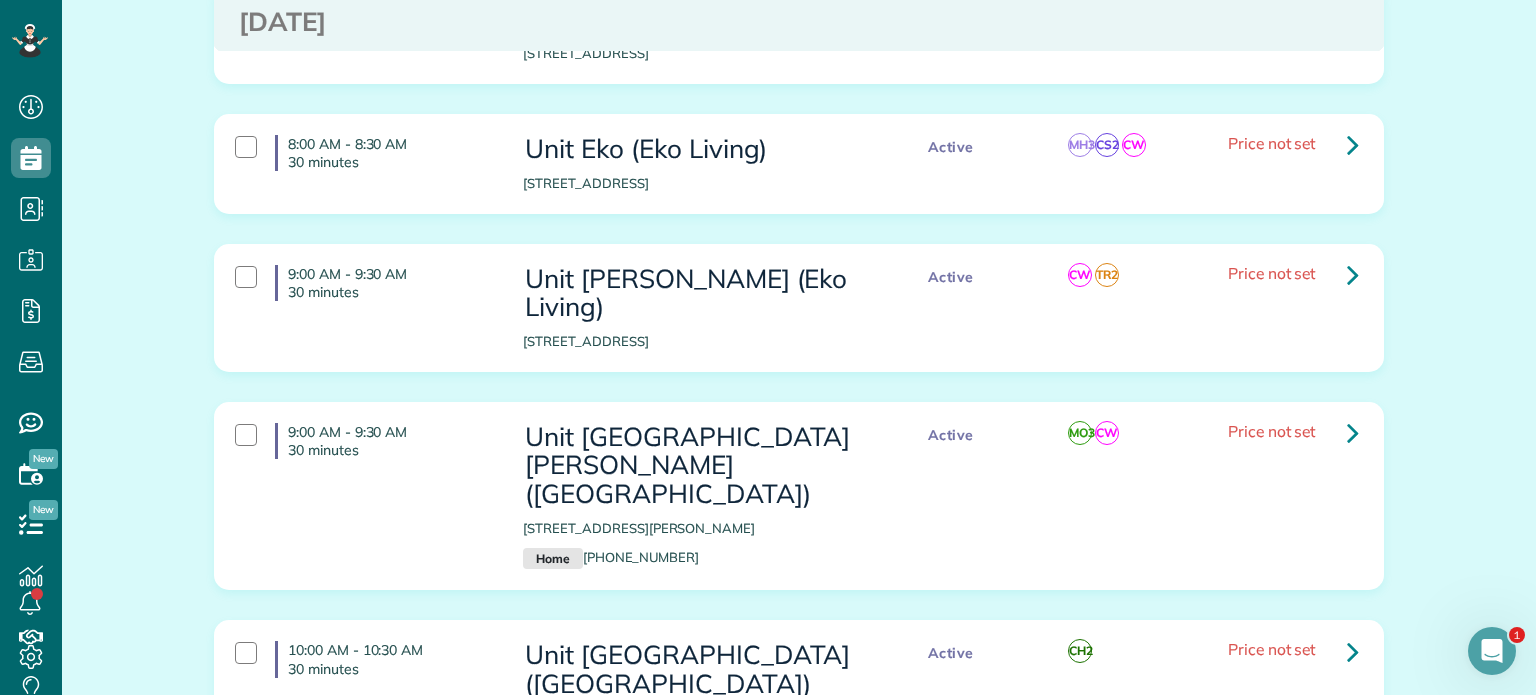 scroll, scrollTop: 4026, scrollLeft: 0, axis: vertical 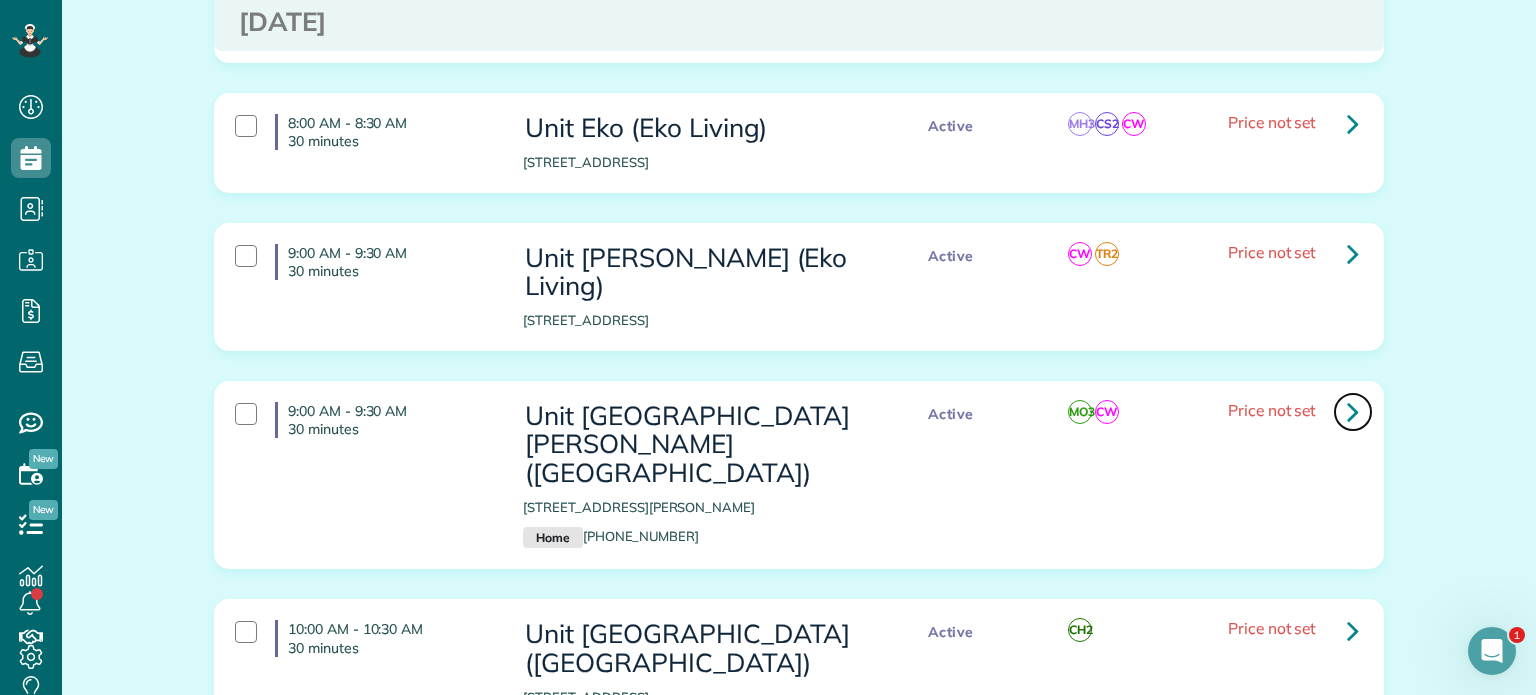 click at bounding box center (1353, 411) 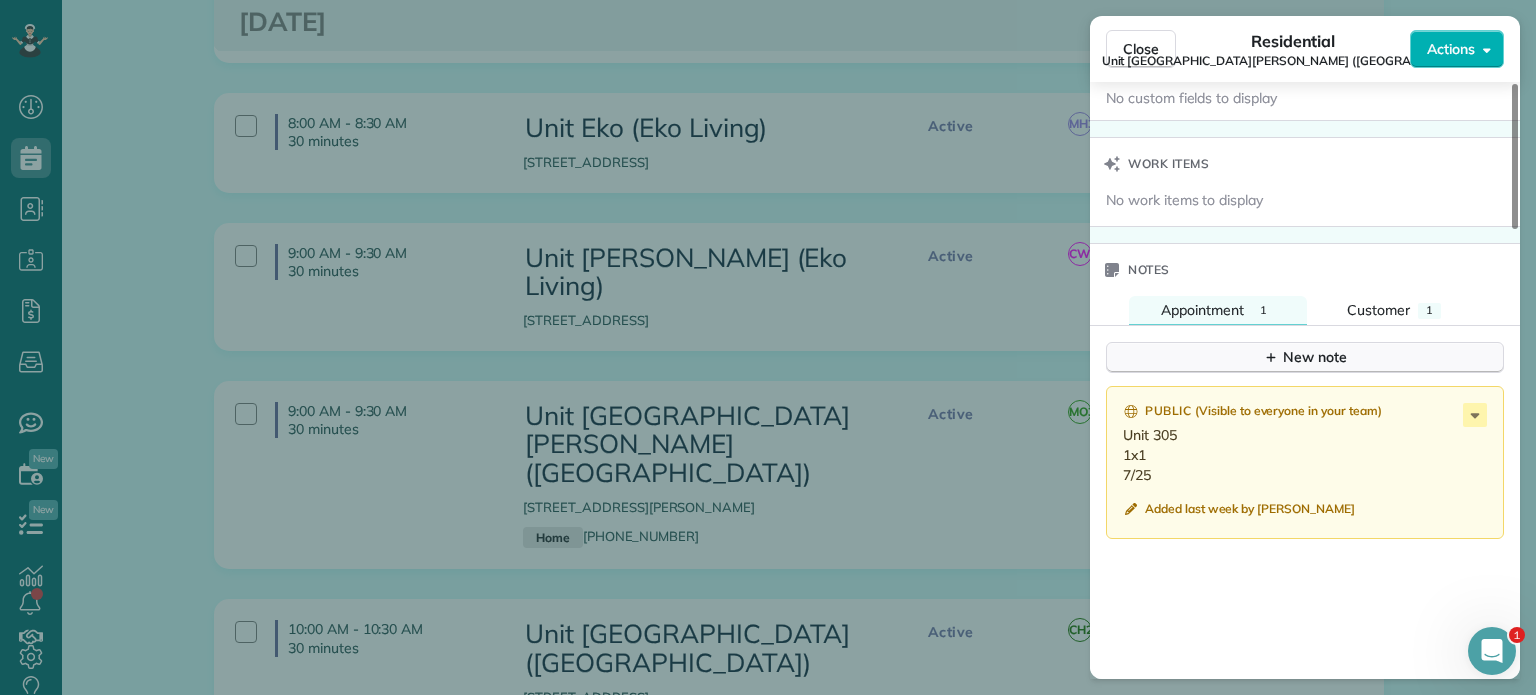 scroll, scrollTop: 1500, scrollLeft: 0, axis: vertical 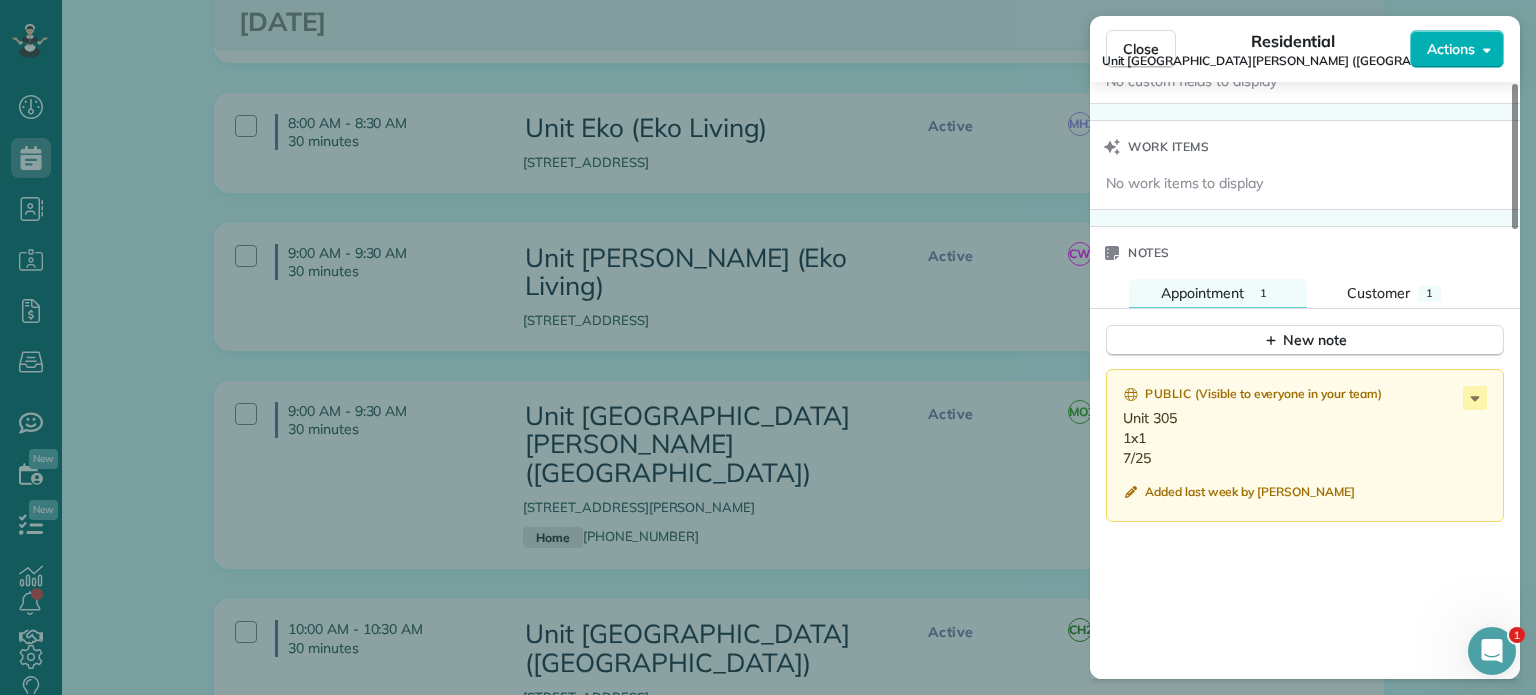 drag, startPoint x: 1154, startPoint y: 445, endPoint x: 1113, endPoint y: 402, distance: 59.413803 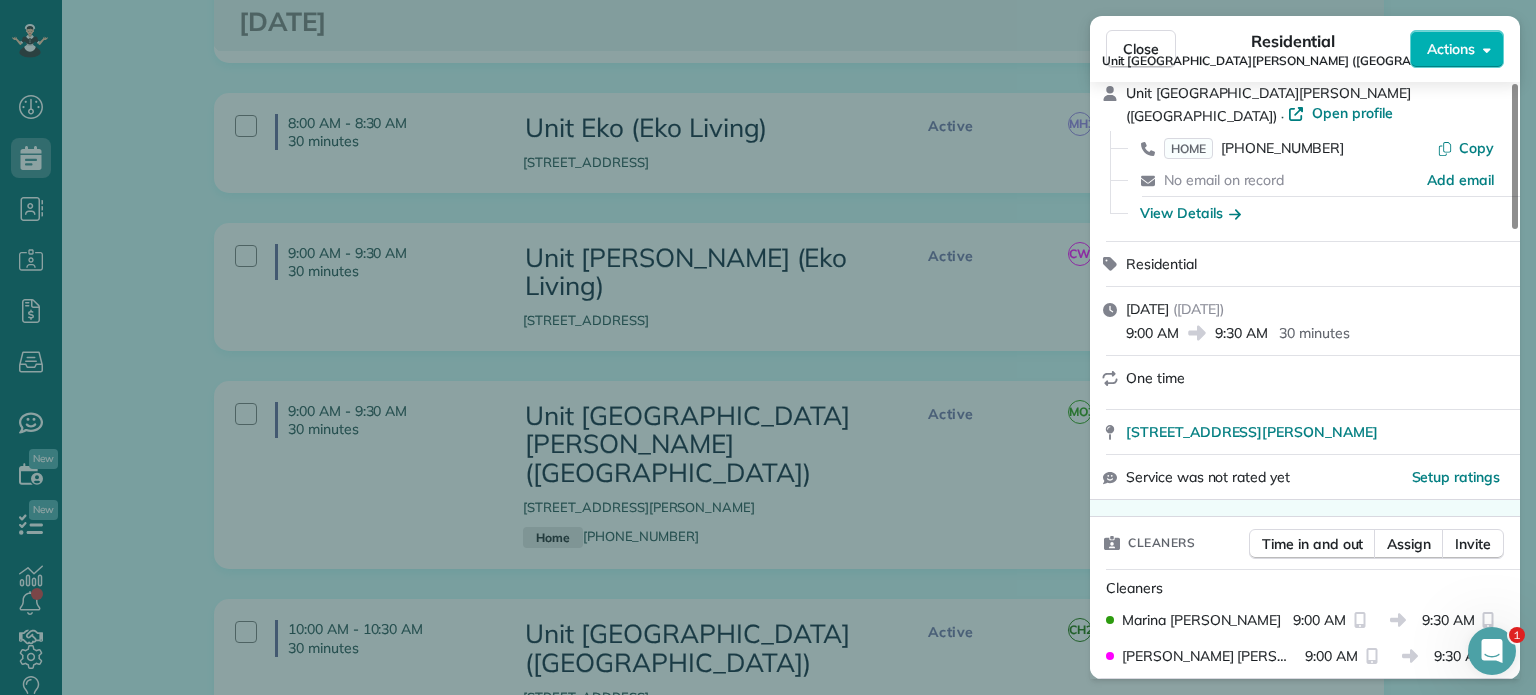 scroll, scrollTop: 0, scrollLeft: 0, axis: both 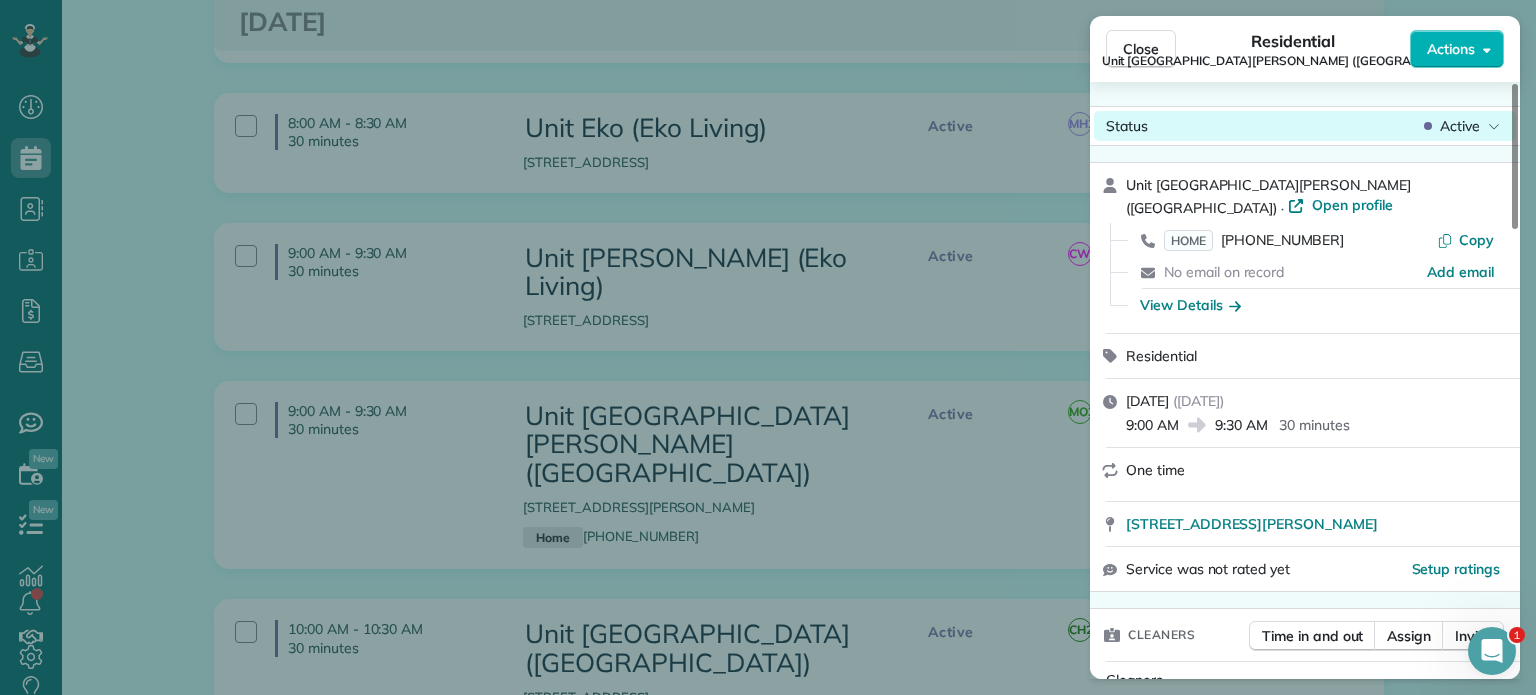 click on "Active" at bounding box center (1460, 126) 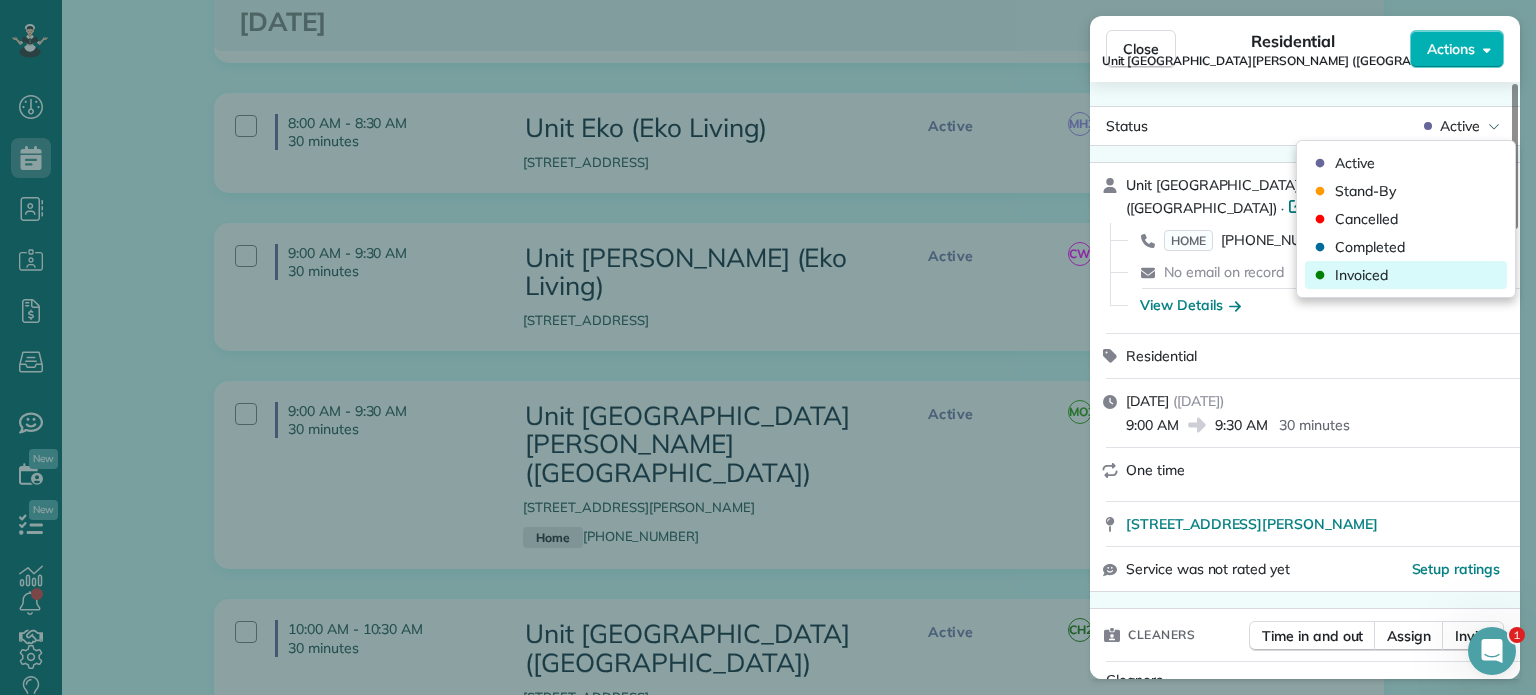 click on "Invoiced" at bounding box center (1406, 275) 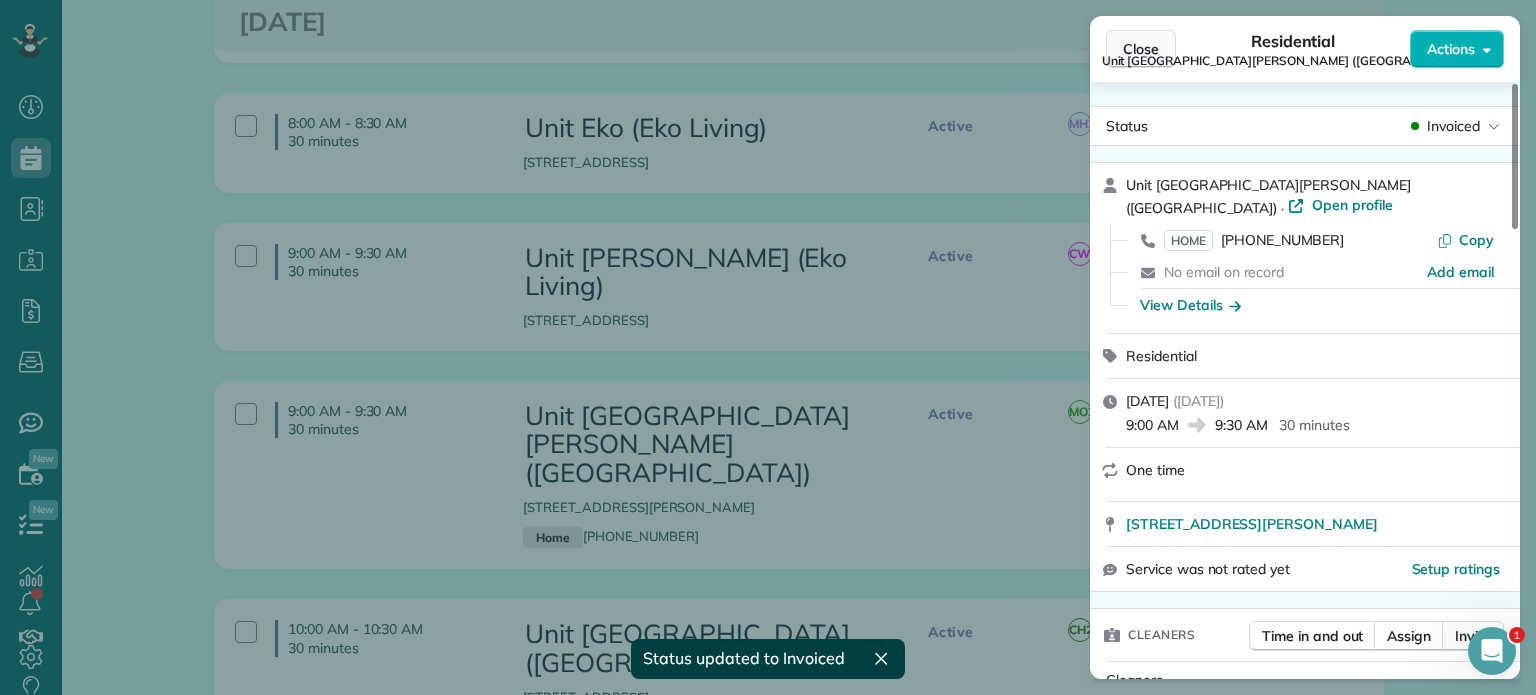 click on "Close" at bounding box center (1141, 49) 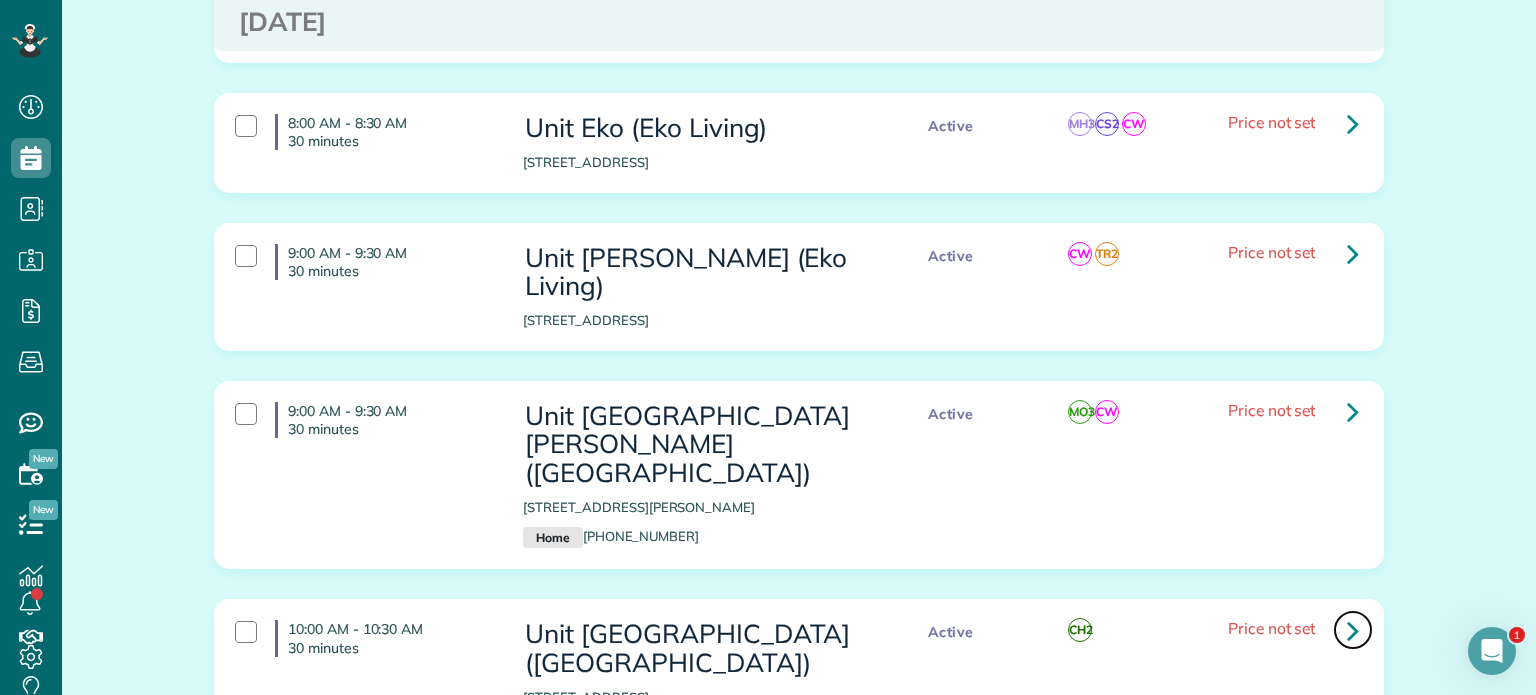 click at bounding box center [1353, 630] 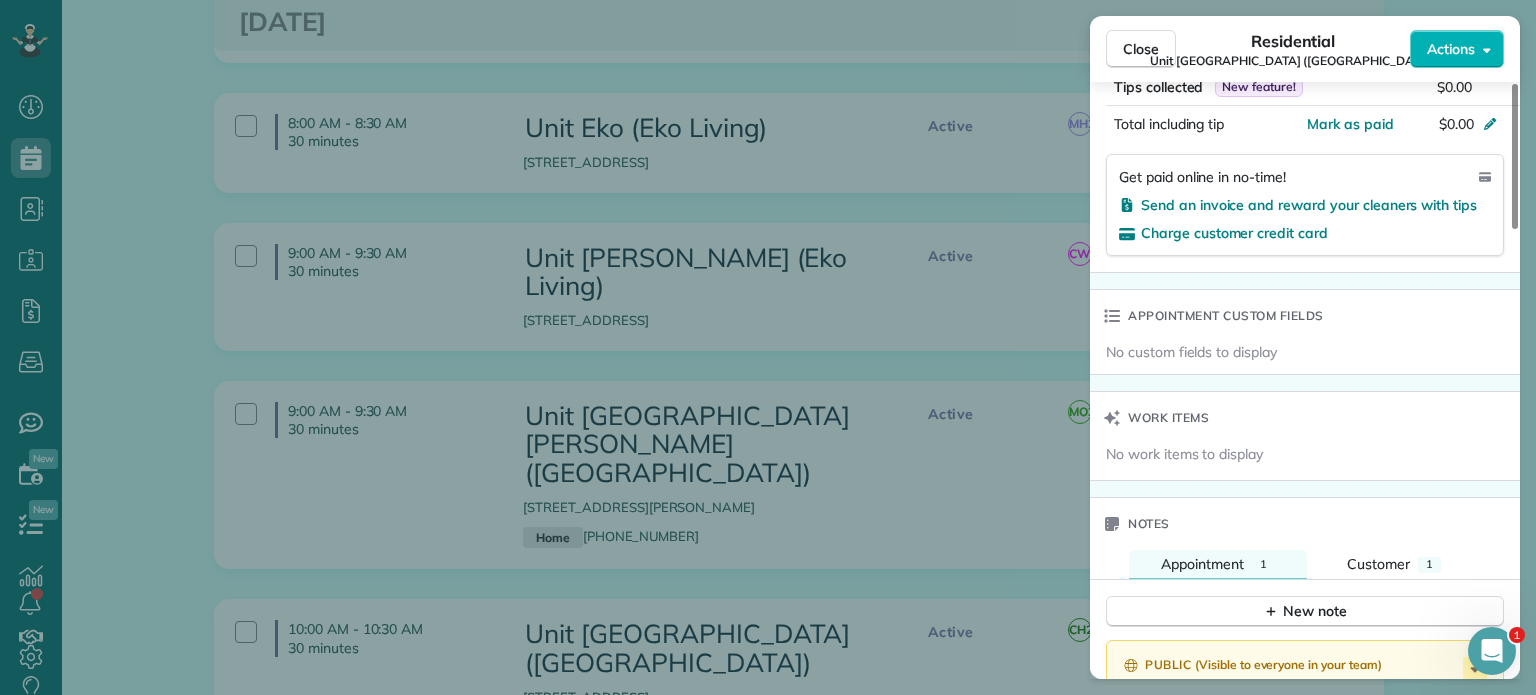 scroll, scrollTop: 1700, scrollLeft: 0, axis: vertical 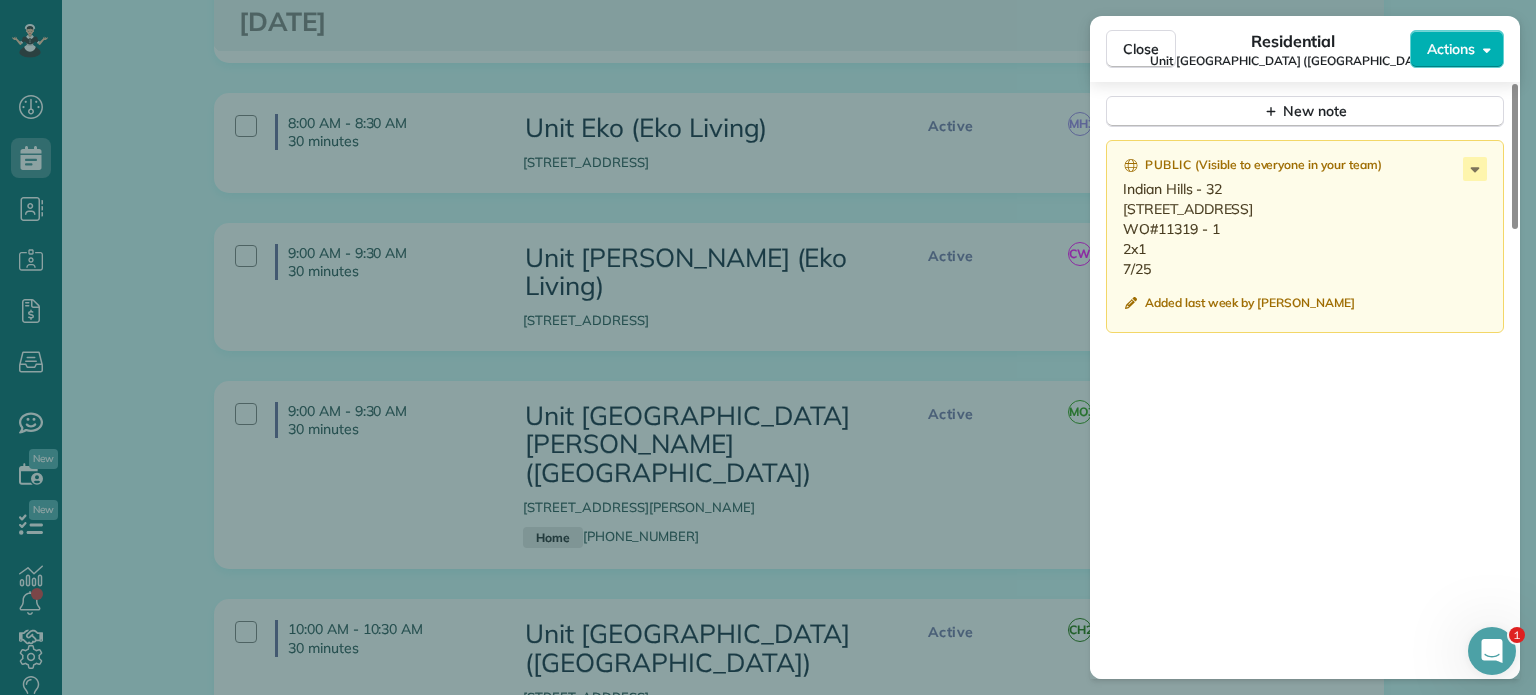 drag, startPoint x: 1151, startPoint y: 259, endPoint x: 1109, endPoint y: 181, distance: 88.588936 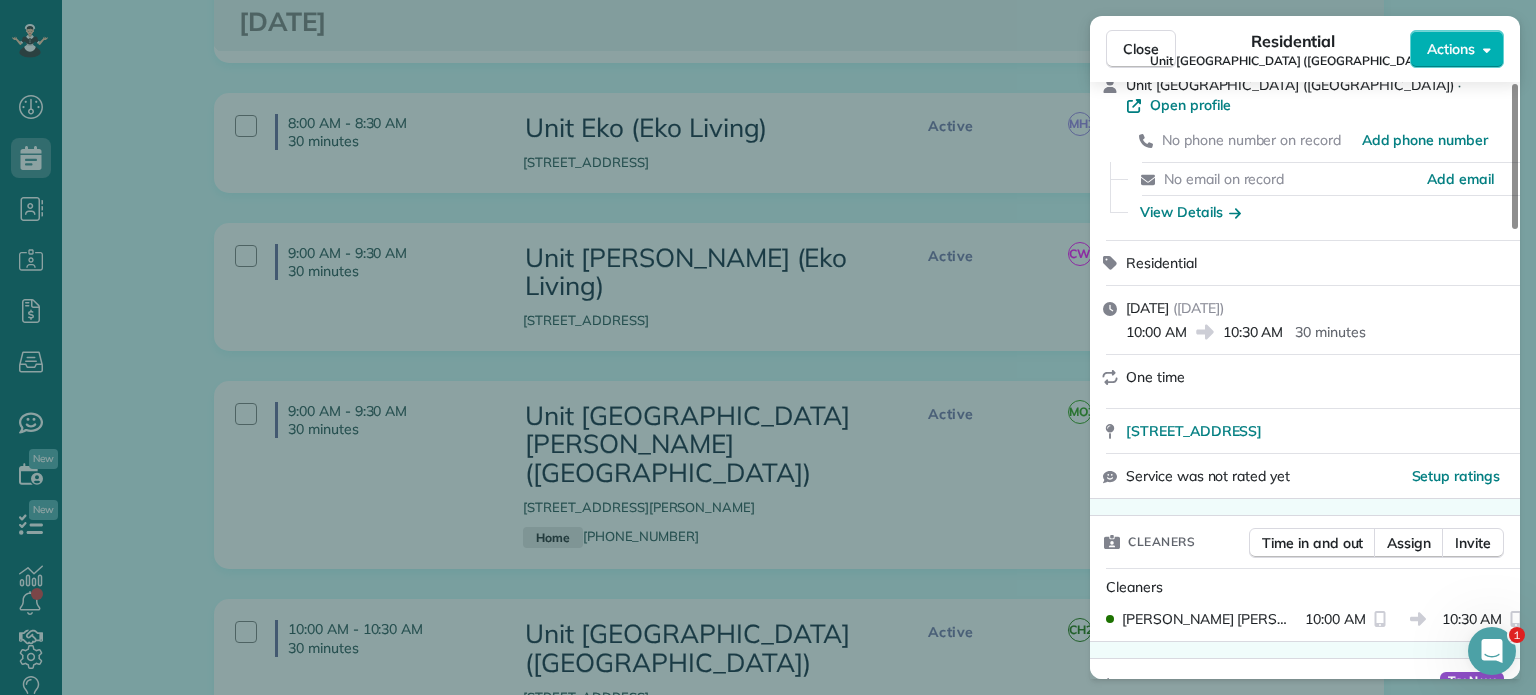 scroll, scrollTop: 0, scrollLeft: 0, axis: both 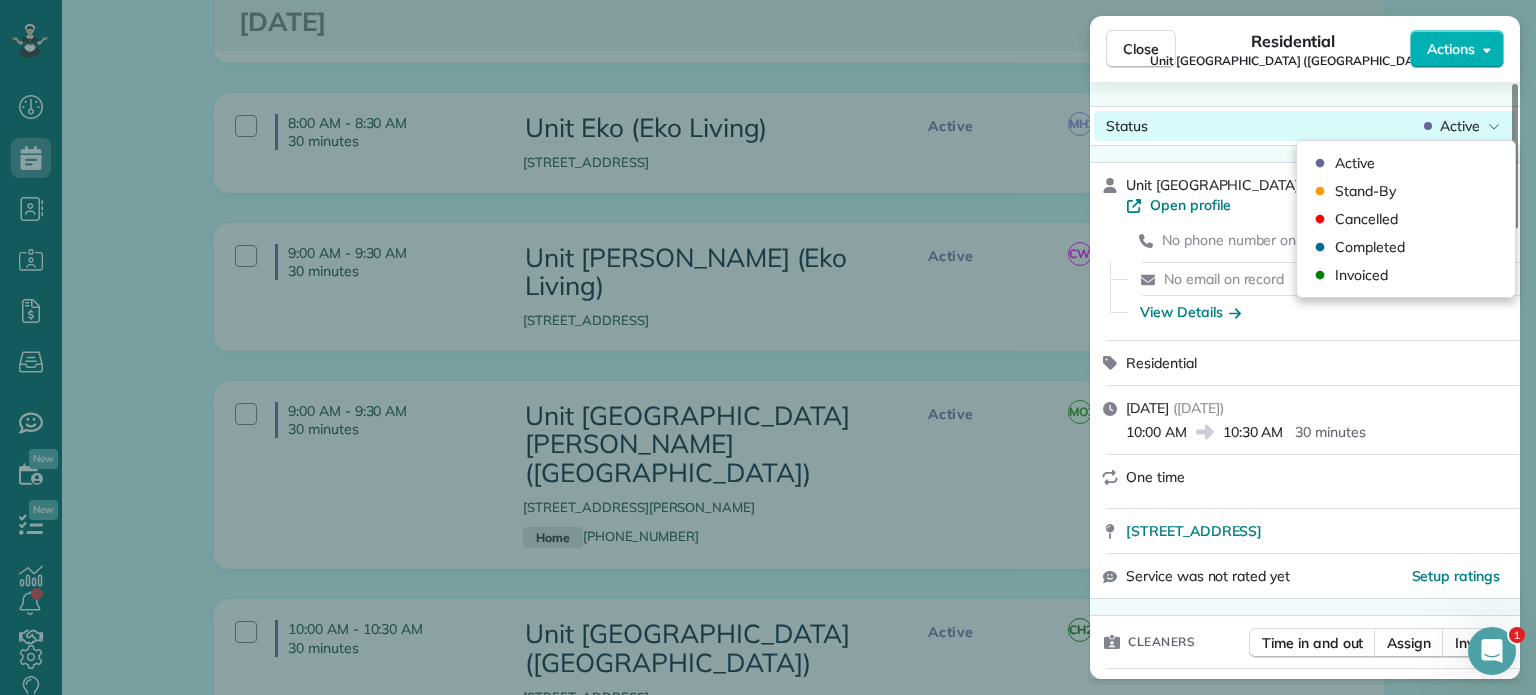 click on "Active" at bounding box center (1460, 126) 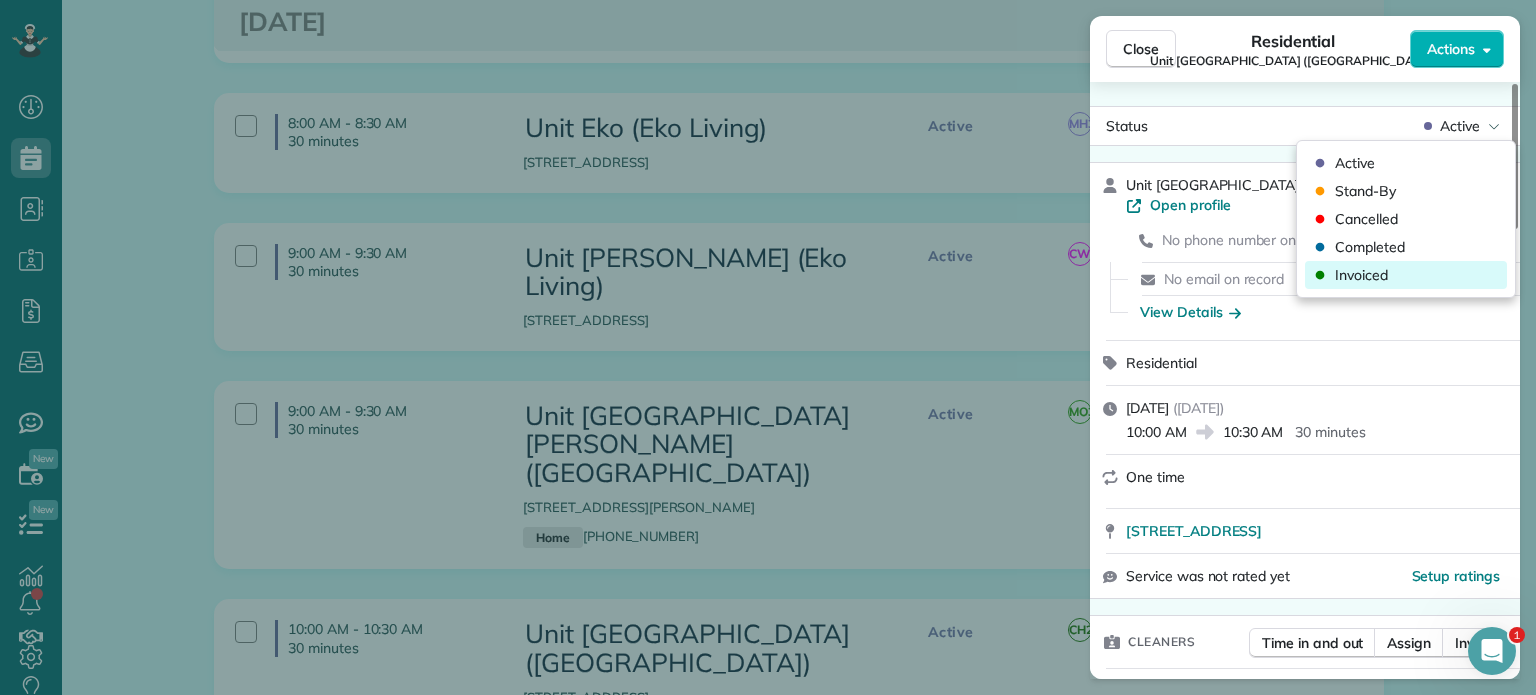 click on "Invoiced" at bounding box center [1361, 275] 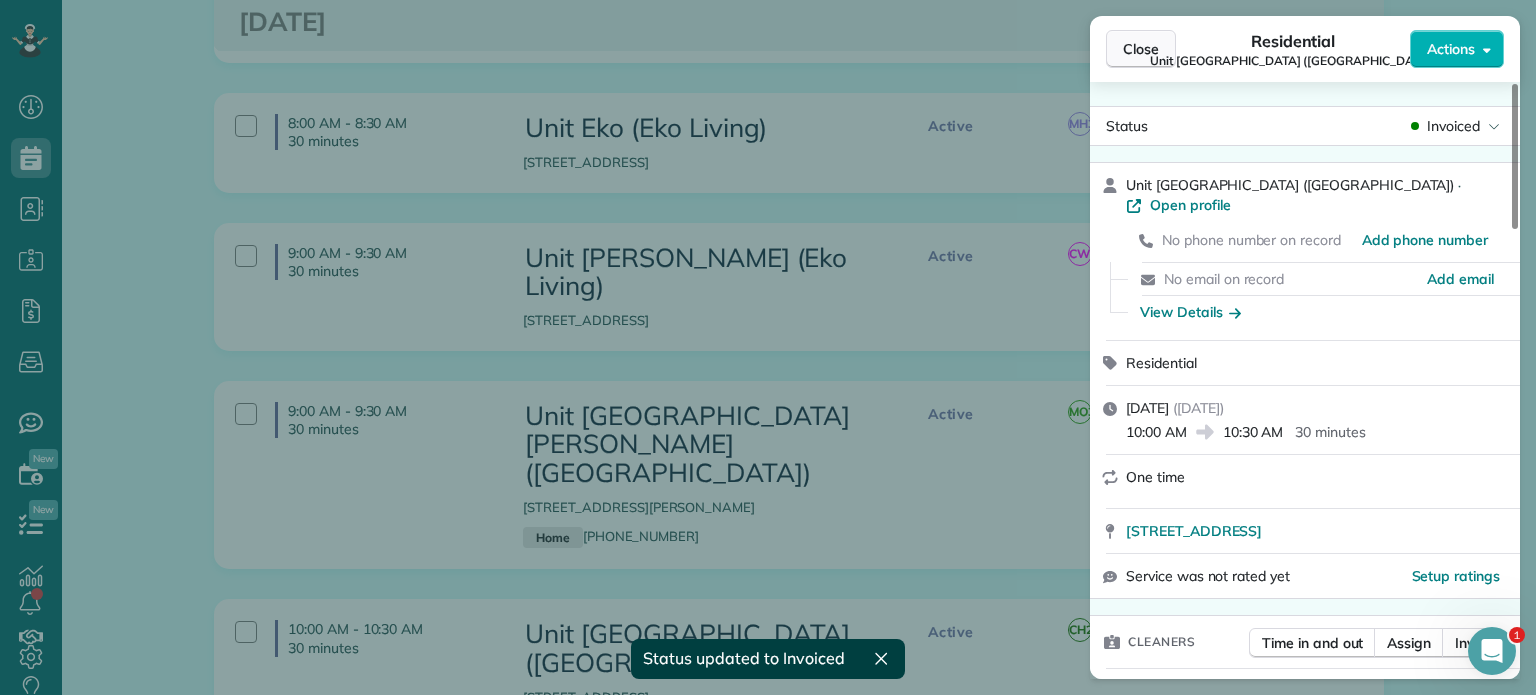 click on "Close" at bounding box center (1141, 49) 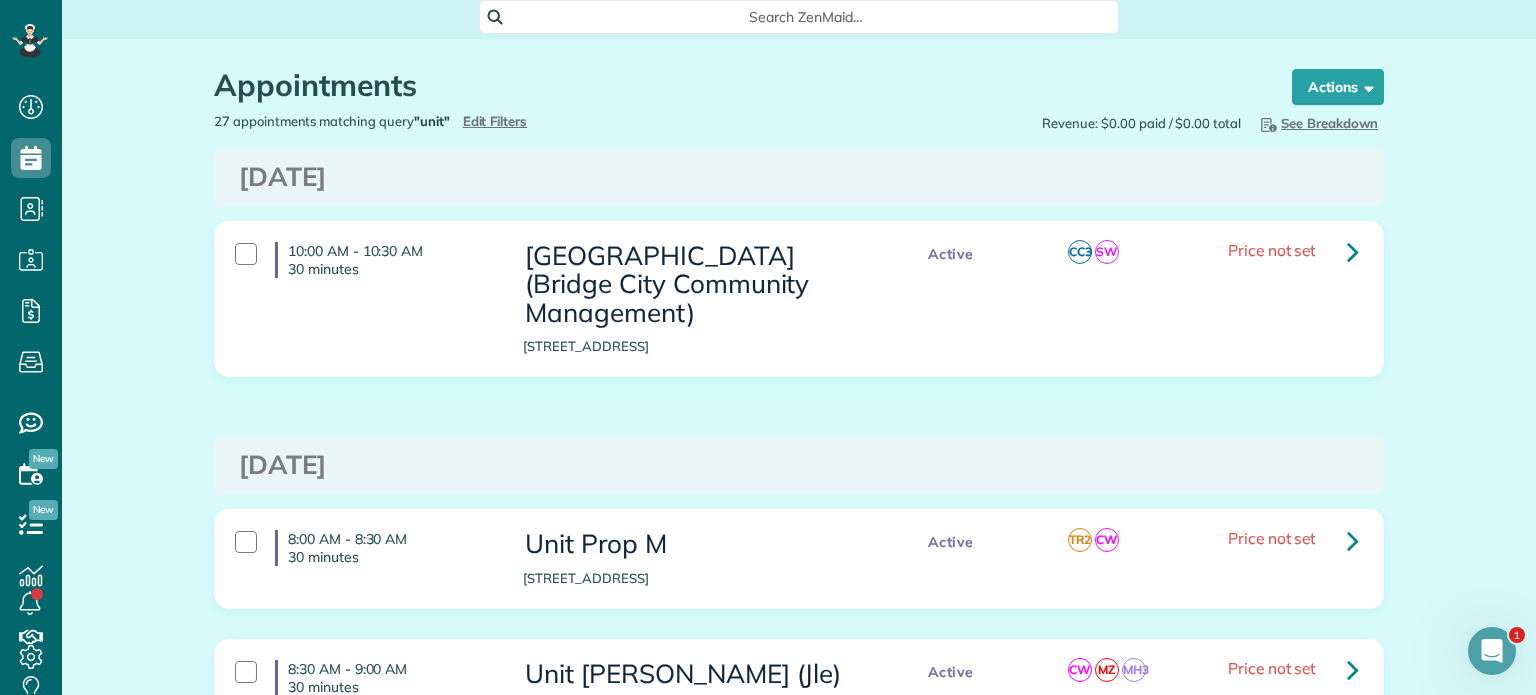 scroll, scrollTop: 0, scrollLeft: 0, axis: both 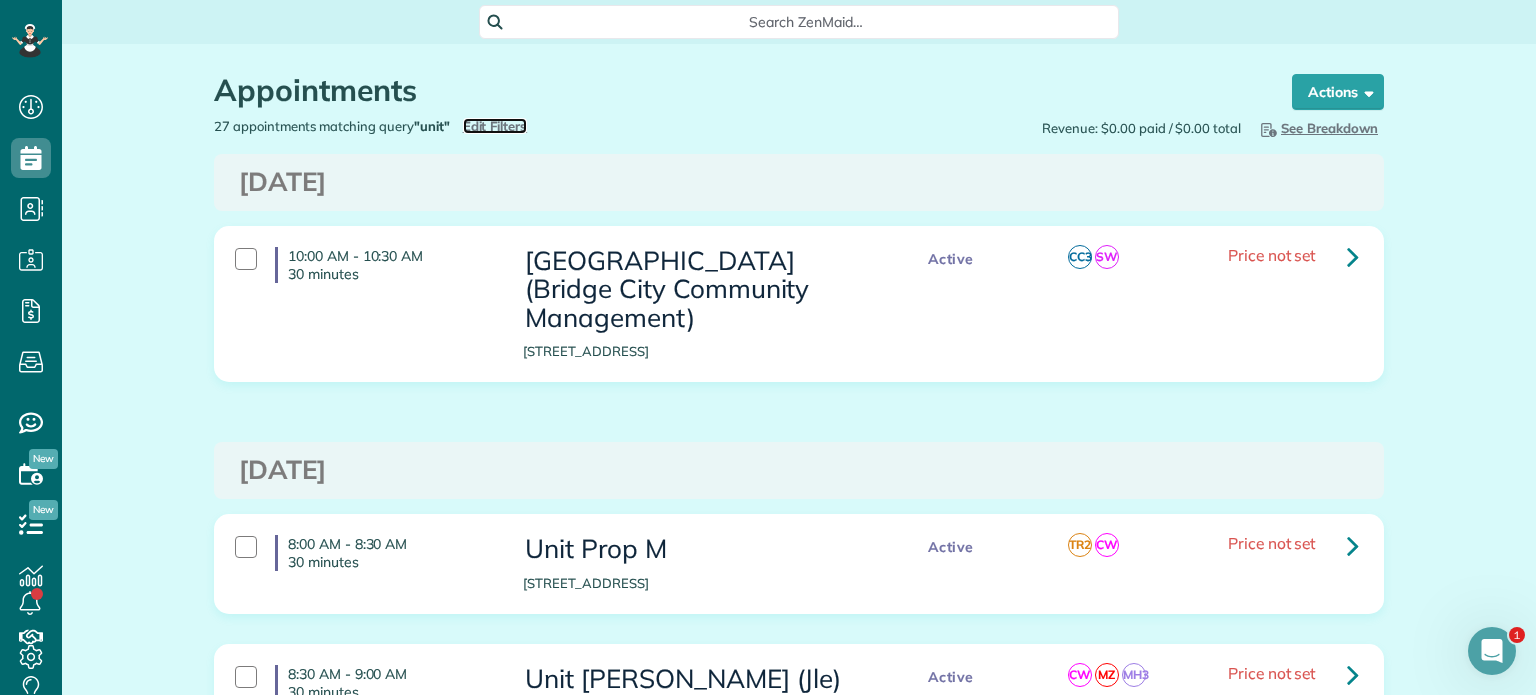 click on "Edit Filters" at bounding box center (495, 126) 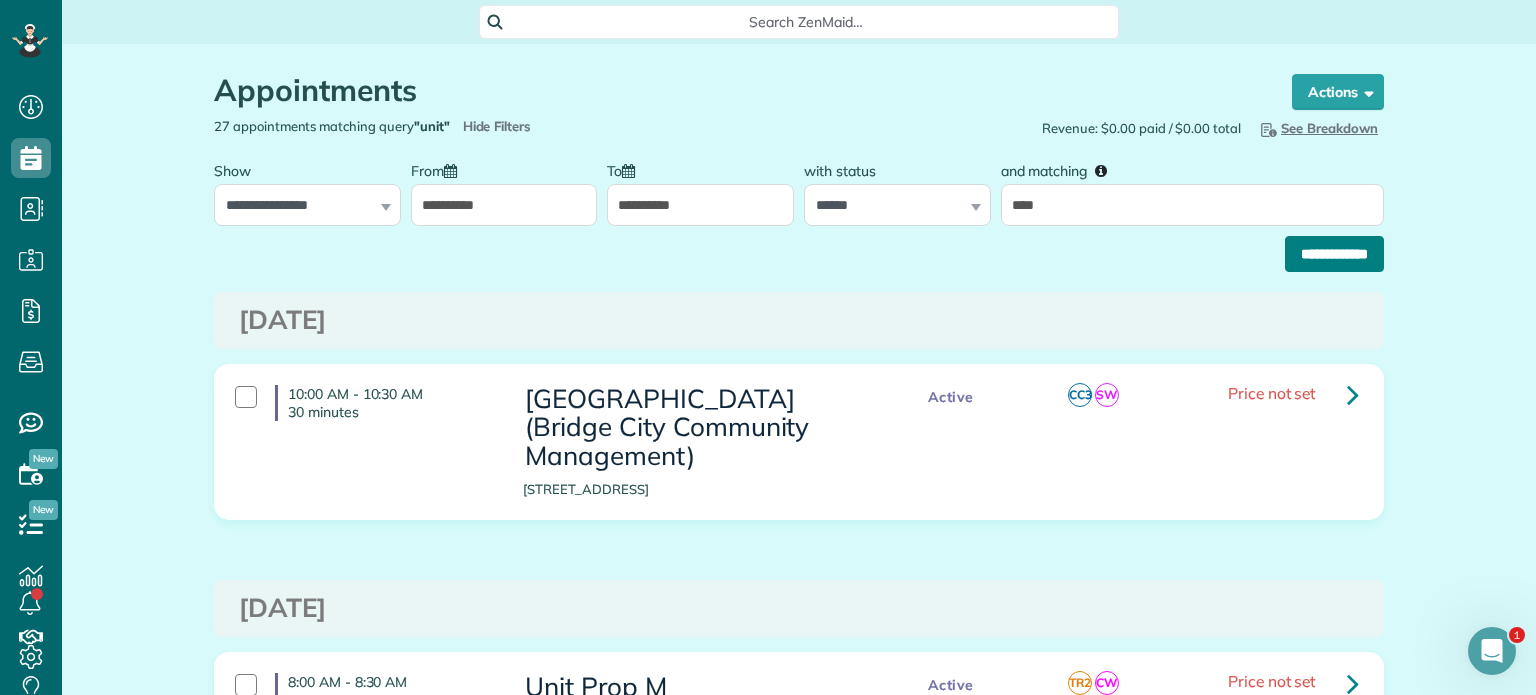 click on "**********" at bounding box center (1334, 254) 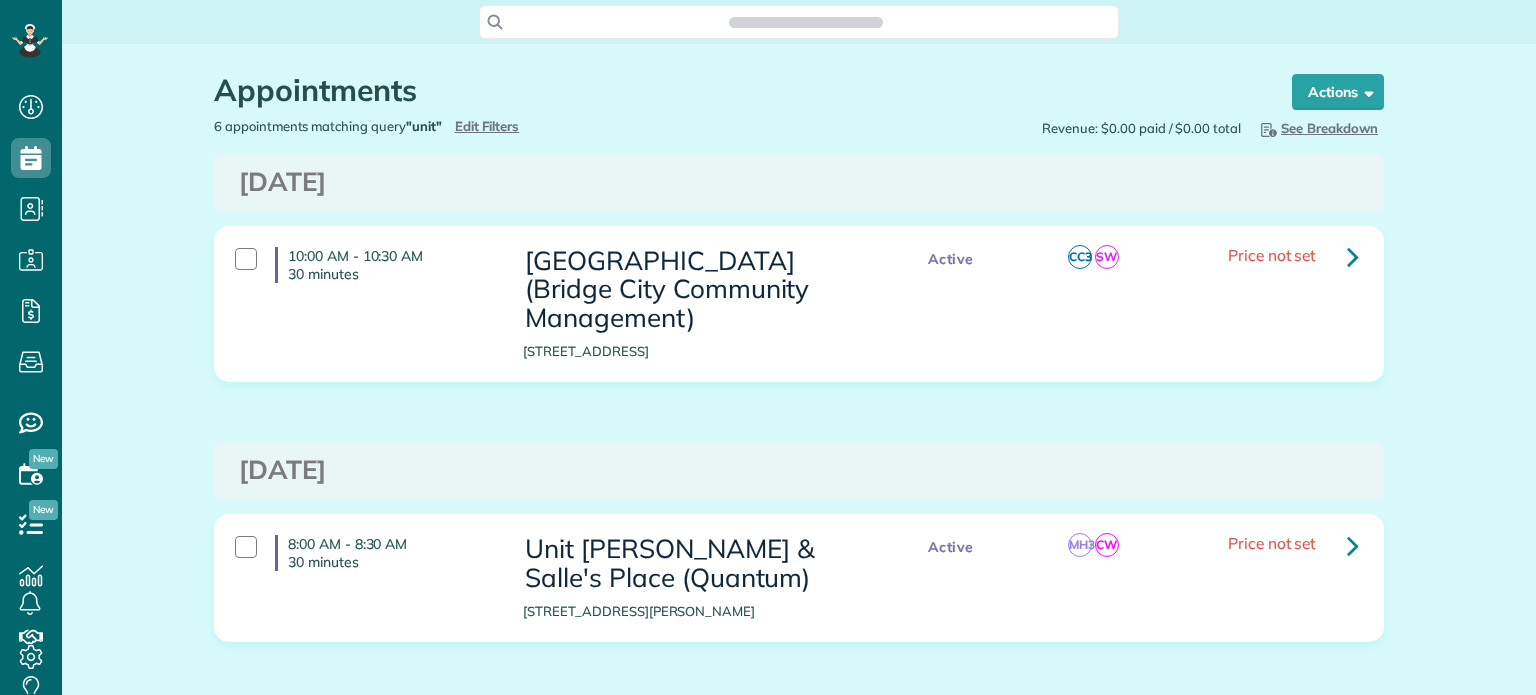 scroll, scrollTop: 0, scrollLeft: 0, axis: both 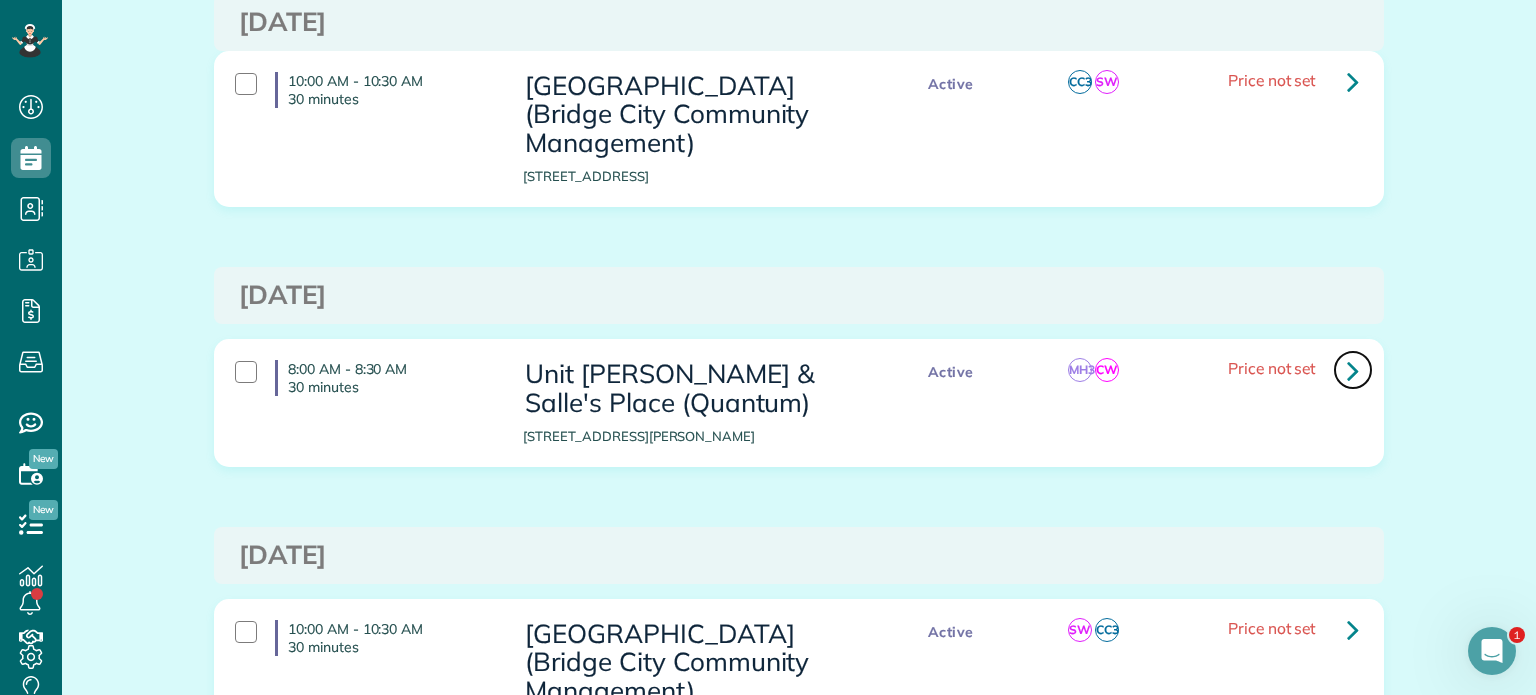 click at bounding box center (1353, 370) 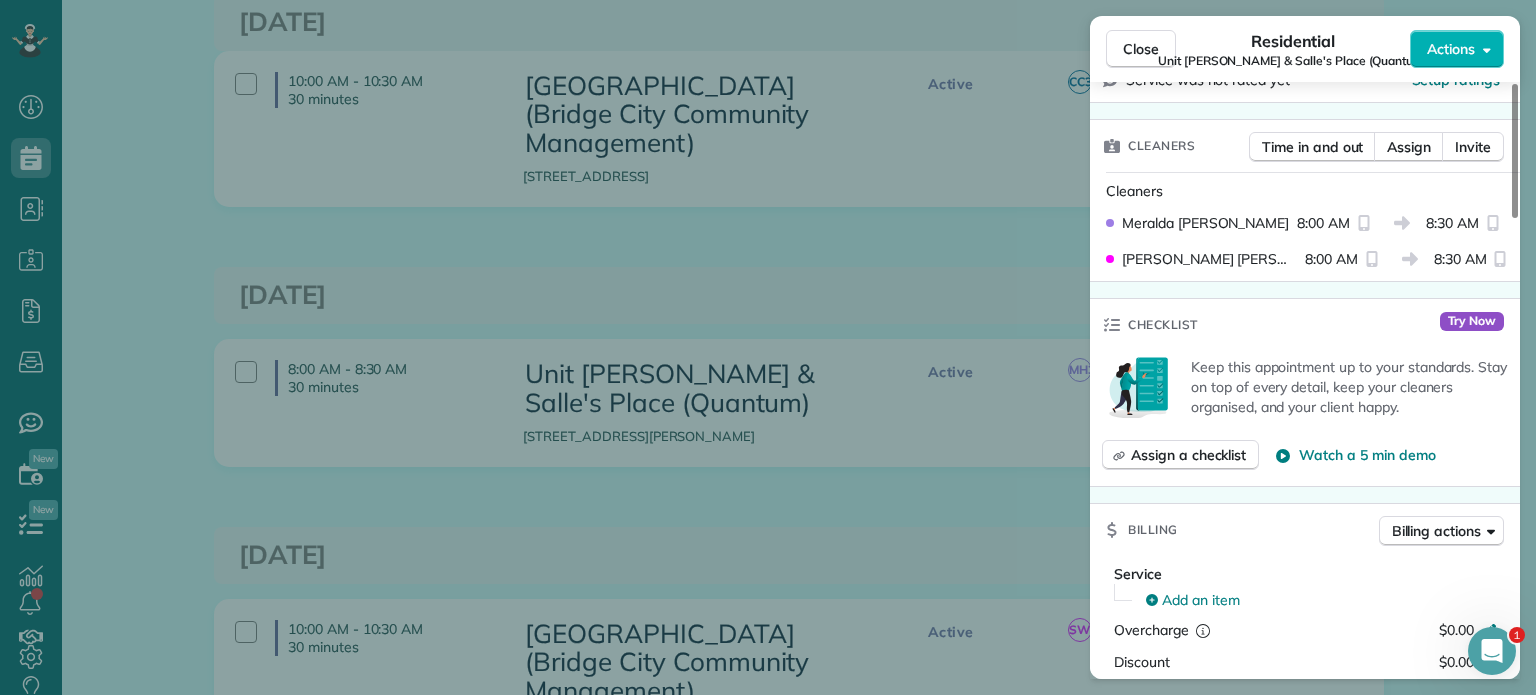 scroll, scrollTop: 200, scrollLeft: 0, axis: vertical 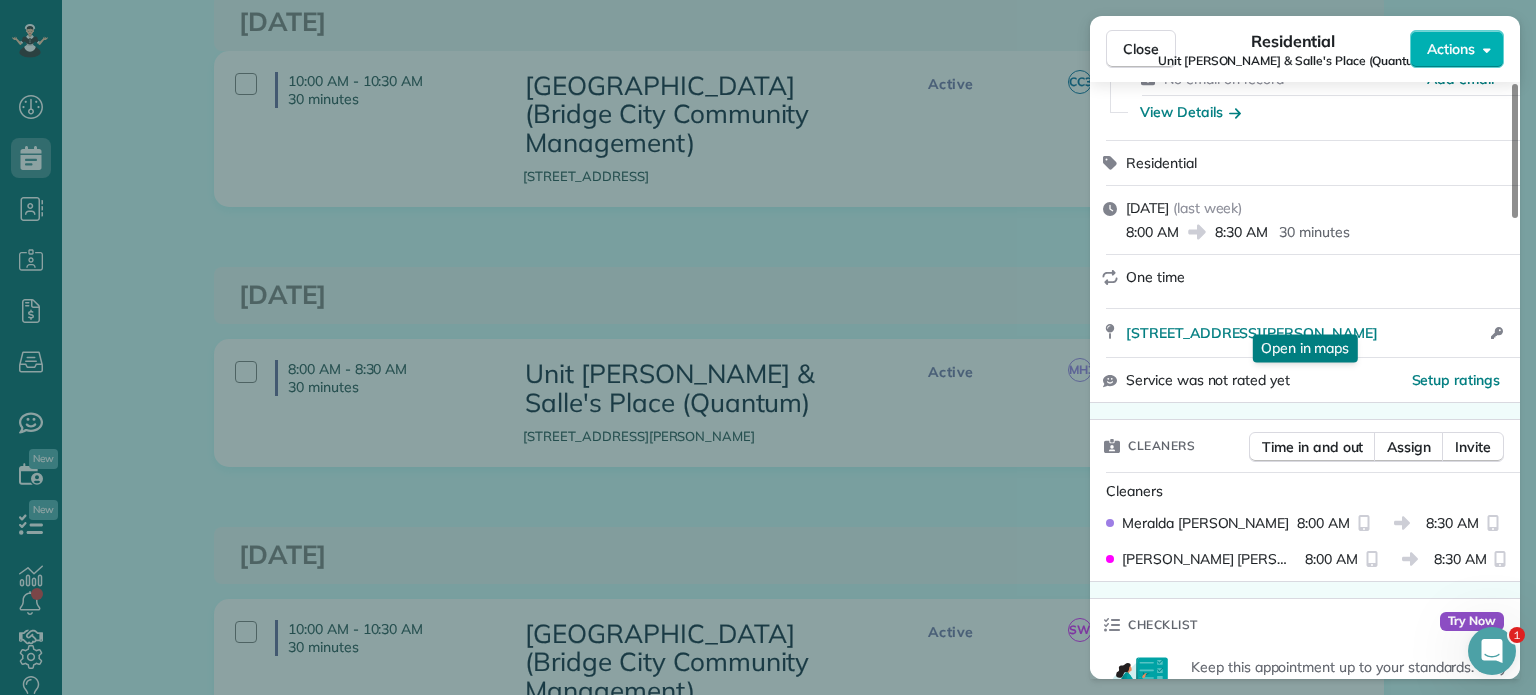 drag, startPoint x: 1123, startPoint y: 319, endPoint x: 1316, endPoint y: 334, distance: 193.58203 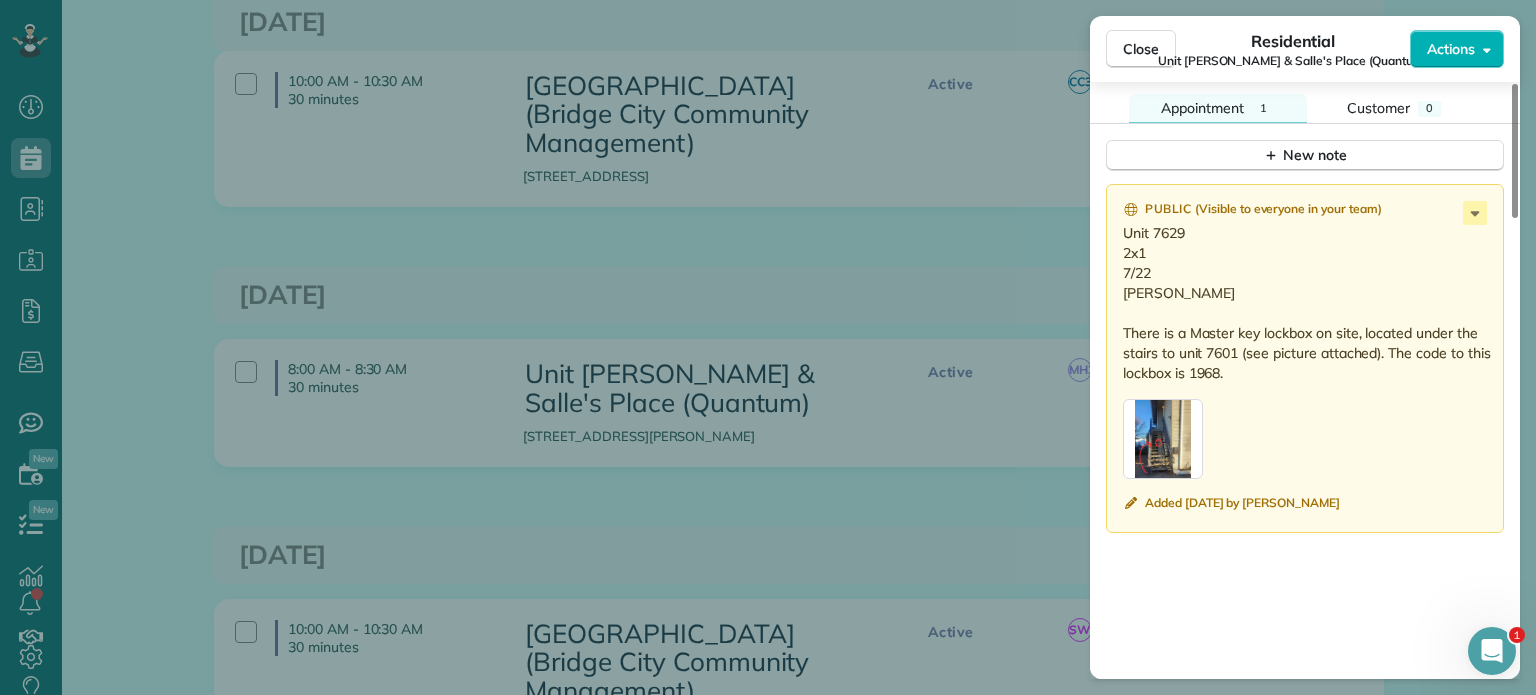 scroll, scrollTop: 1700, scrollLeft: 0, axis: vertical 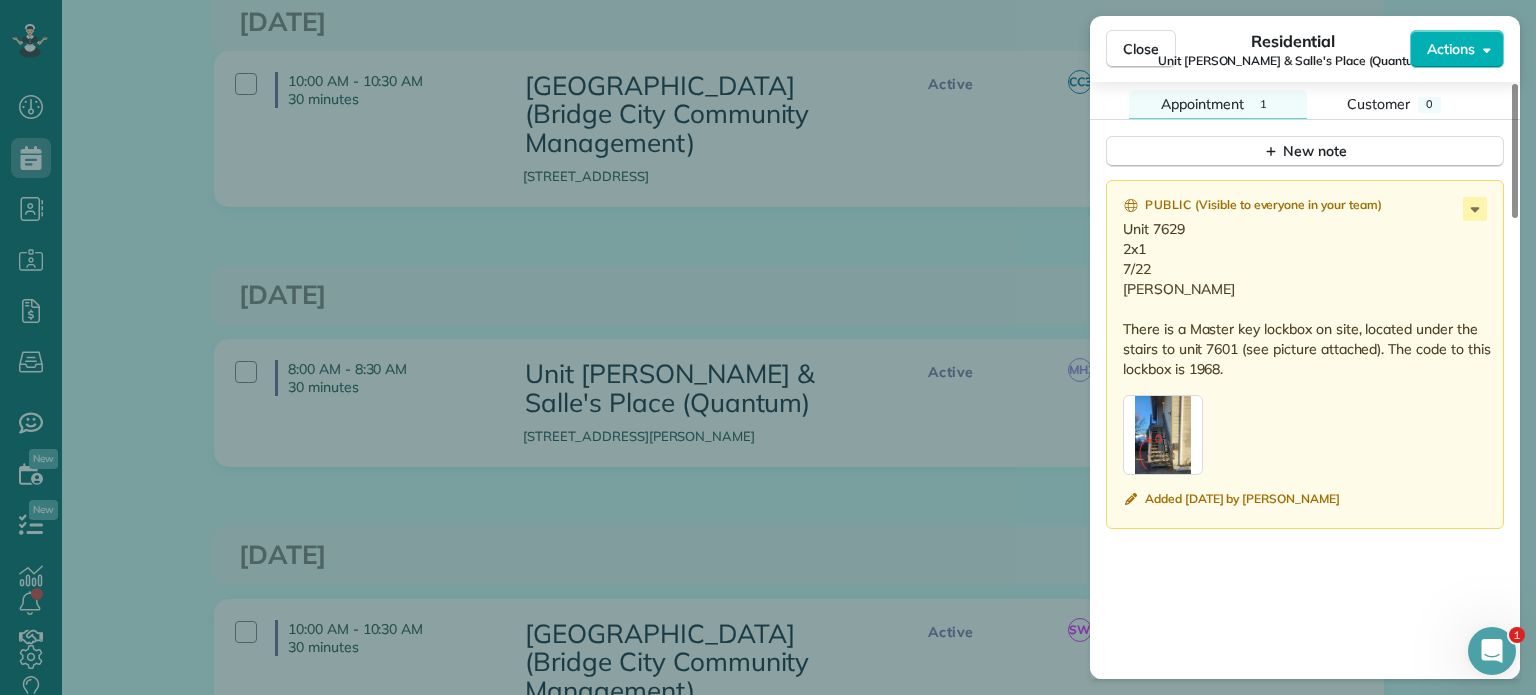 click on "Unit 7629
2x1
7/22
[PERSON_NAME]
There is a Master key lockbox on site, located under the stairs to unit 7601 (see picture attached). The code to this lockbox is 1968." at bounding box center (1307, 299) 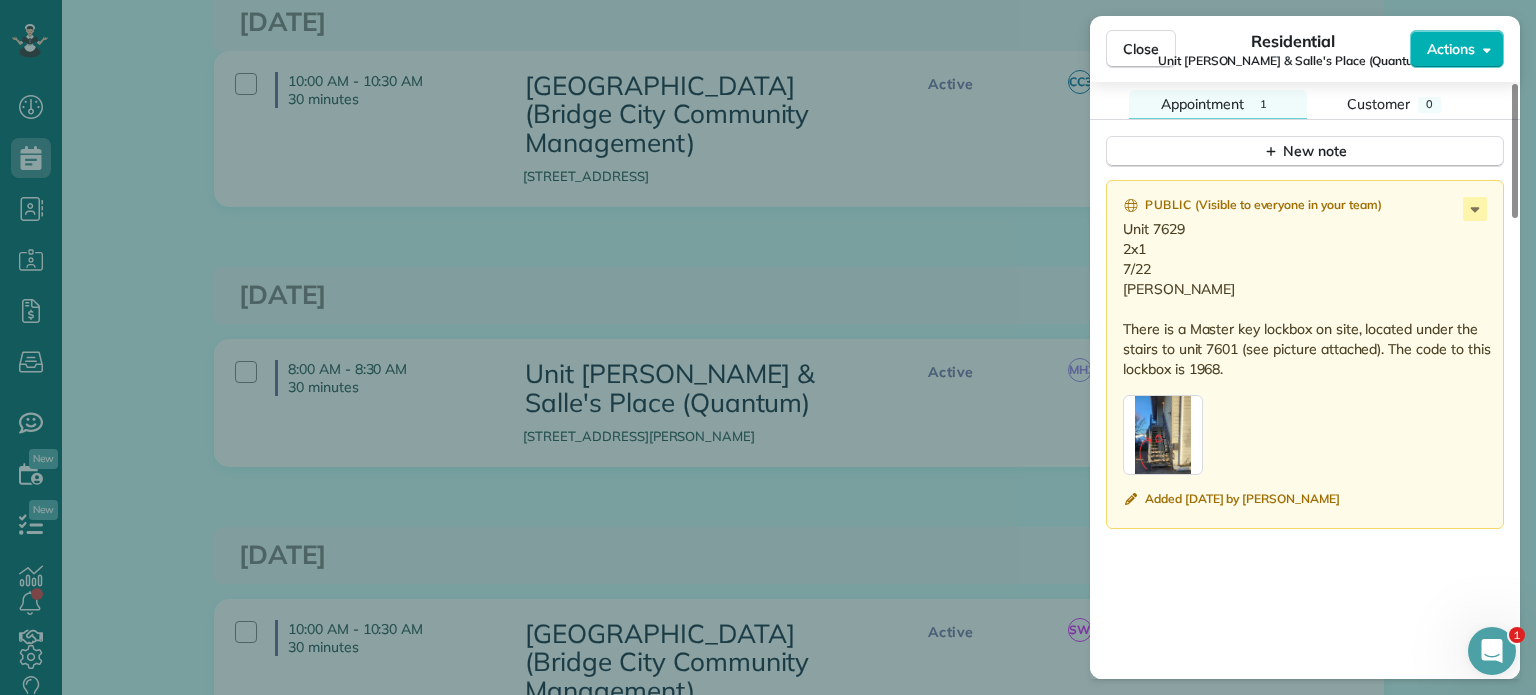 drag, startPoint x: 1168, startPoint y: 275, endPoint x: 1114, endPoint y: 218, distance: 78.51752 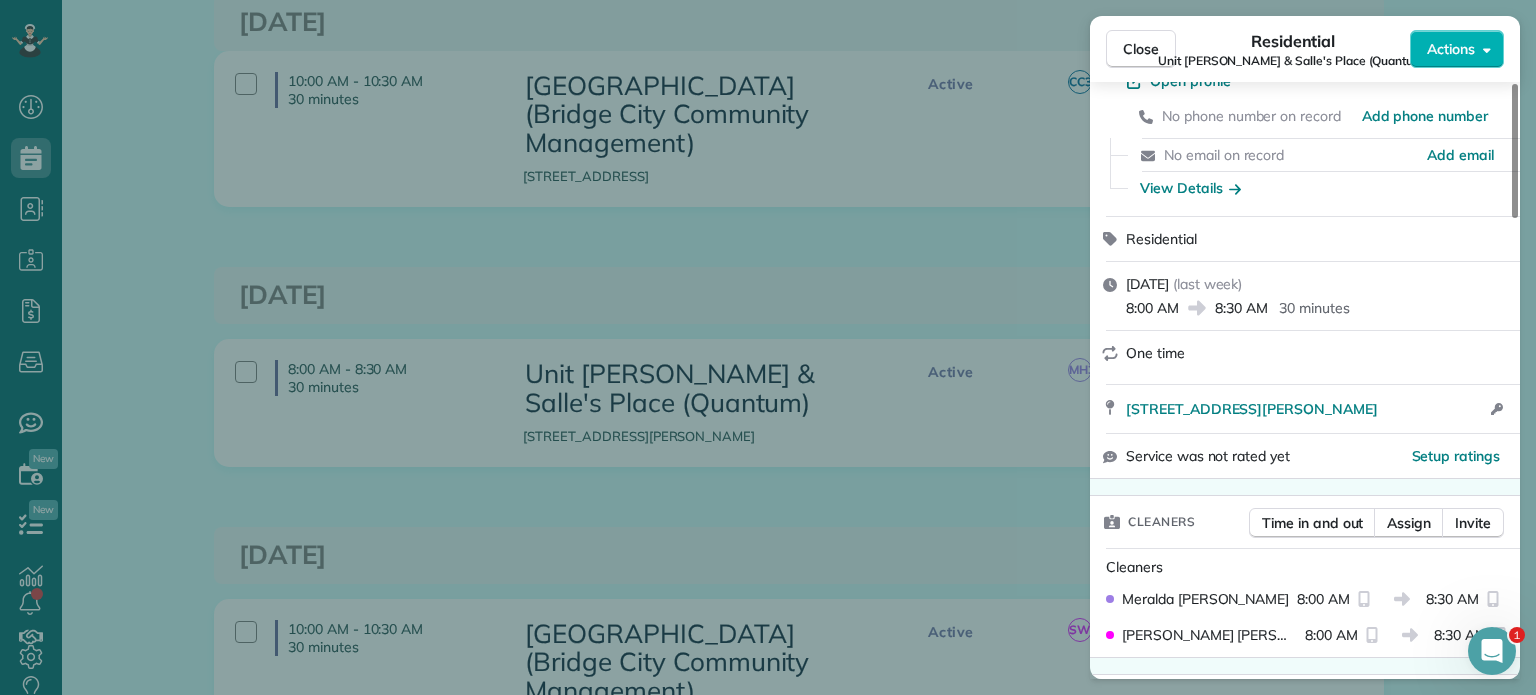 scroll, scrollTop: 0, scrollLeft: 0, axis: both 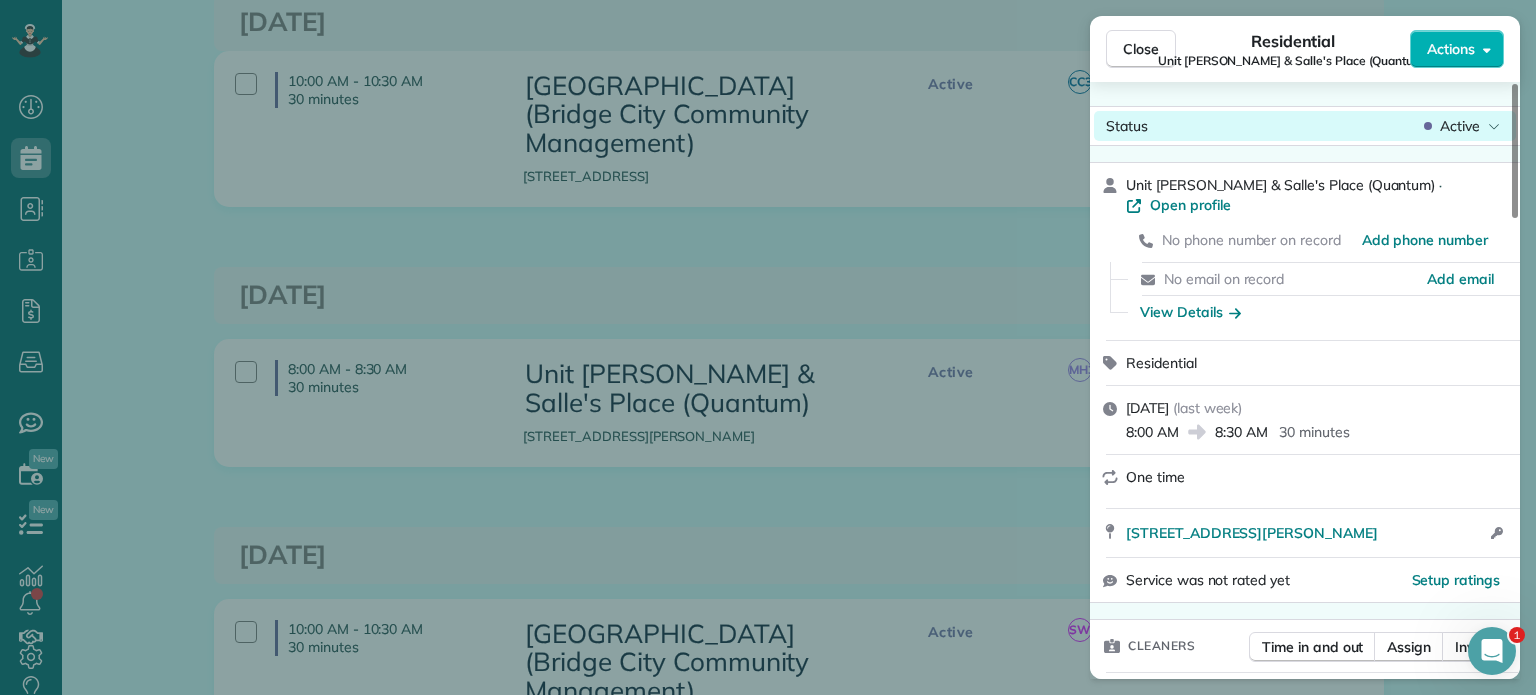 click on "Active" at bounding box center [1462, 126] 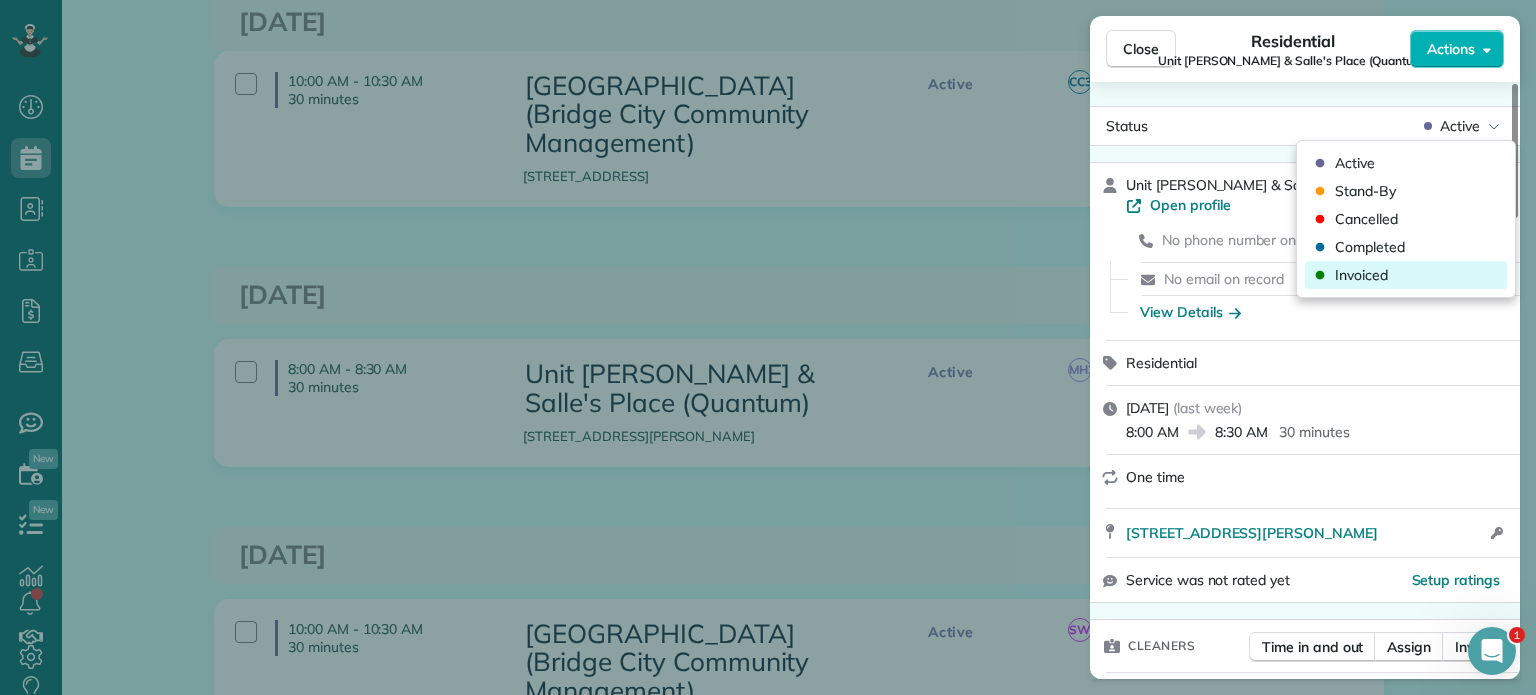 click on "Invoiced" at bounding box center [1361, 275] 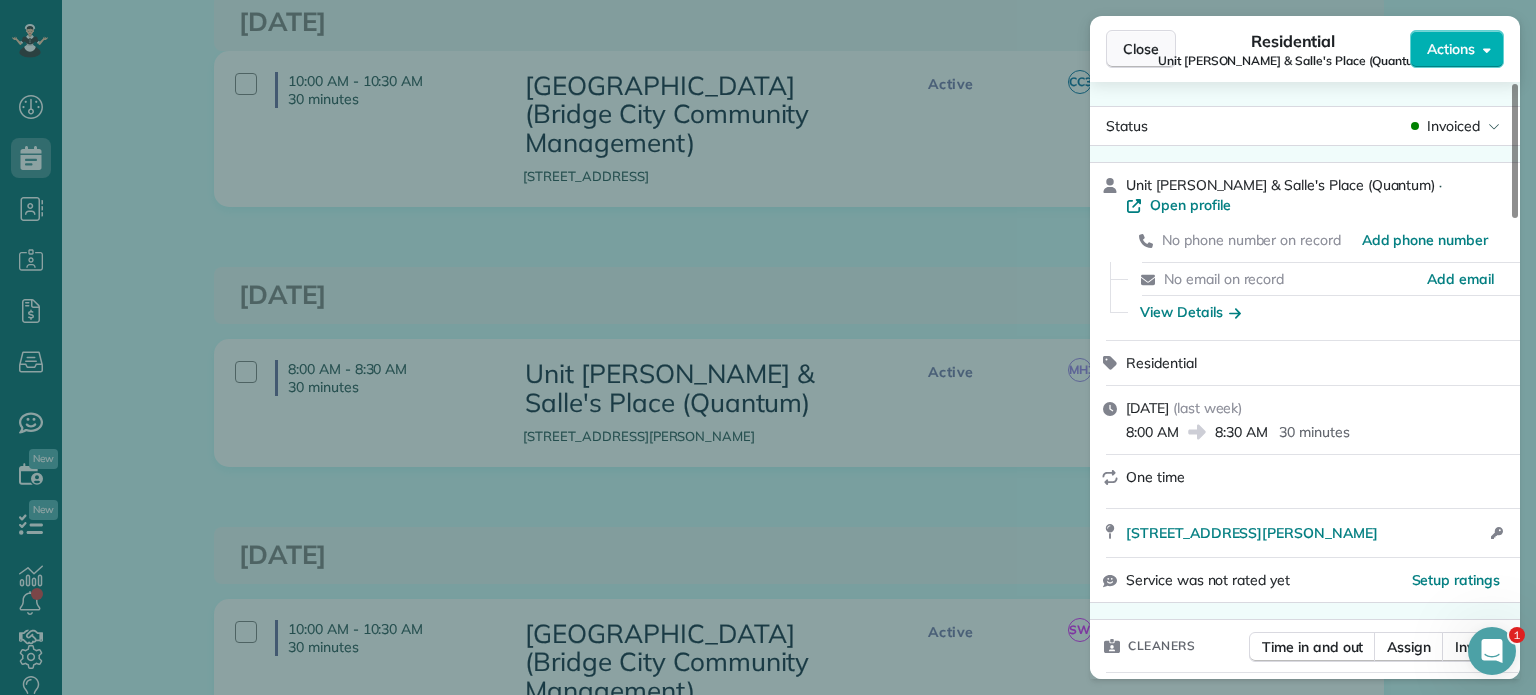 click on "Close" at bounding box center (1141, 49) 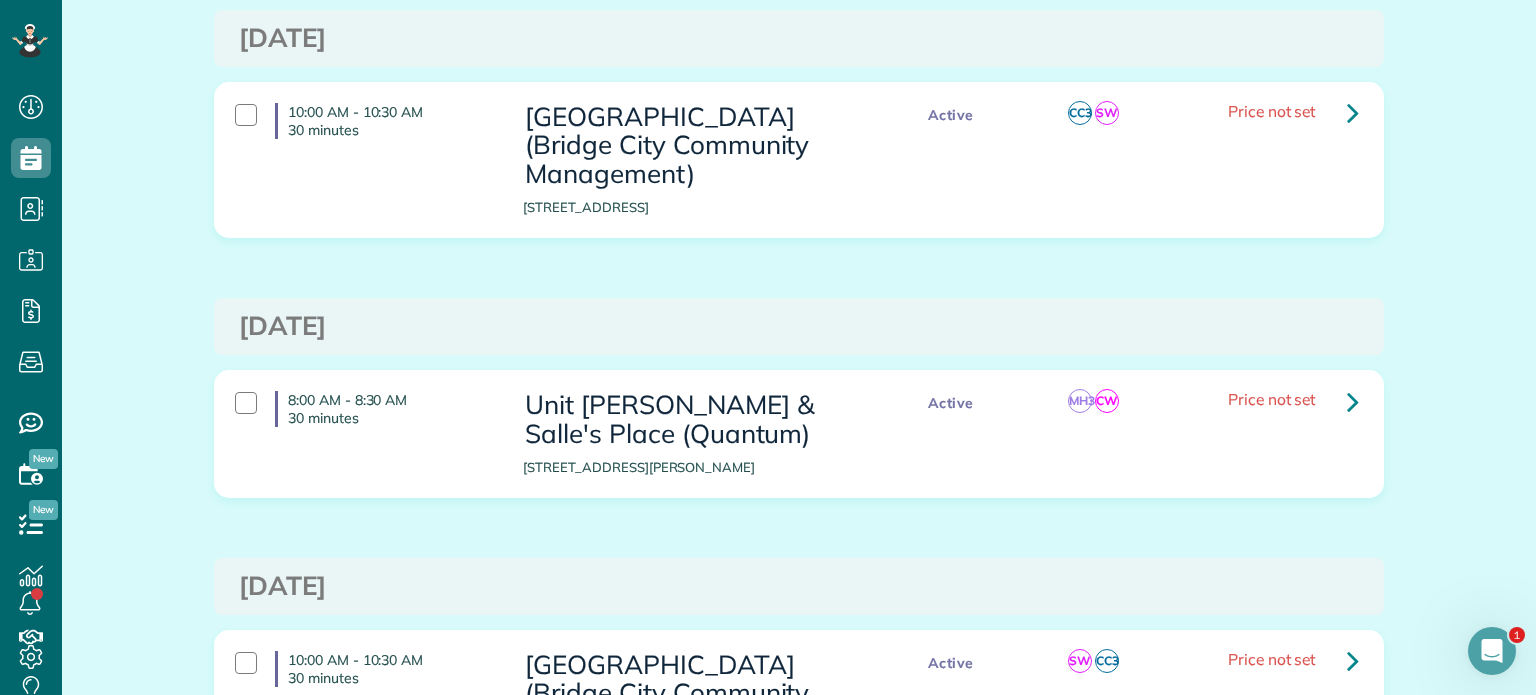 scroll, scrollTop: 0, scrollLeft: 0, axis: both 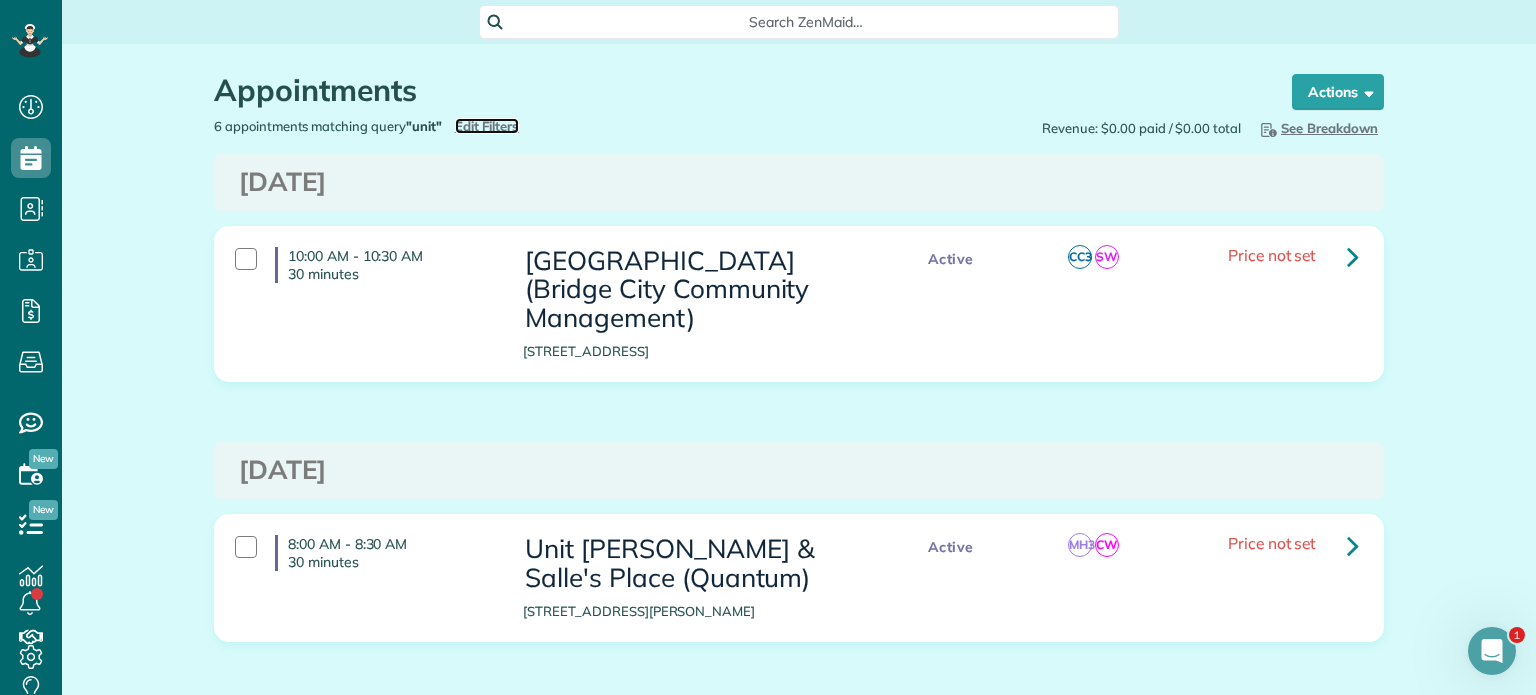 click on "Edit Filters" at bounding box center (487, 126) 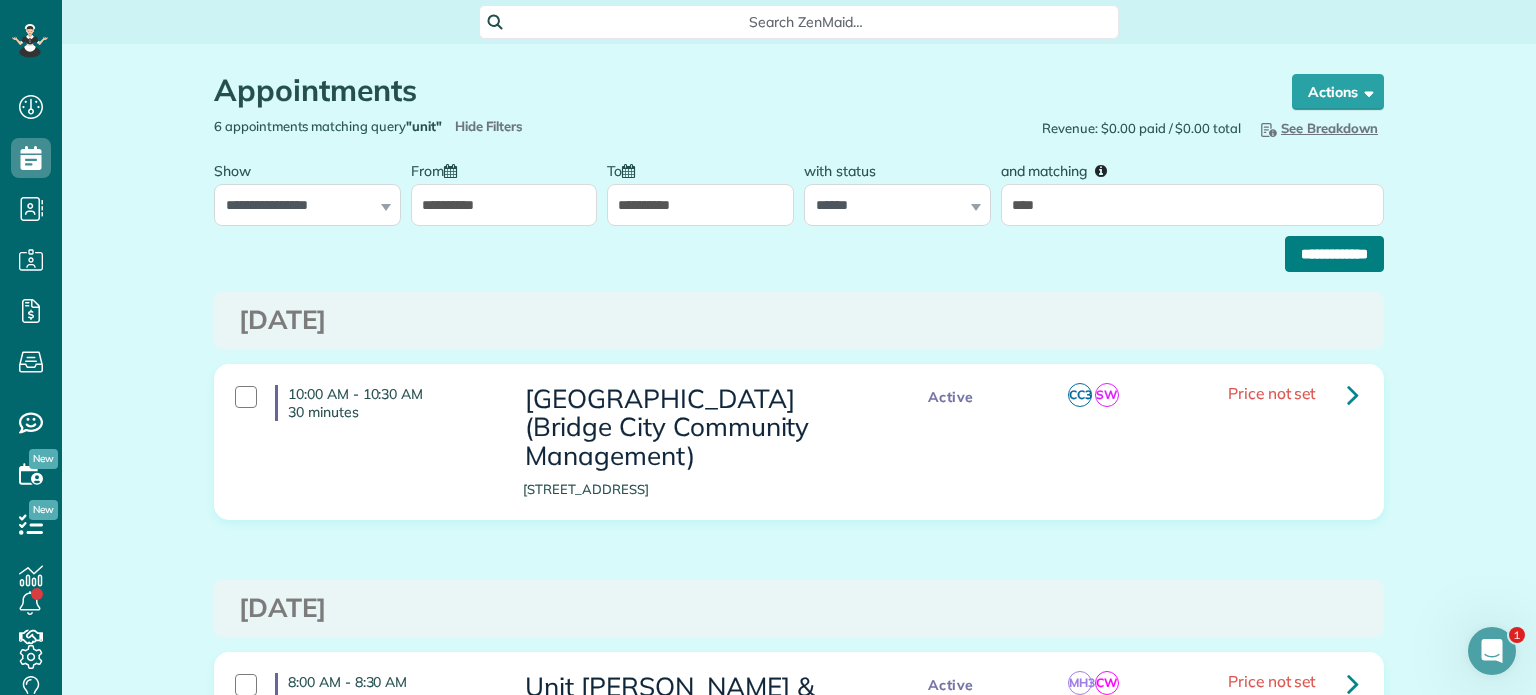 click on "**********" at bounding box center (1334, 254) 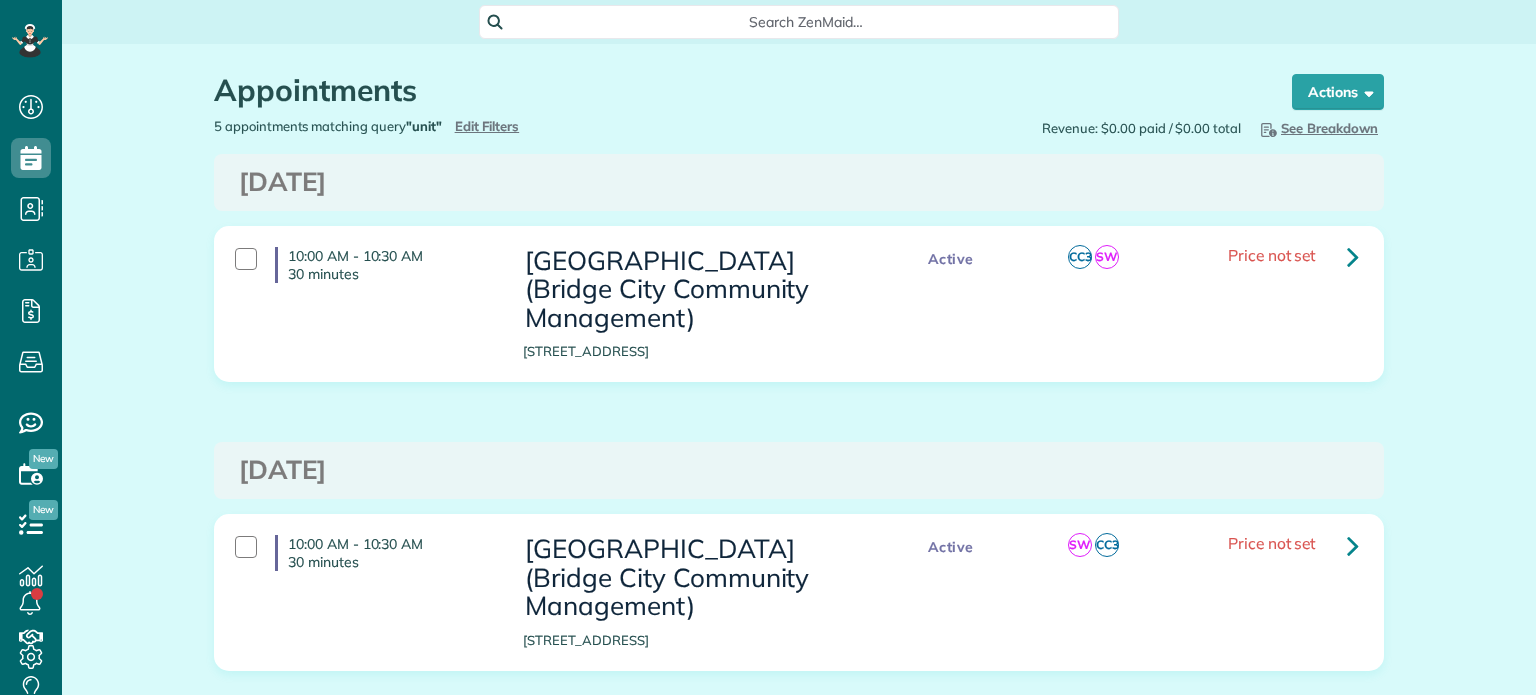 scroll, scrollTop: 0, scrollLeft: 0, axis: both 